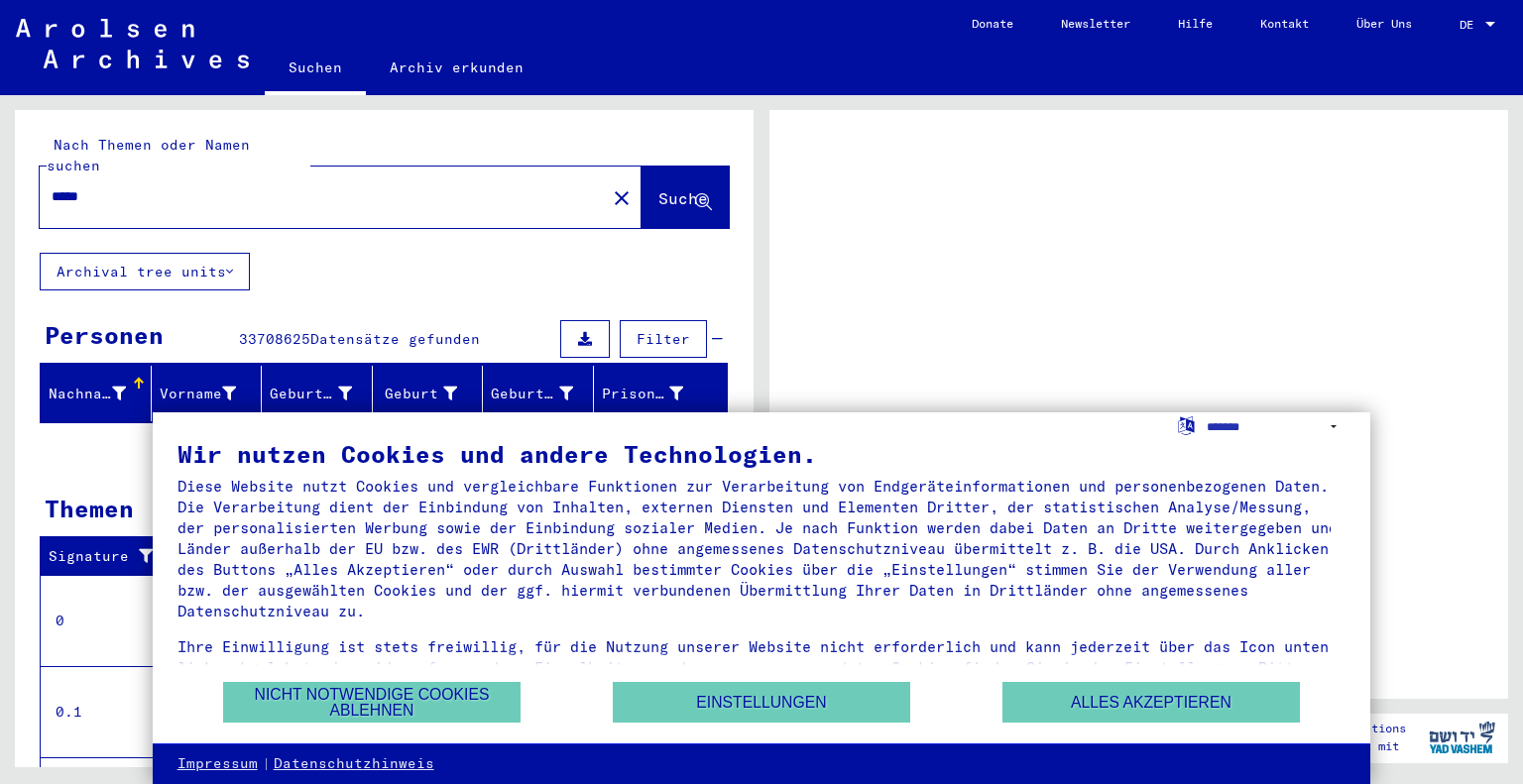 scroll, scrollTop: 0, scrollLeft: 0, axis: both 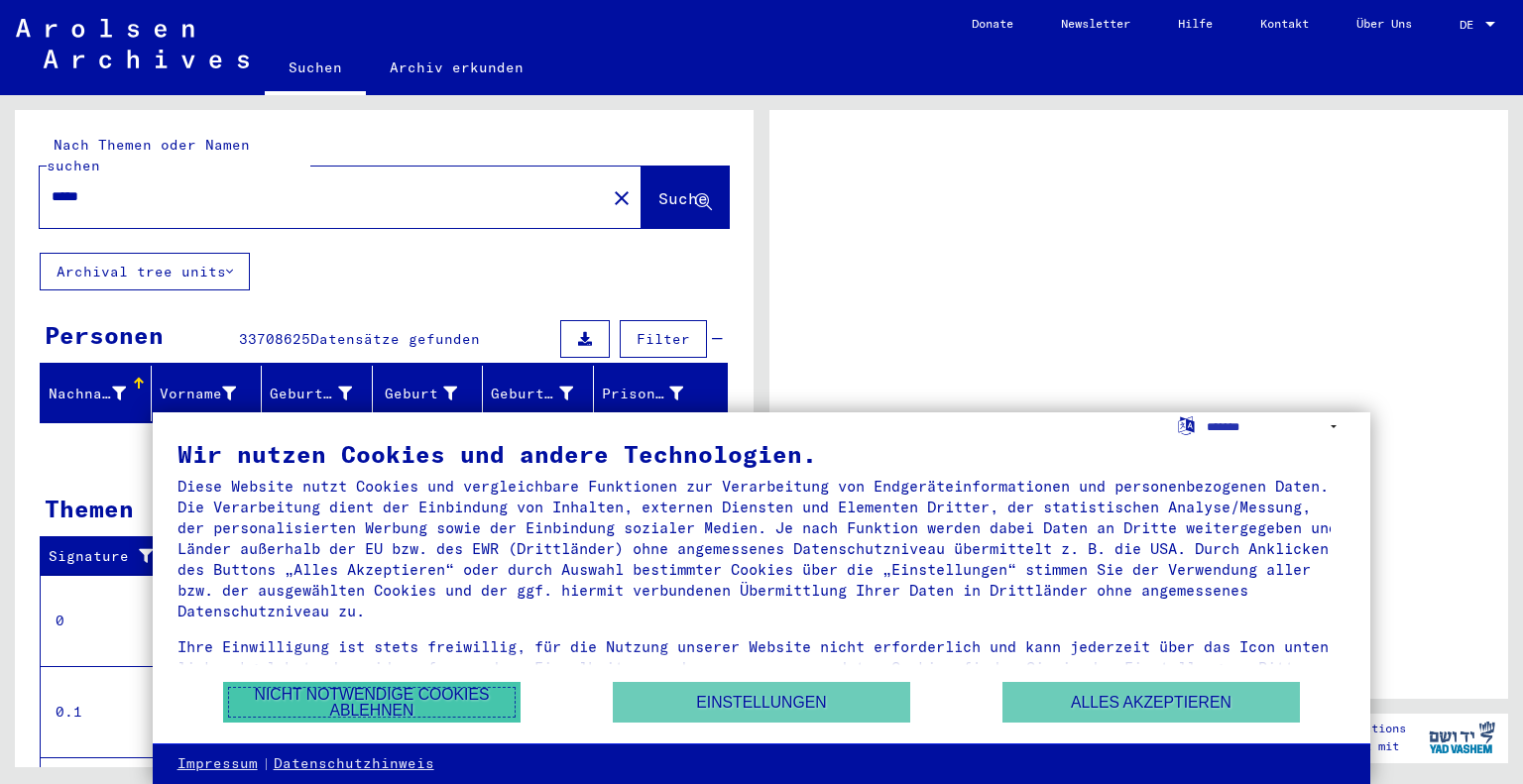 click on "Nicht notwendige Cookies ablehnen" at bounding box center [372, 702] 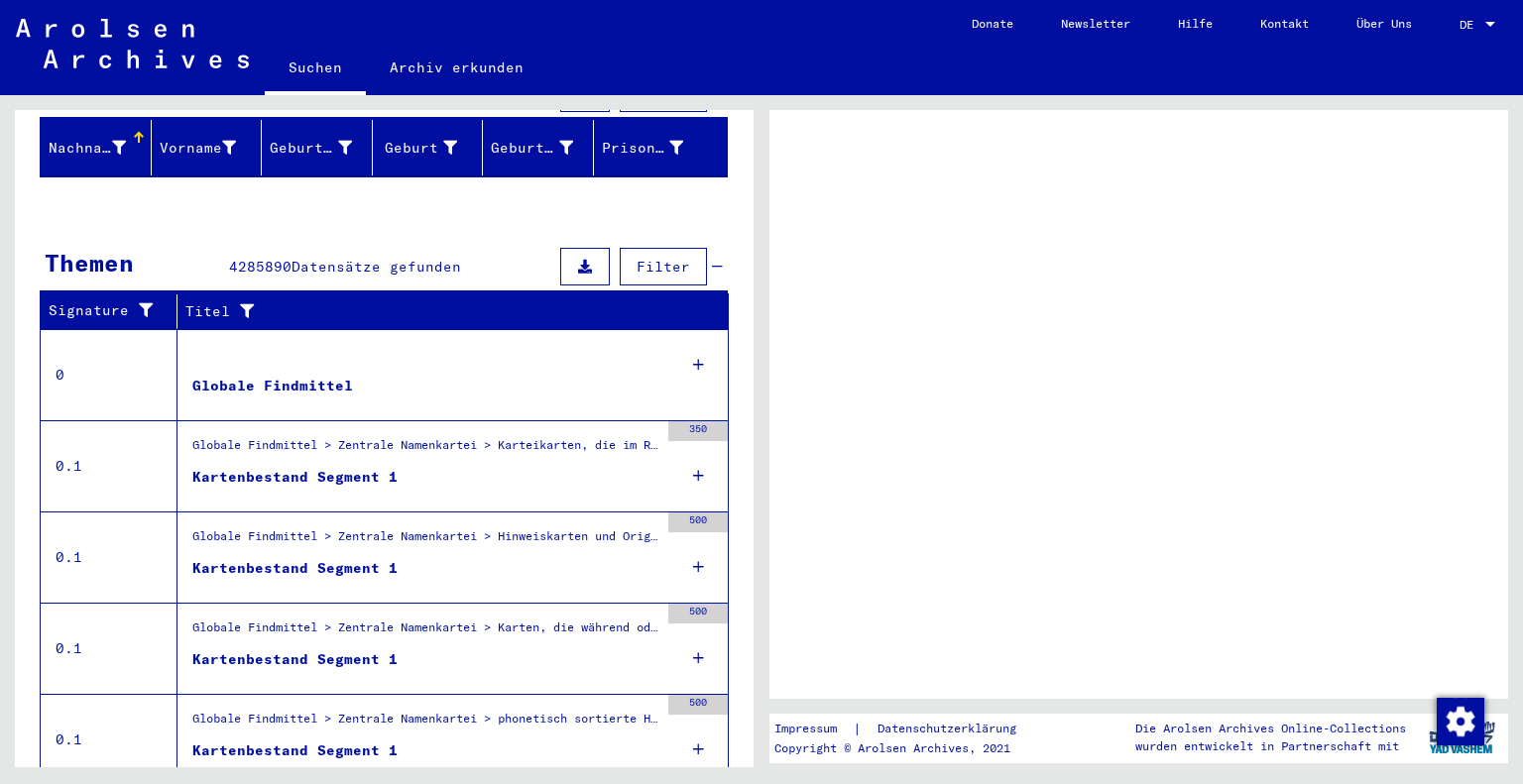scroll, scrollTop: 247, scrollLeft: 0, axis: vertical 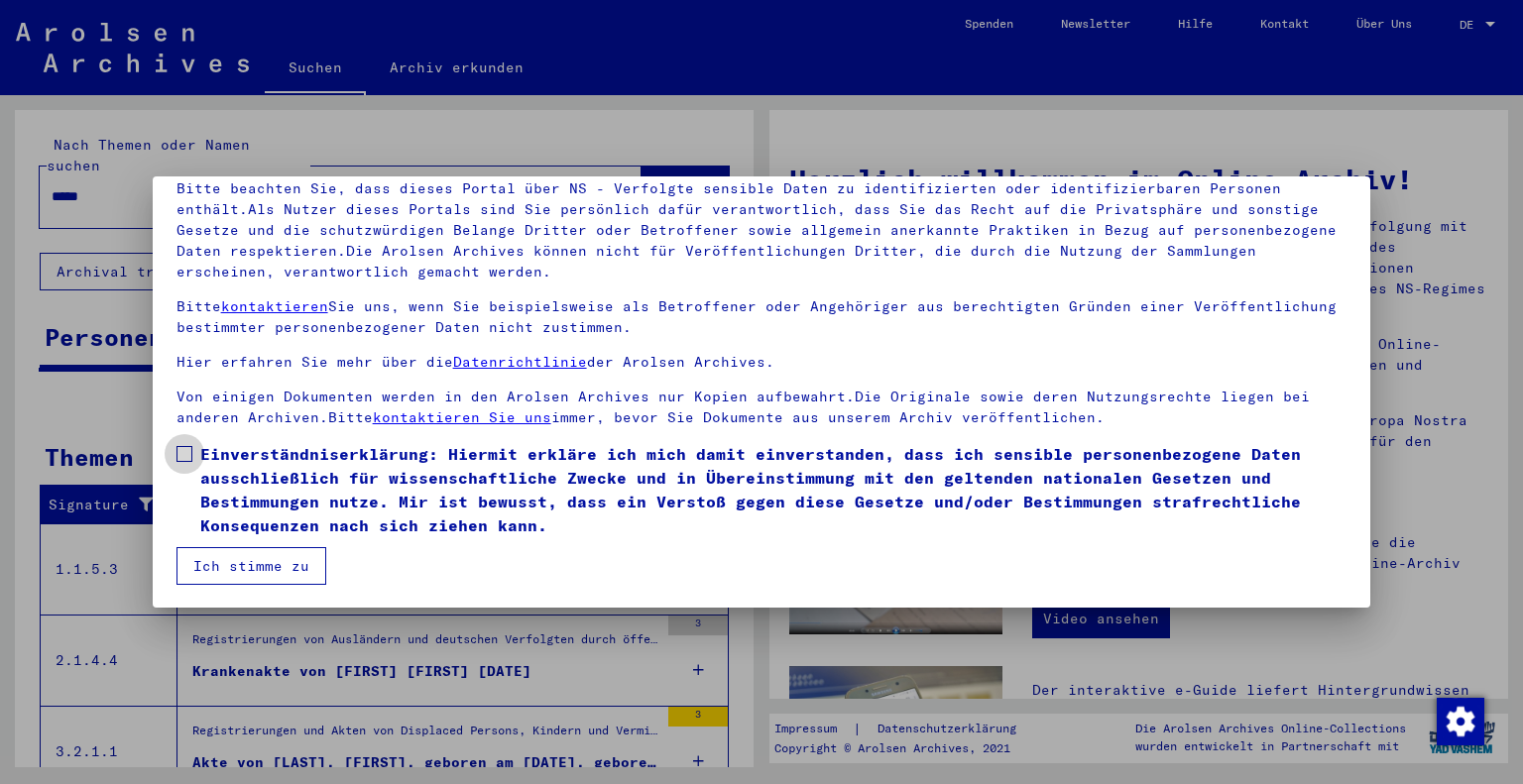 click on "Einverständniserklärung: Hiermit erkläre ich mich damit einverstanden, dass ich sensible personenbezogene Daten ausschließlich für wissenschaftliche Zwecke und in Übereinstimmung mit den geltenden nationalen Gesetzen und Bestimmungen nutze. Mir ist bewusst, dass ein Verstoß gegen diese Gesetze und/oder Bestimmungen strafrechtliche Konsequenzen nach sich ziehen kann." at bounding box center [773, 490] 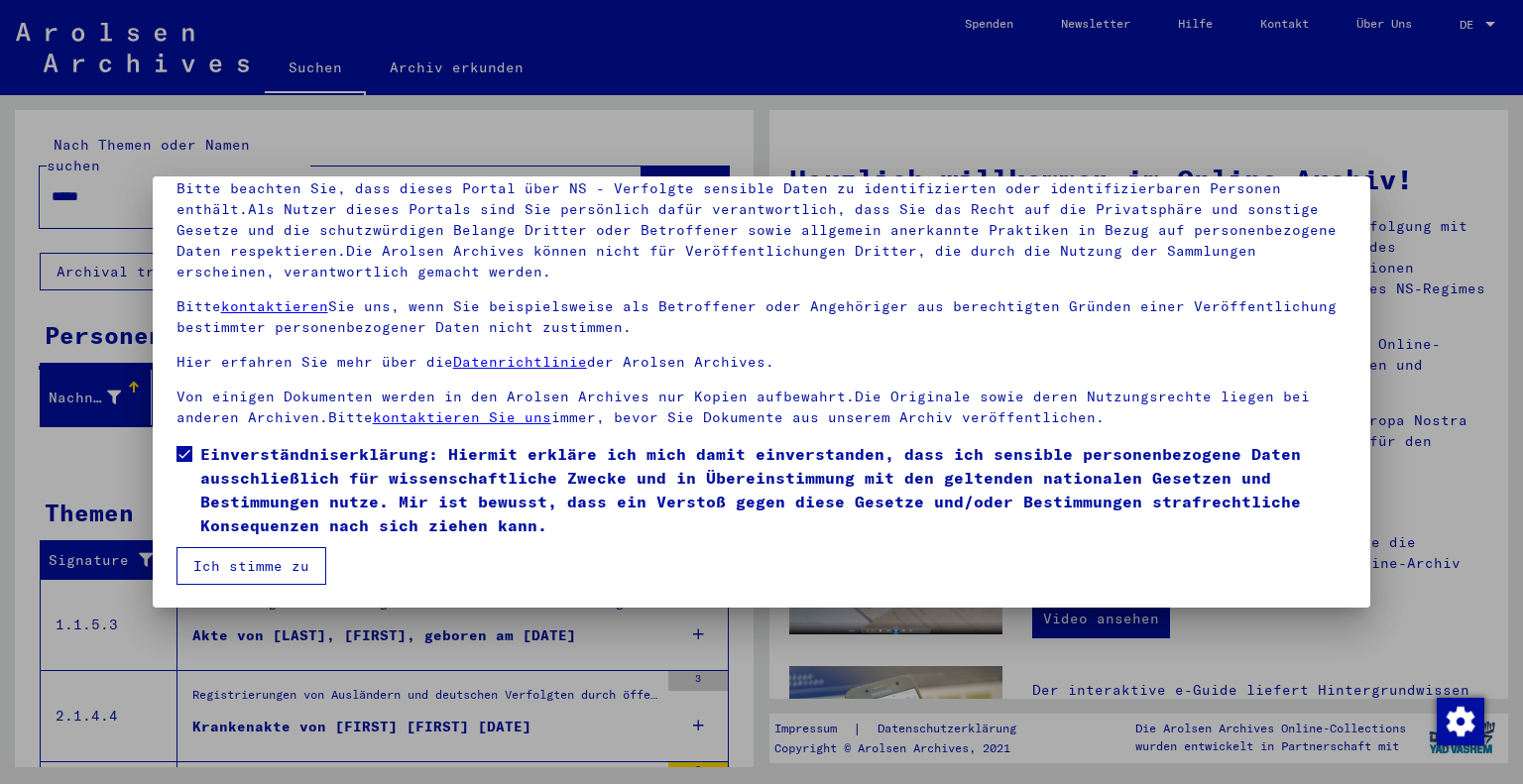 click on "Ich stimme zu" at bounding box center (251, 566) 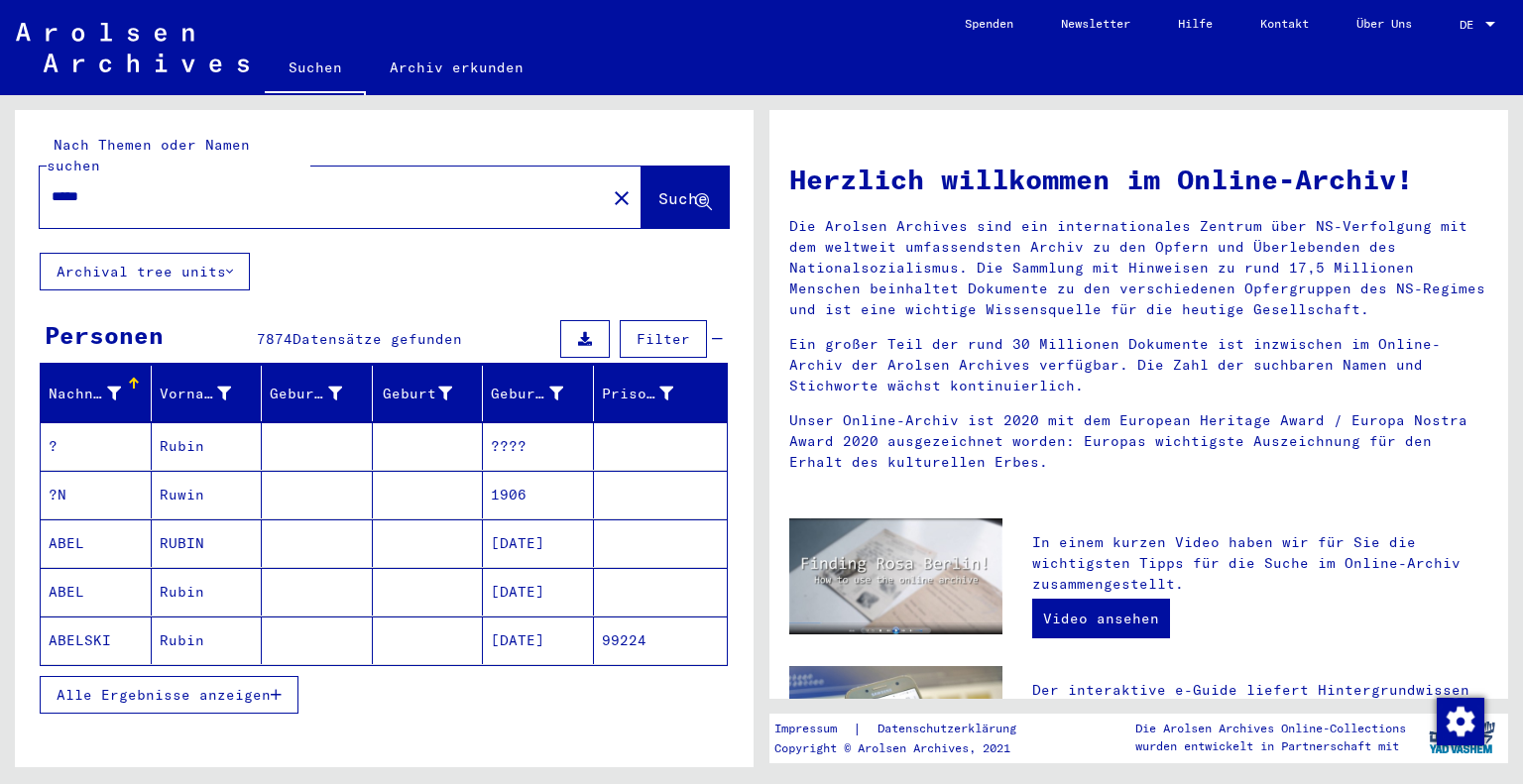 click on "ABELSKI" 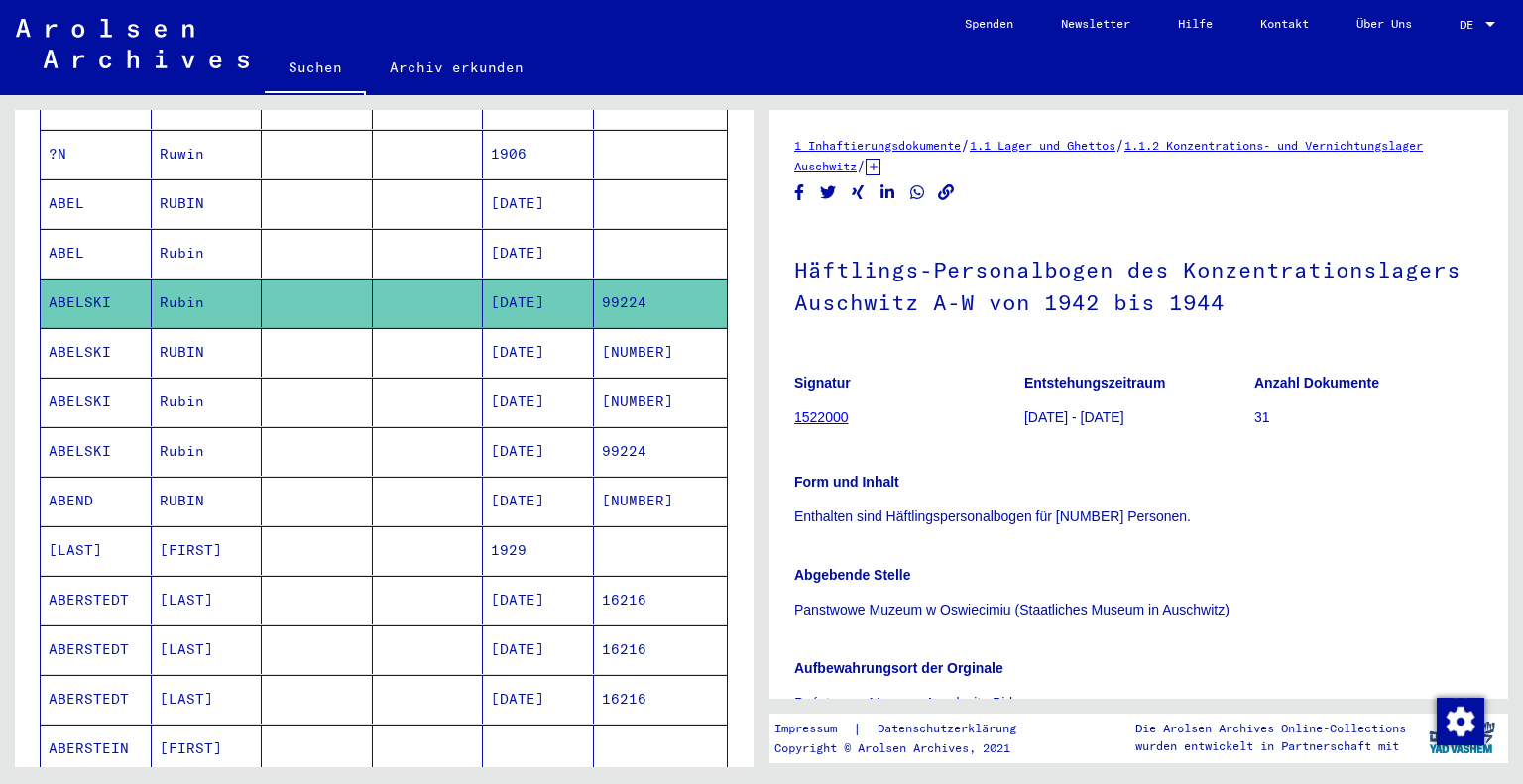 scroll, scrollTop: 365, scrollLeft: 0, axis: vertical 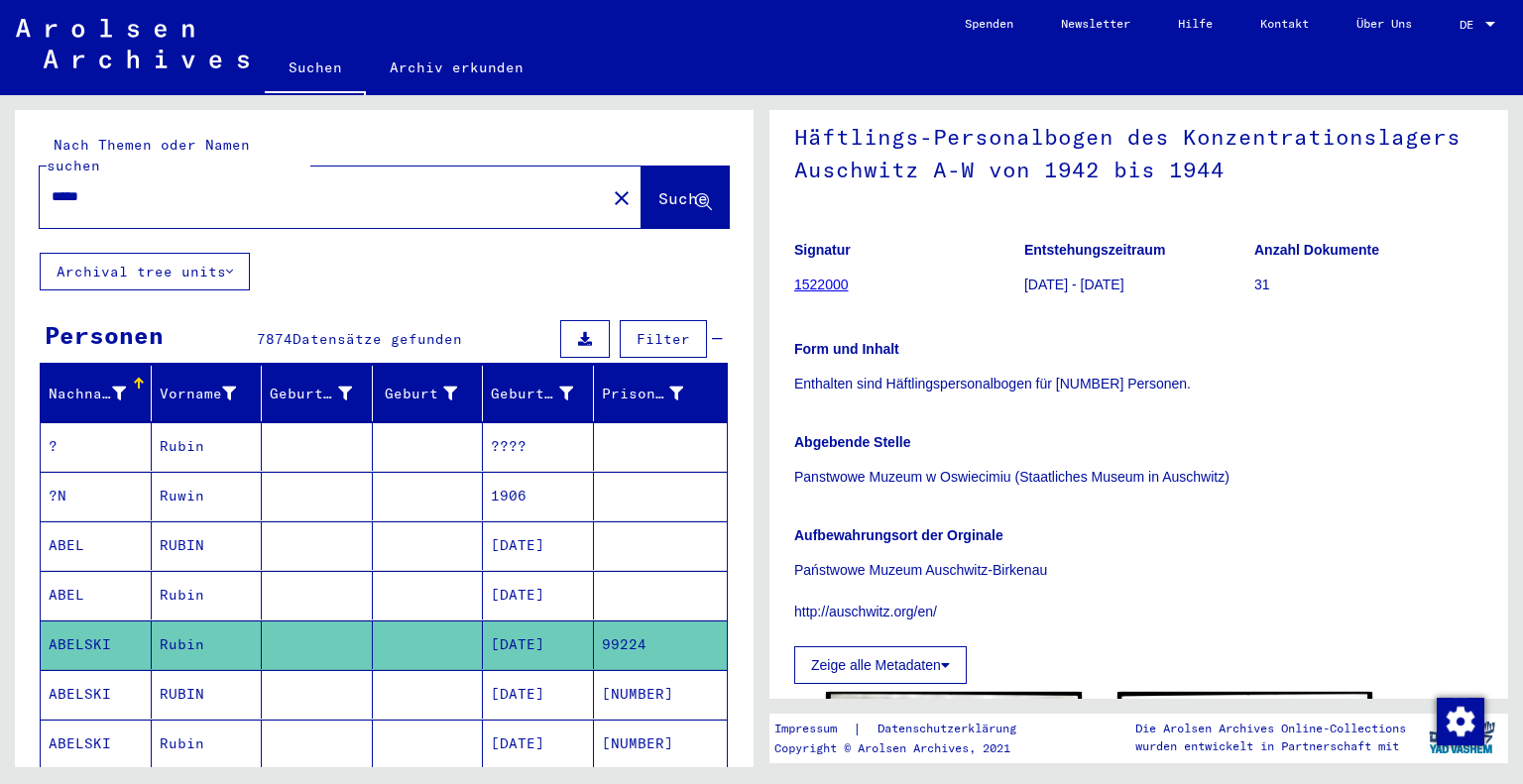 click on "*****" at bounding box center (322, 196) 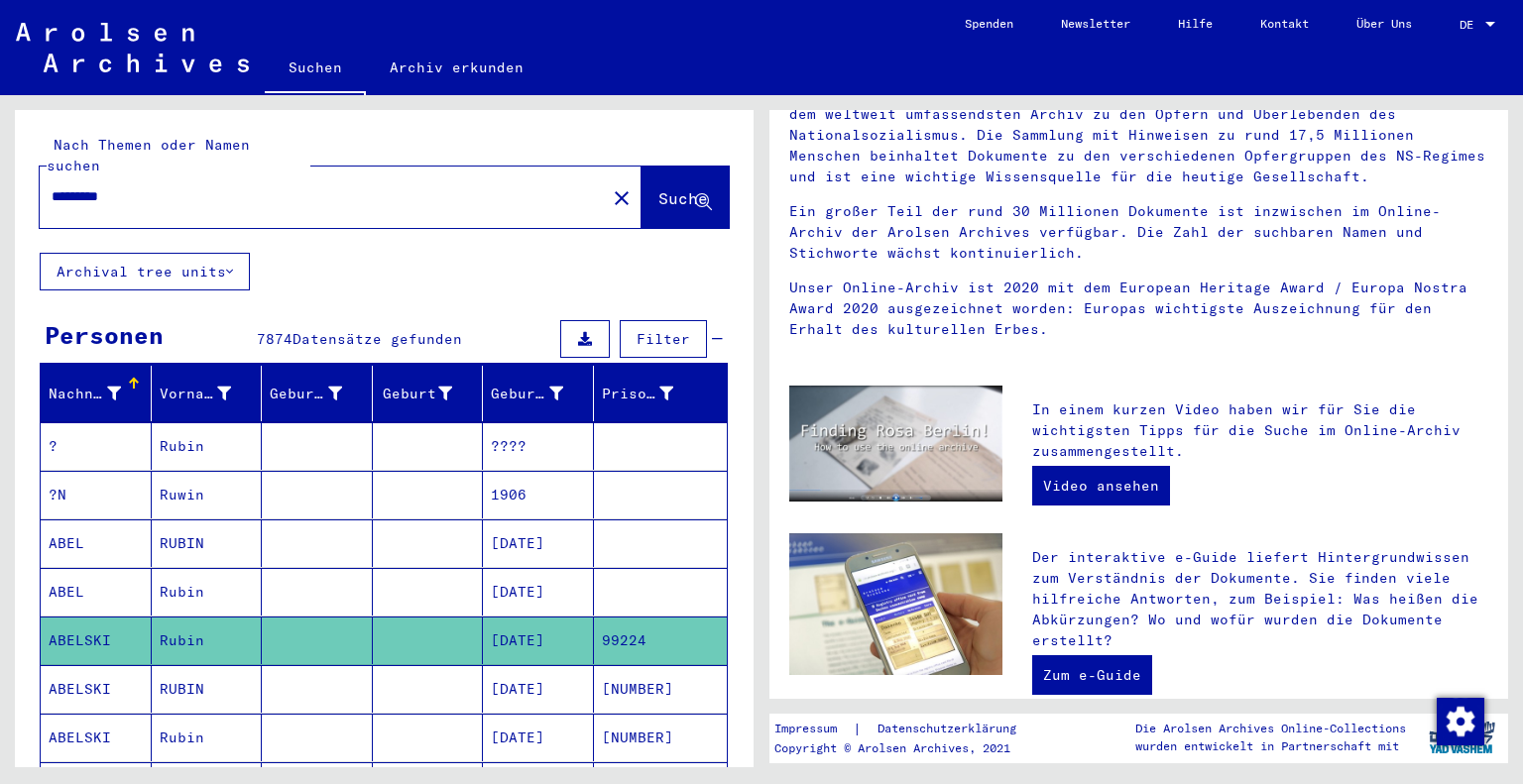 scroll, scrollTop: 0, scrollLeft: 0, axis: both 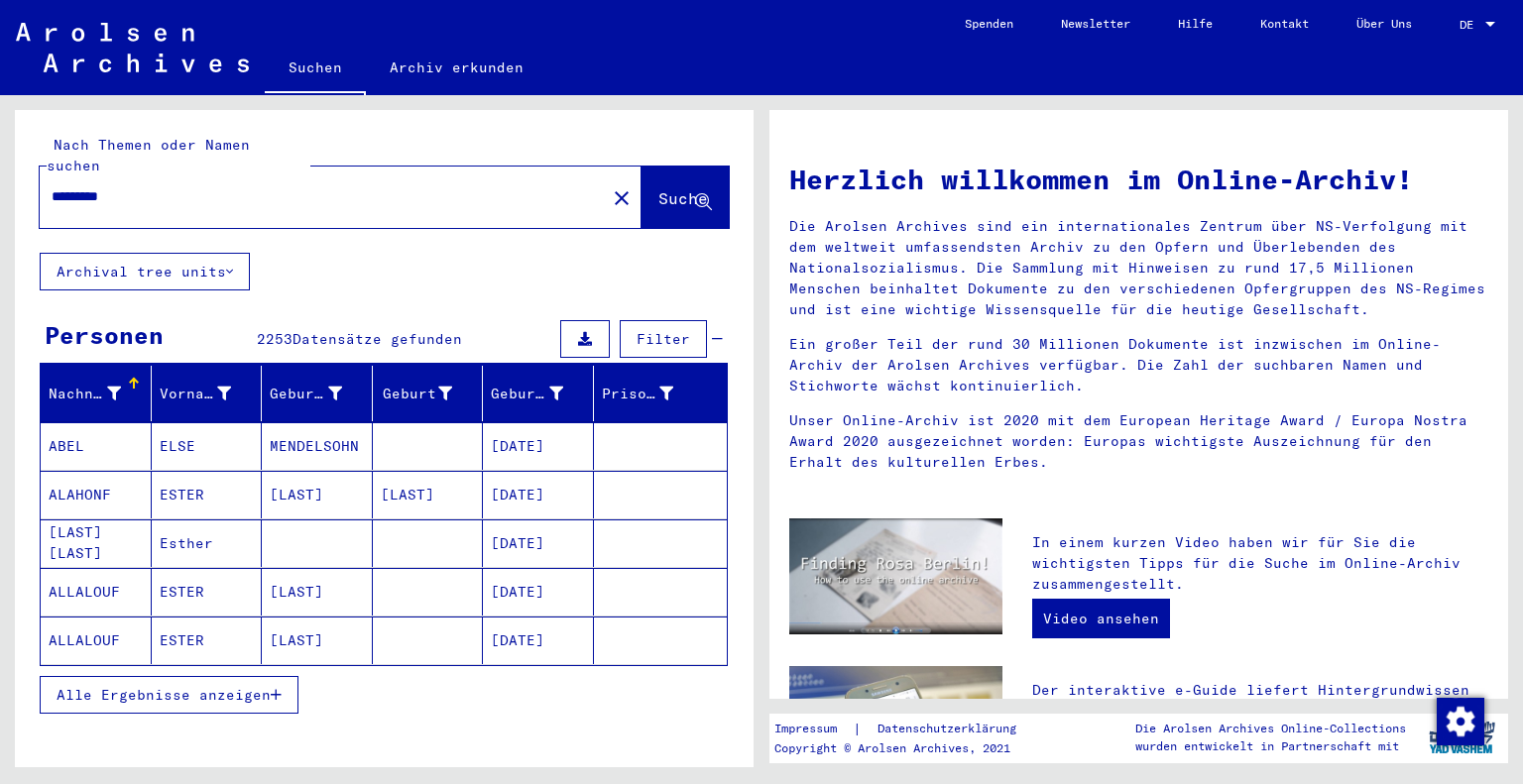 click on "[LAST] [LAST]" at bounding box center [96, 592] 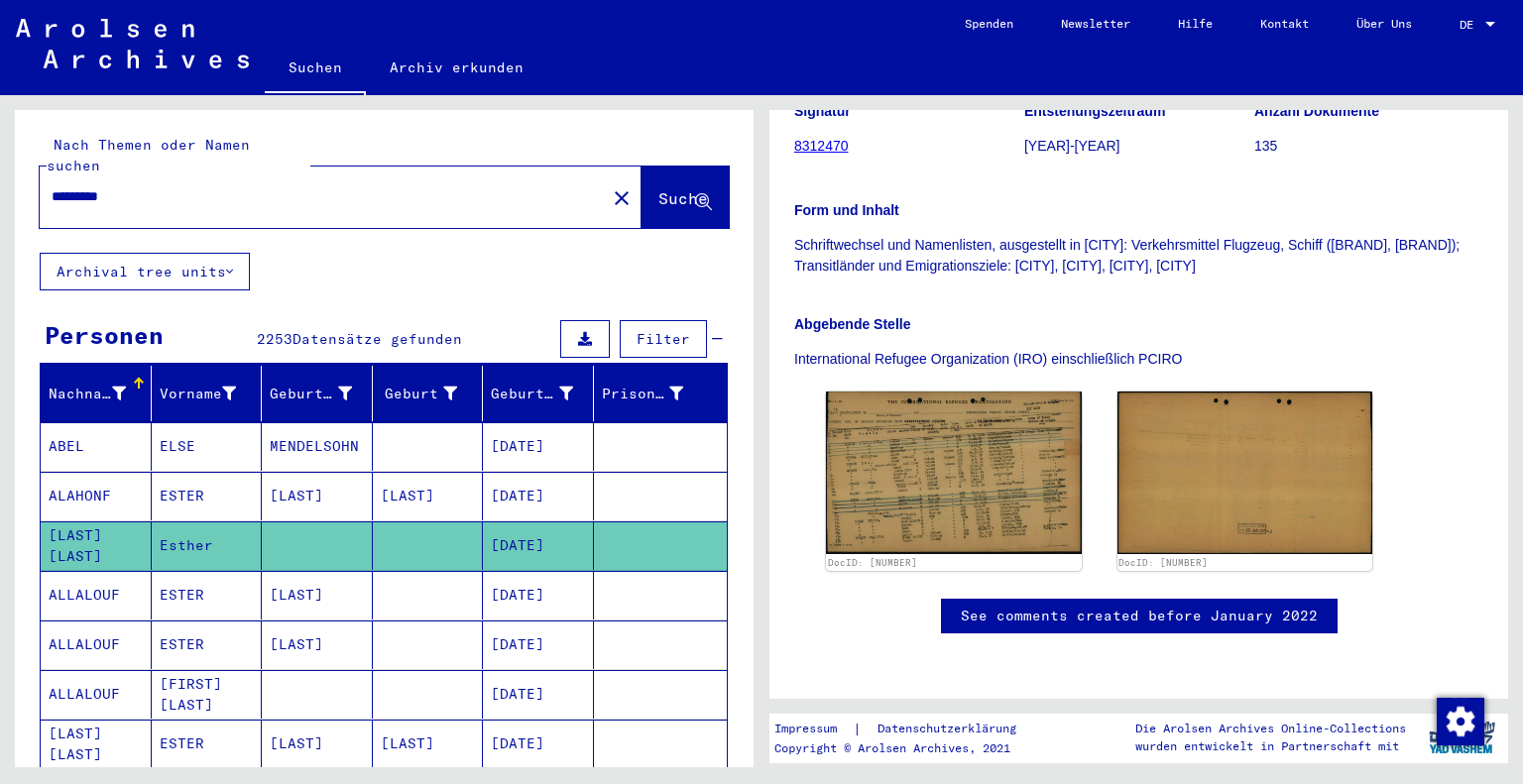 scroll, scrollTop: 436, scrollLeft: 0, axis: vertical 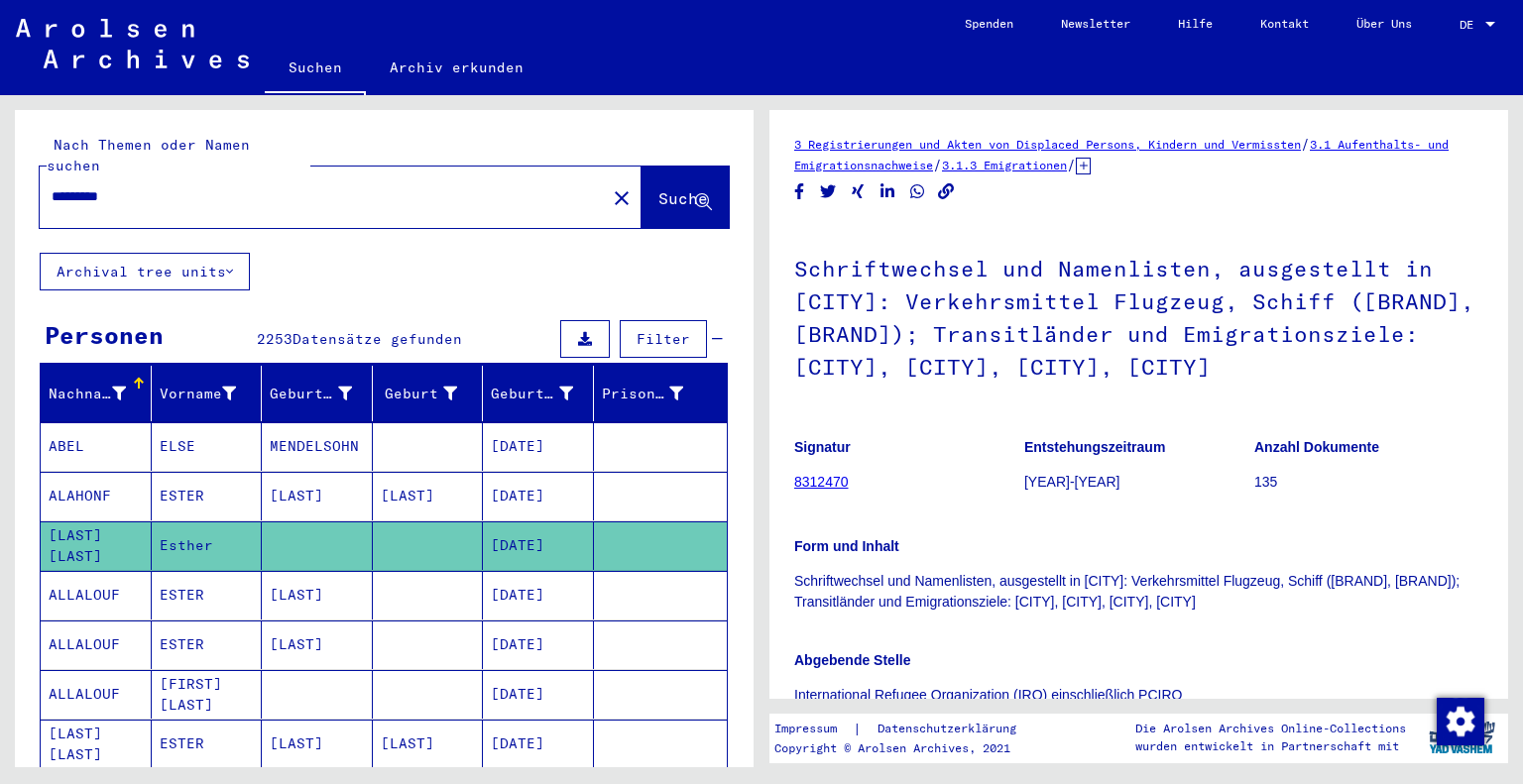 drag, startPoint x: 153, startPoint y: 179, endPoint x: 14, endPoint y: 190, distance: 139.43457 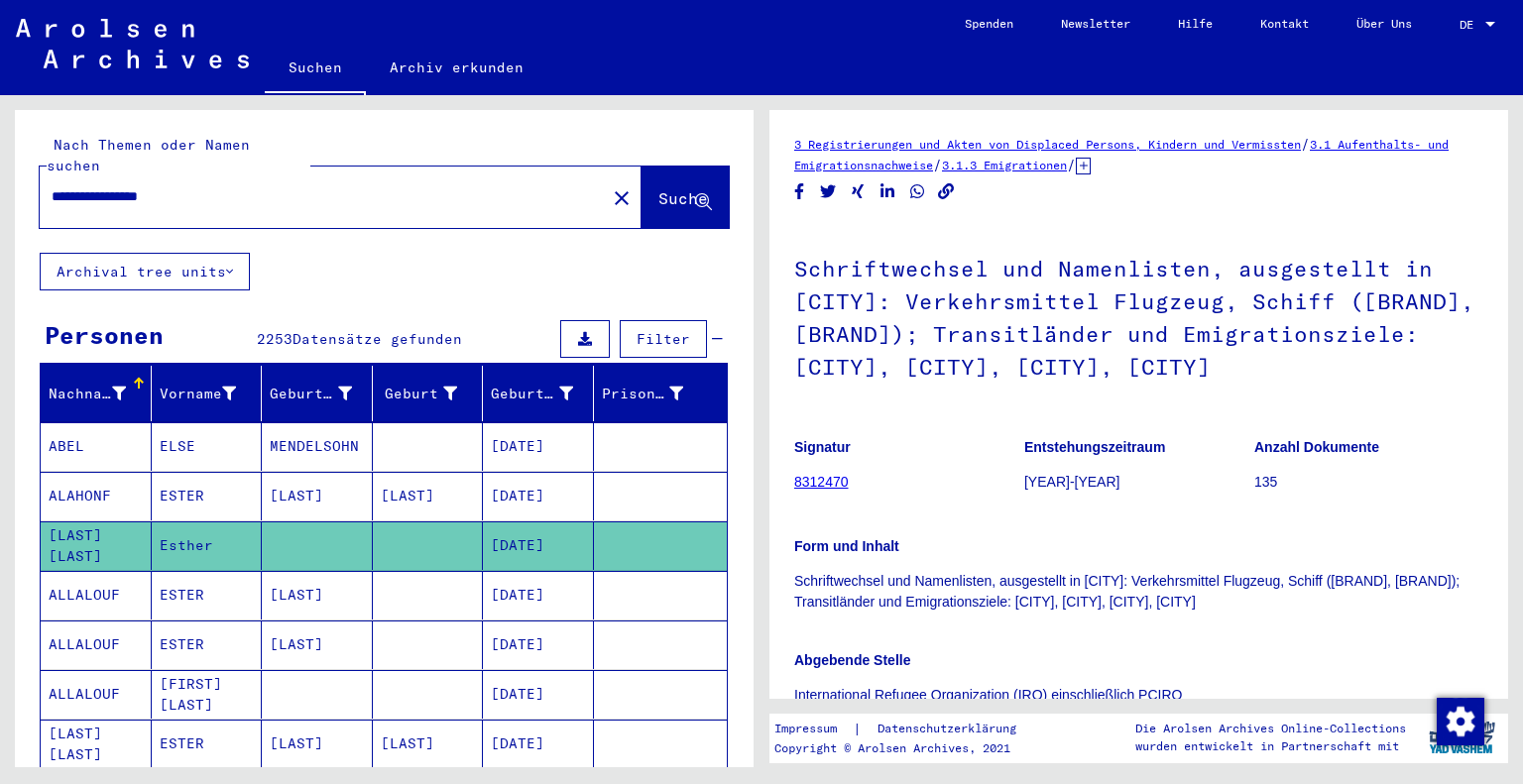 type on "**********" 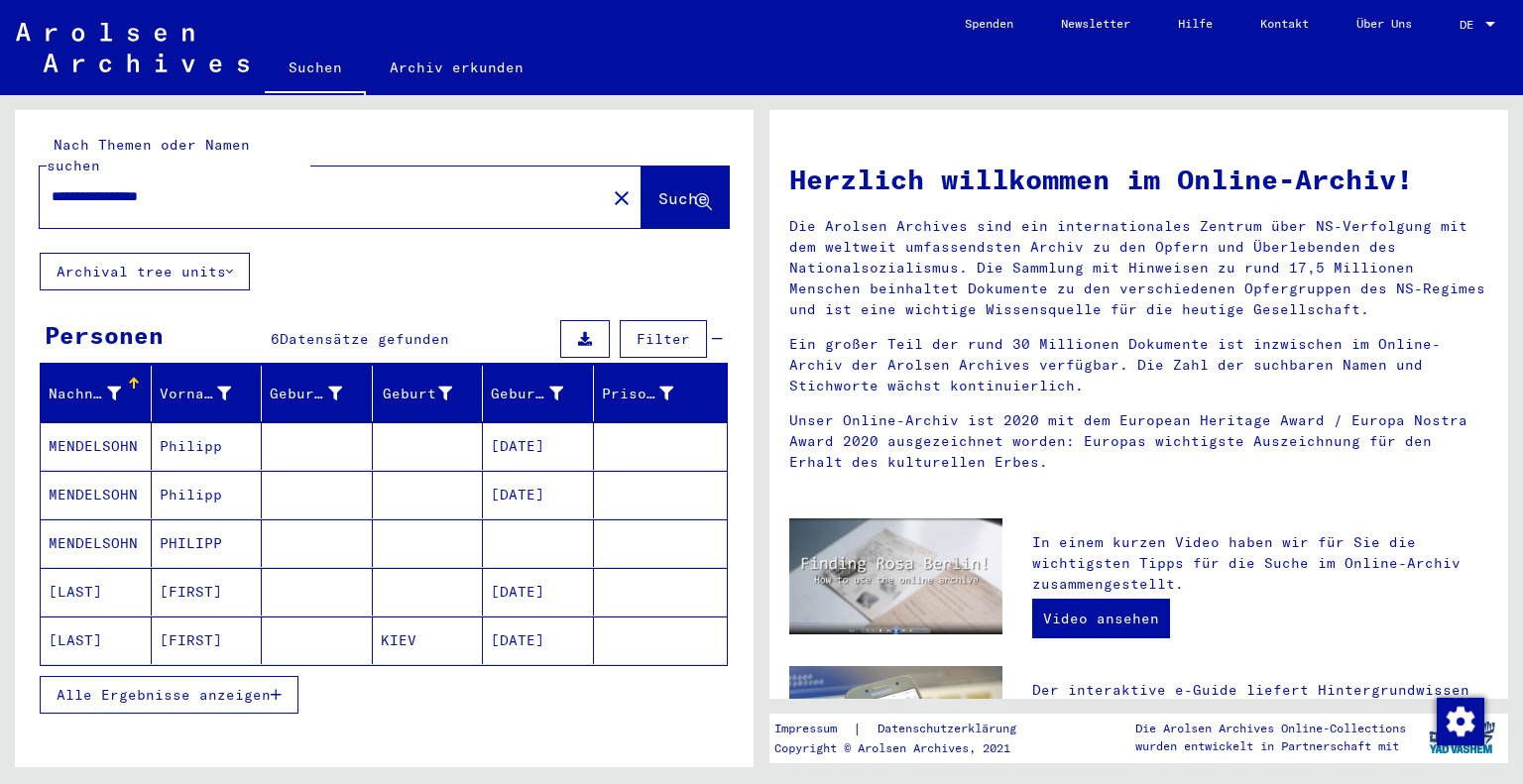 click on "[FIRST]" 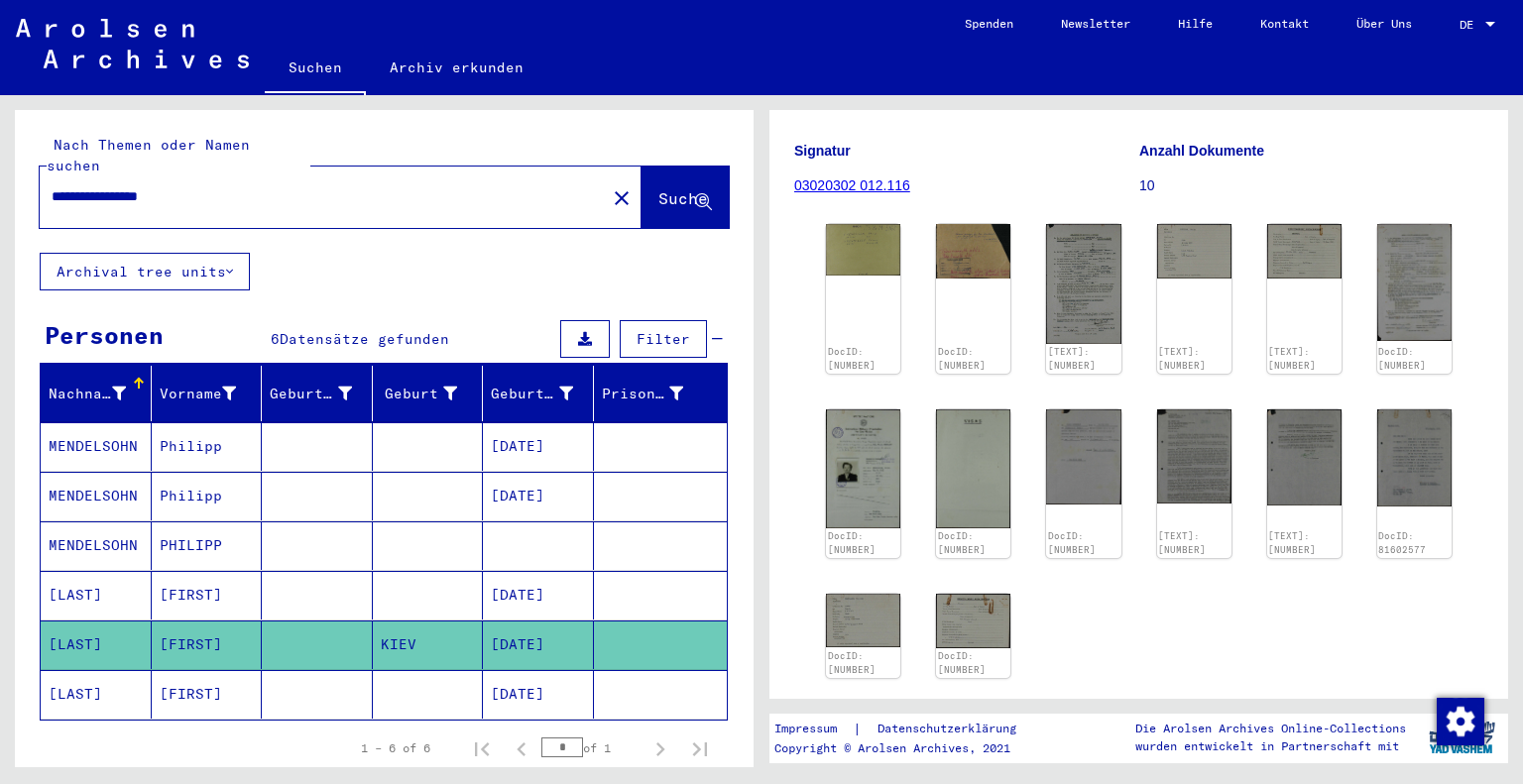 scroll, scrollTop: 0, scrollLeft: 0, axis: both 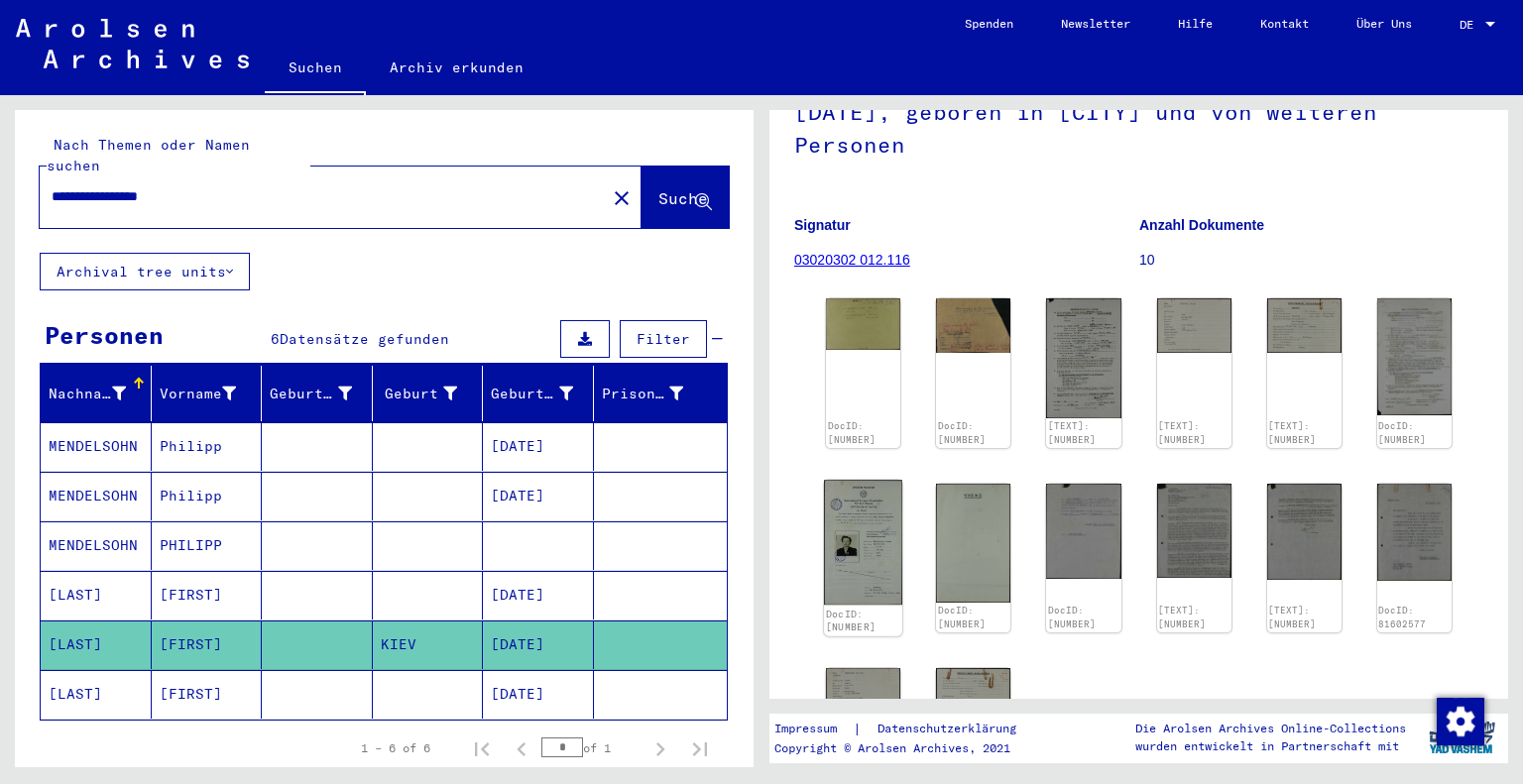 click 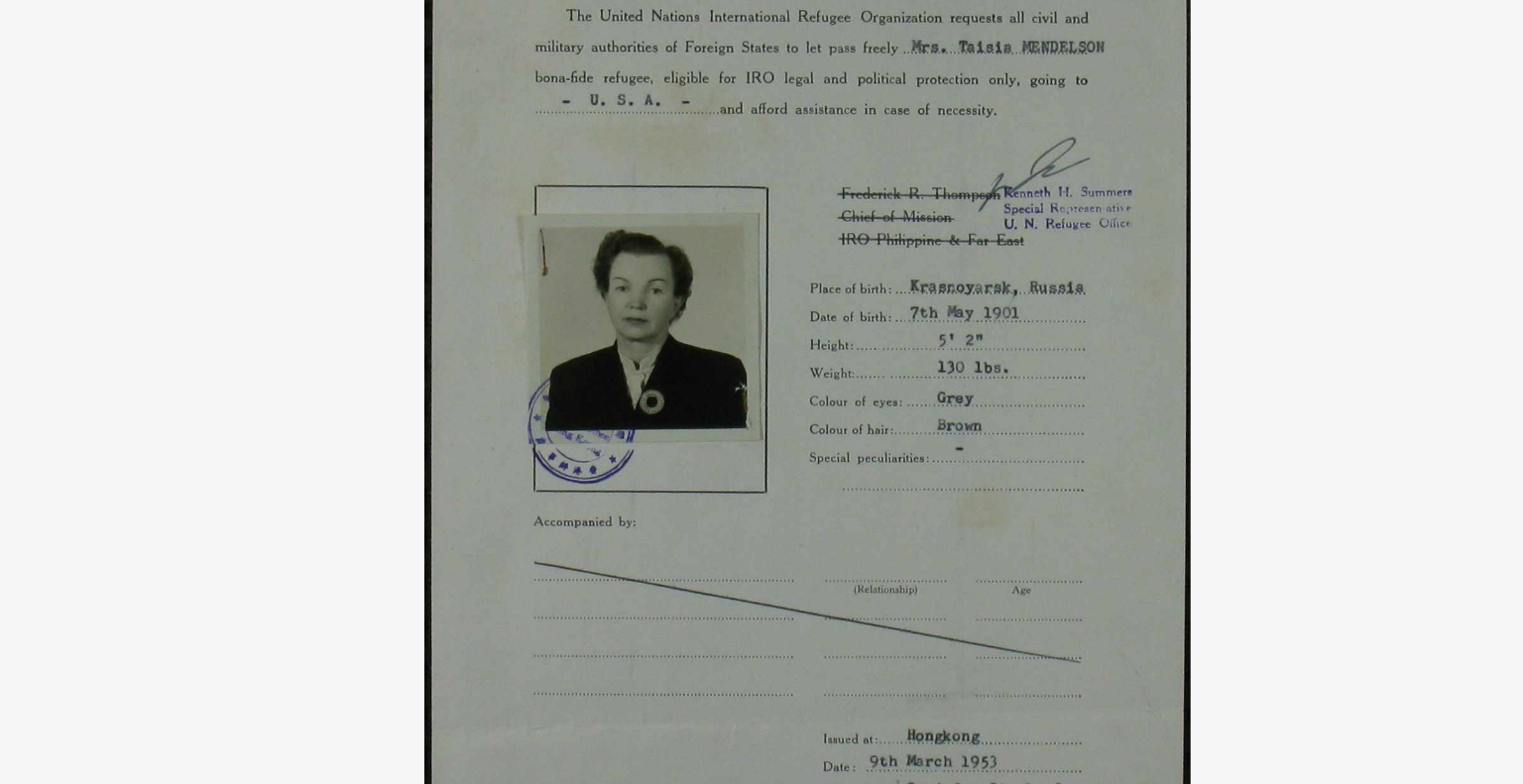 type 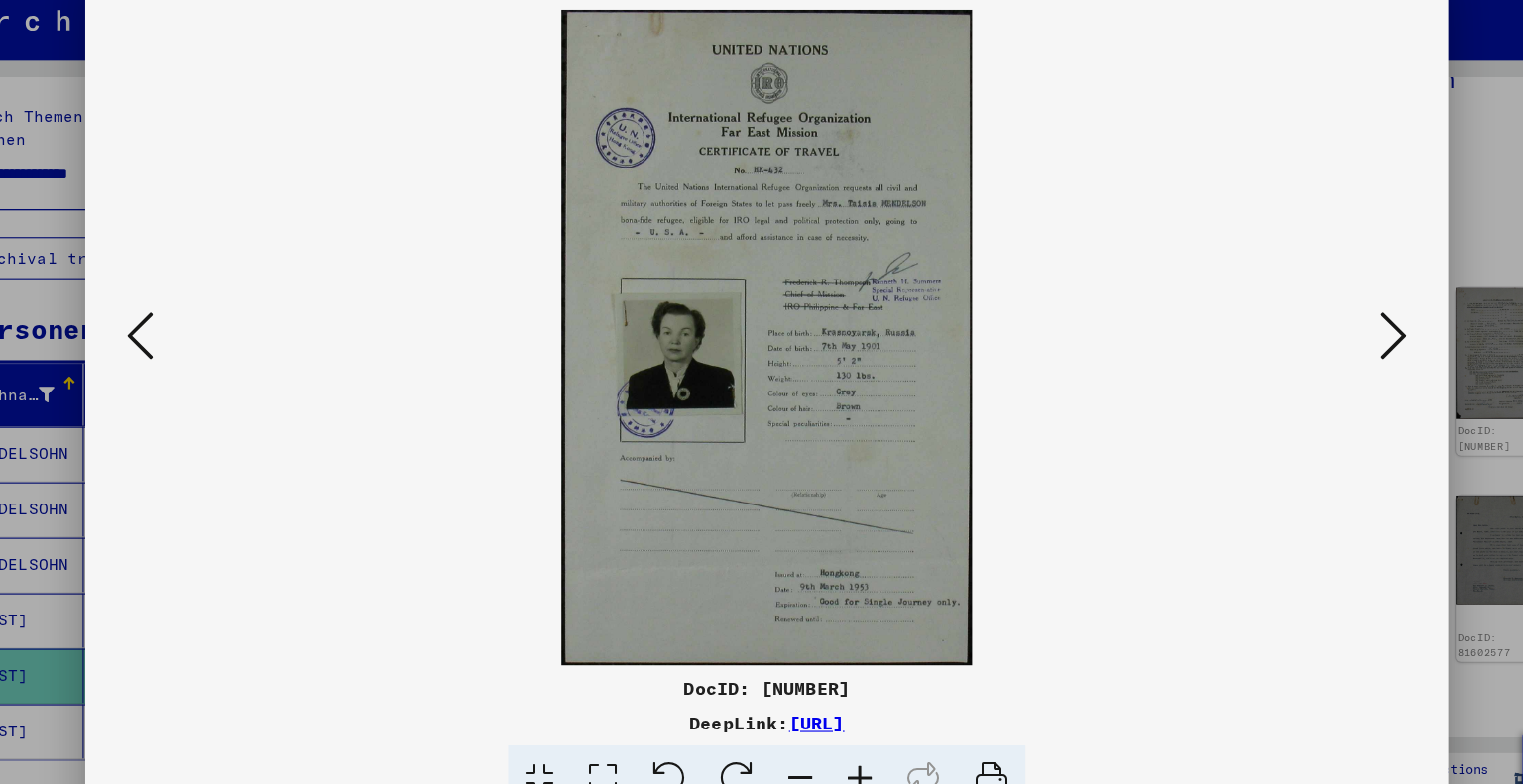 click at bounding box center (762, 392) 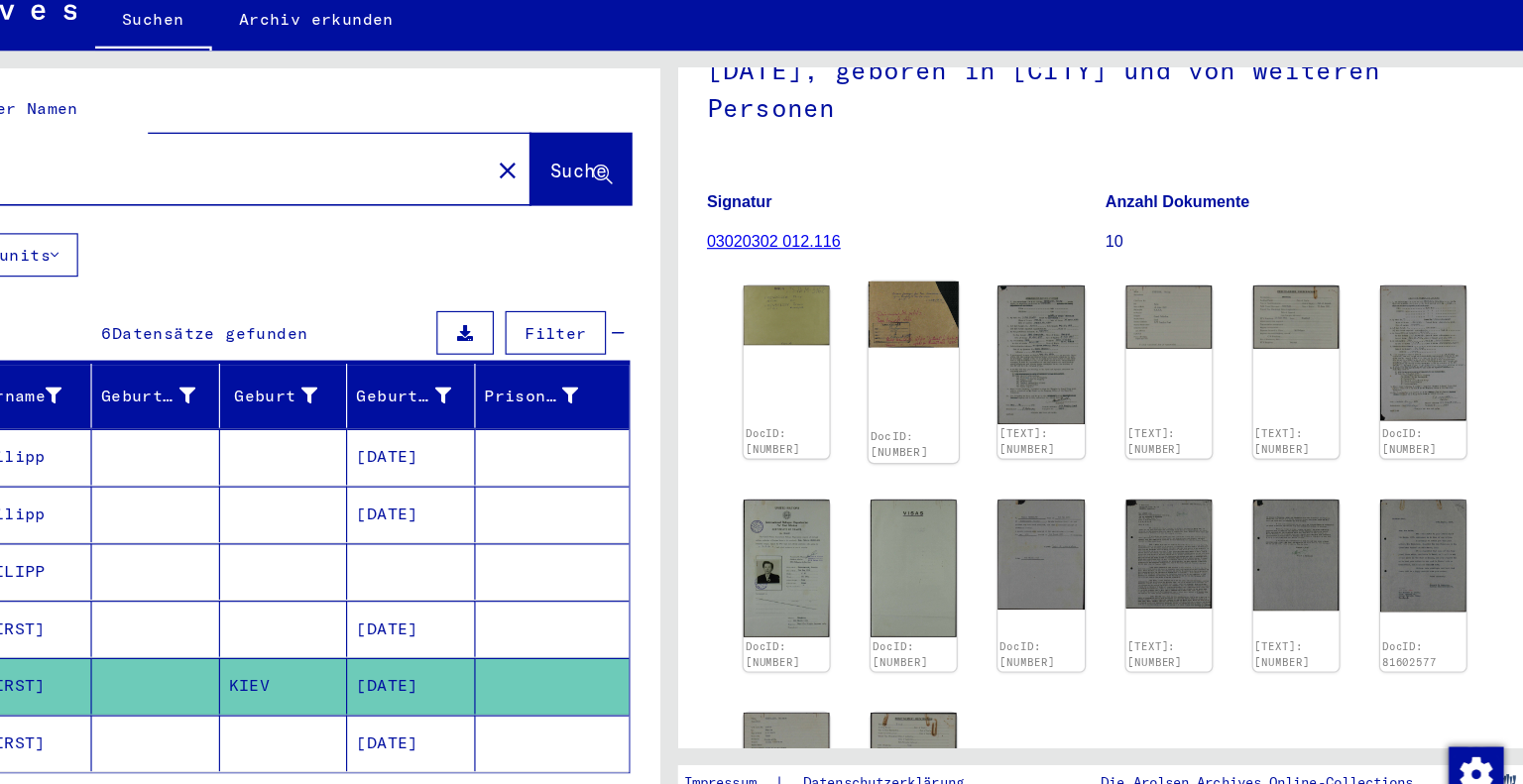 click 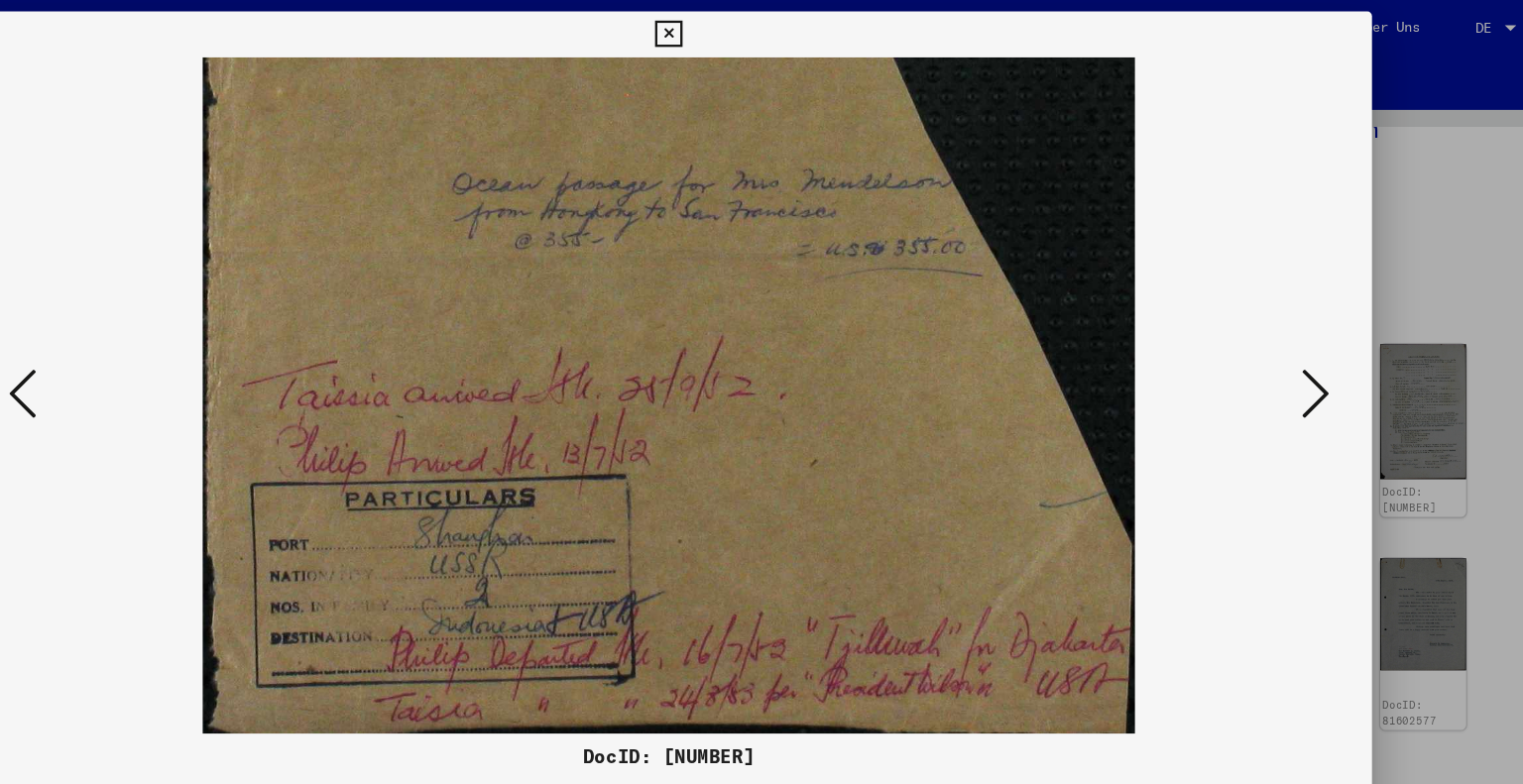 type 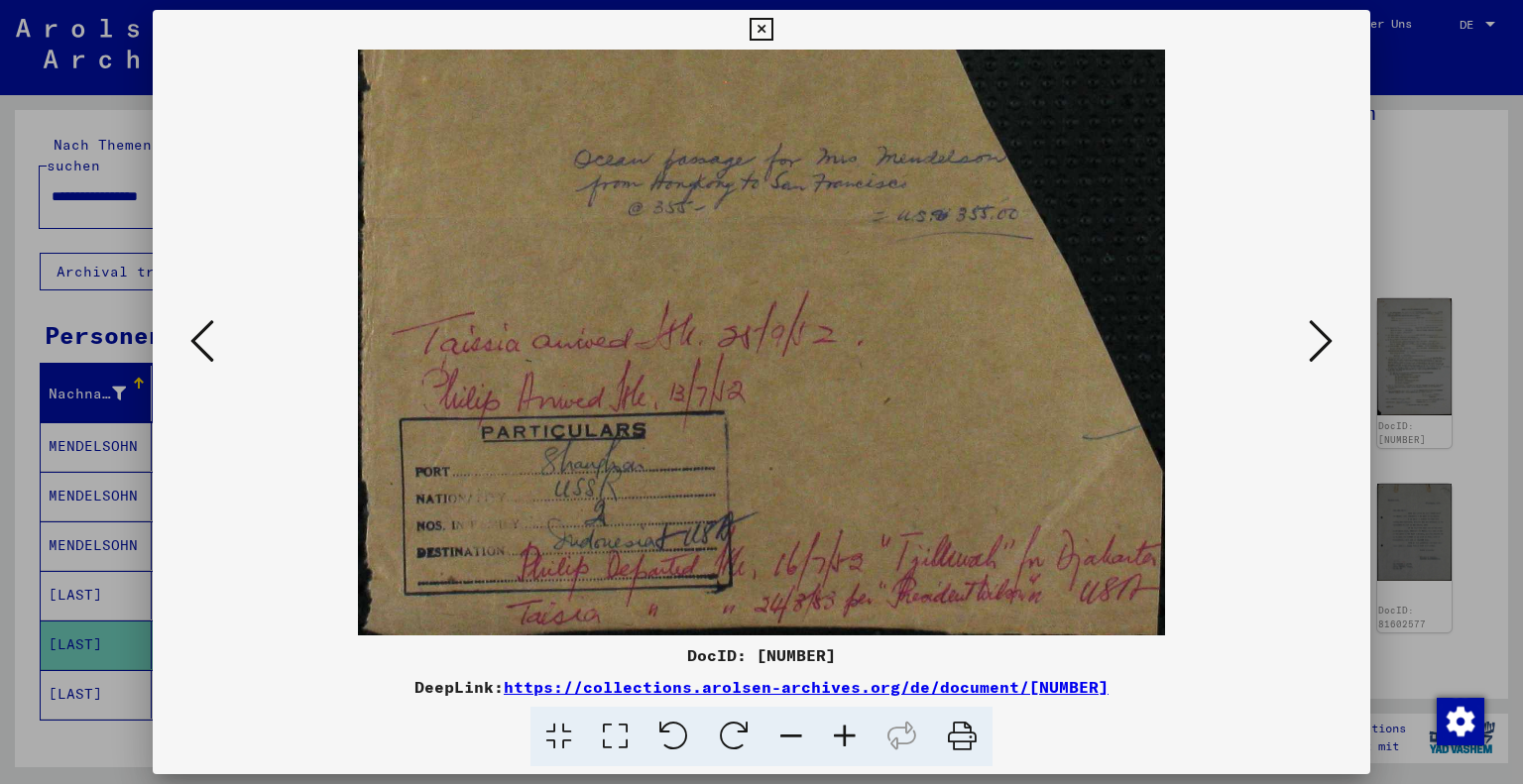 click at bounding box center (1321, 342) 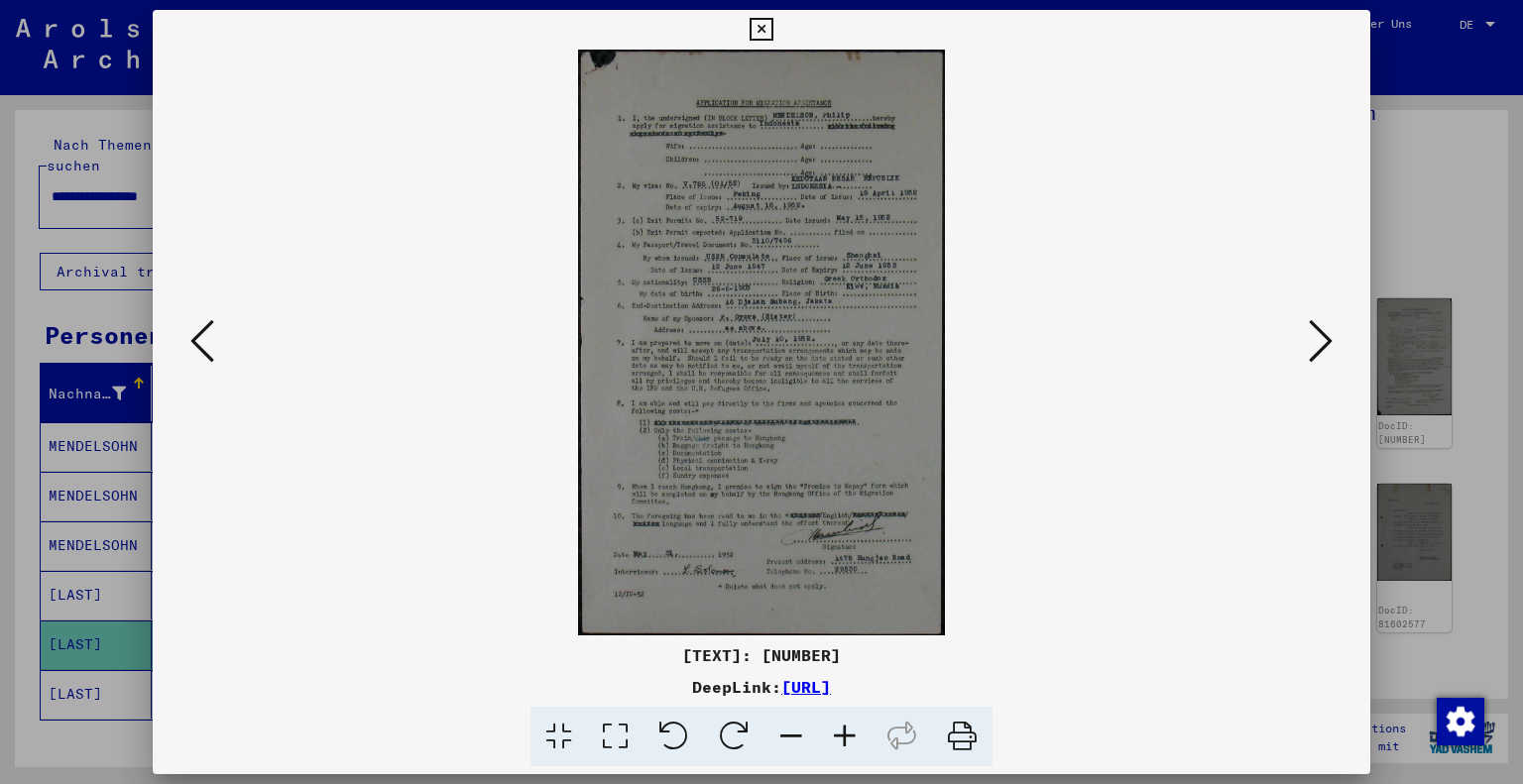 click at bounding box center [1321, 342] 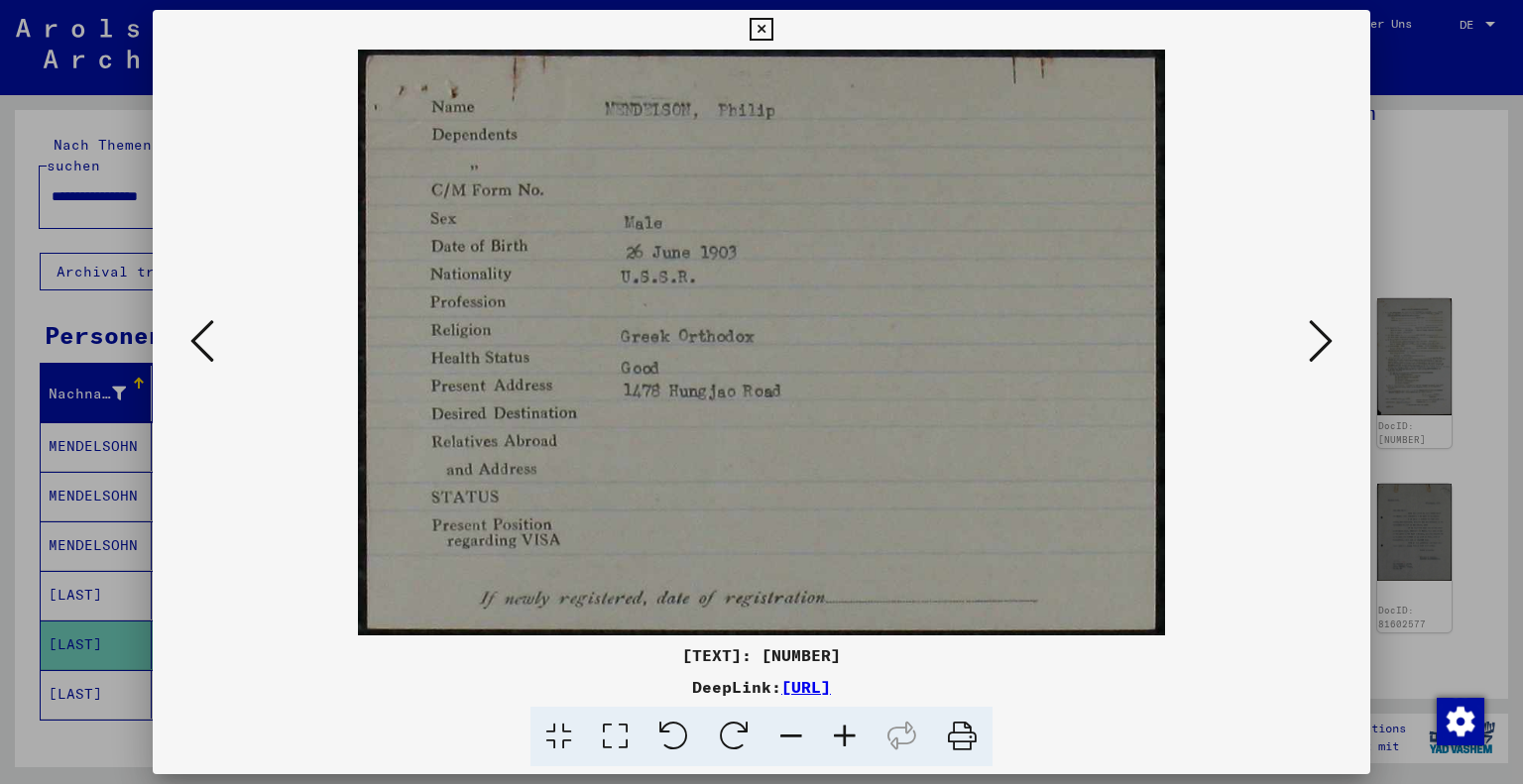 click at bounding box center (1321, 341) 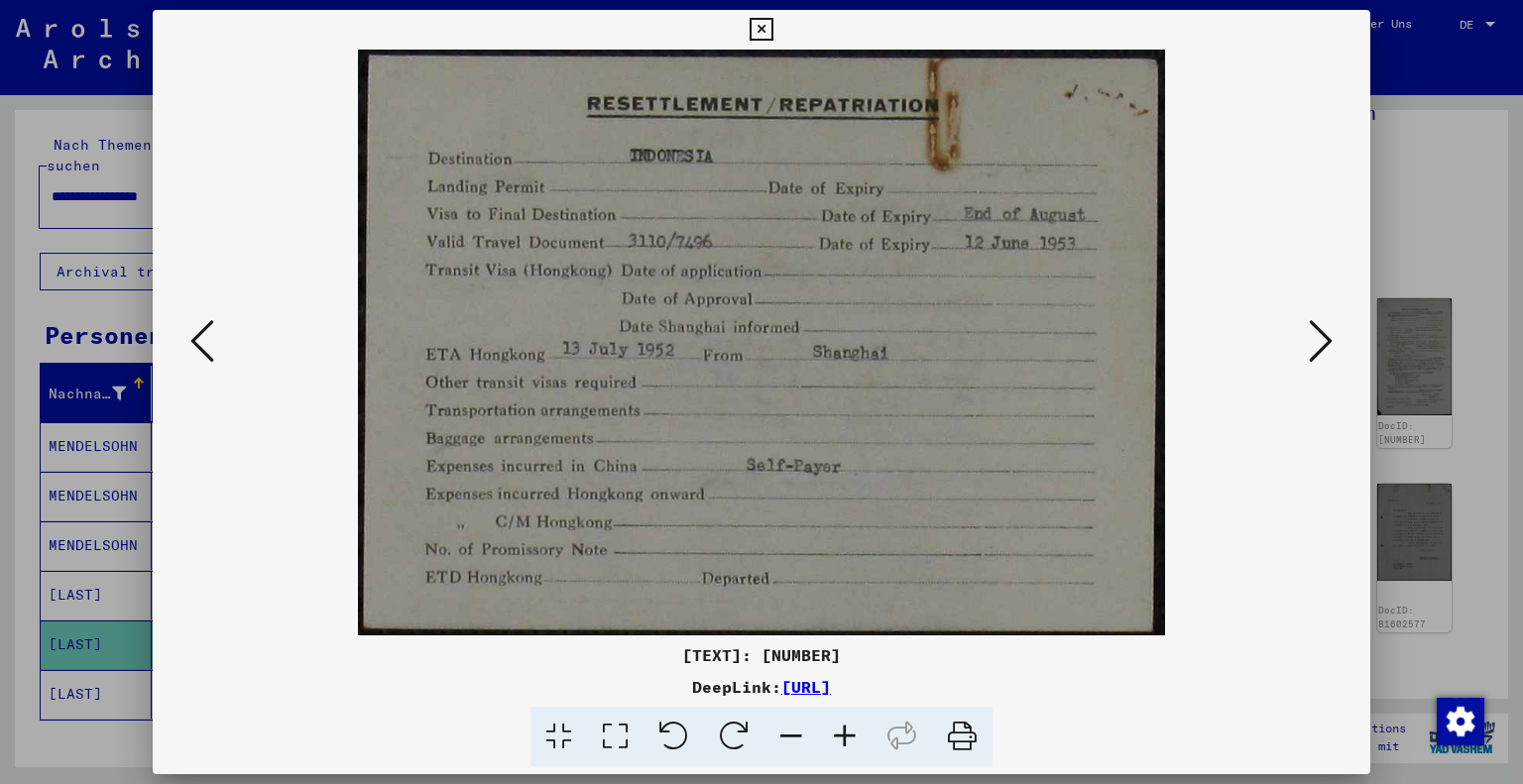 click at bounding box center (202, 342) 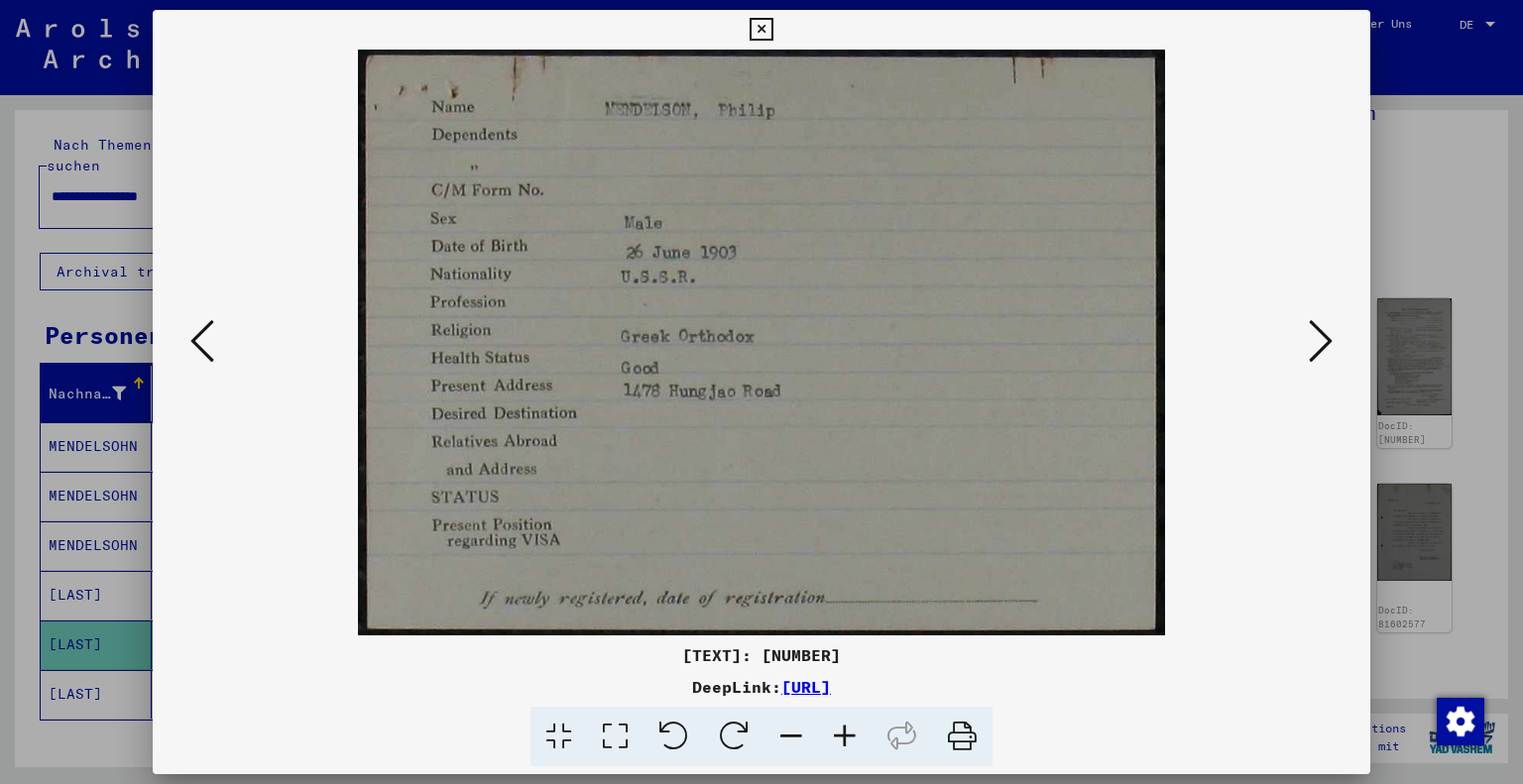 click at bounding box center (1321, 341) 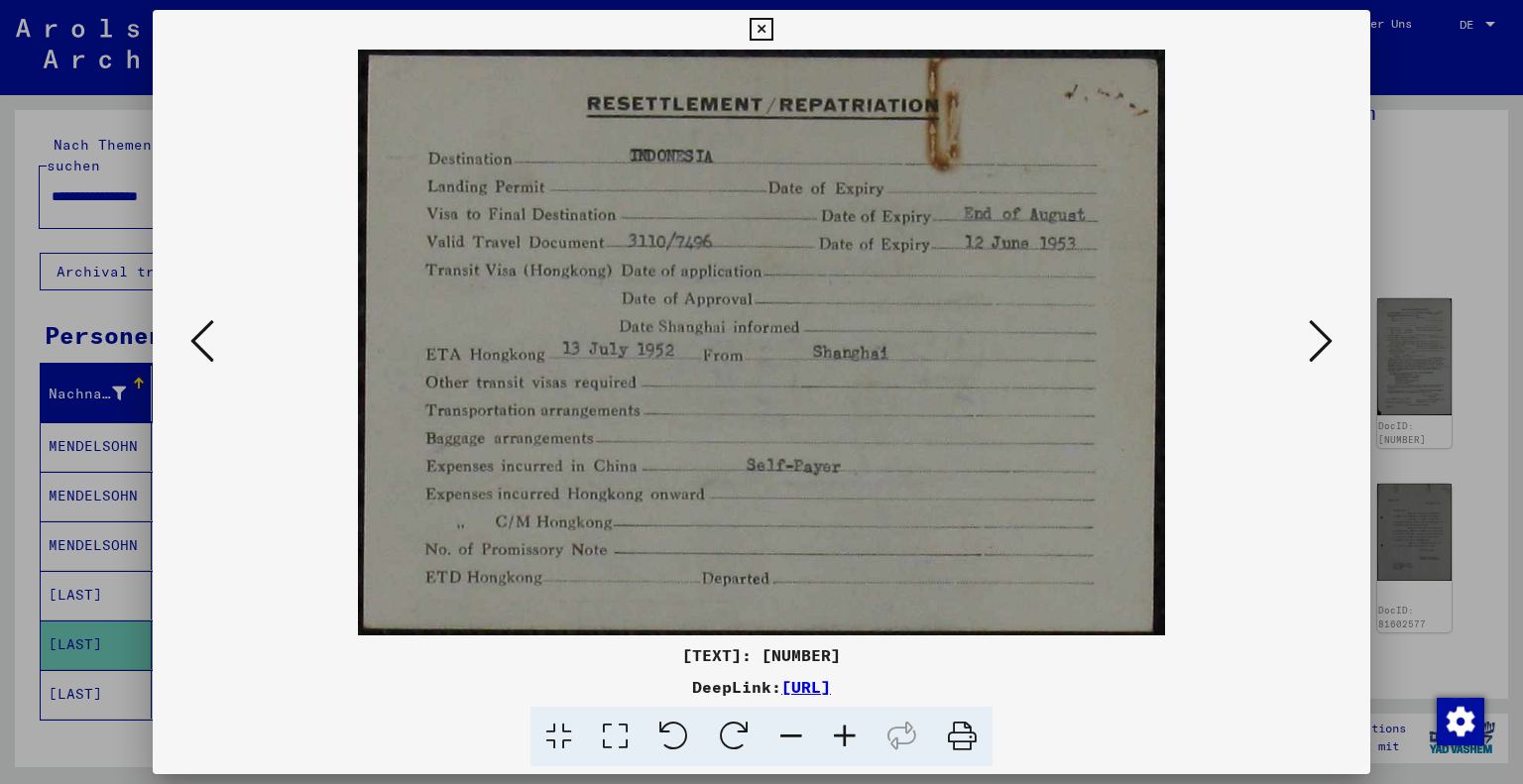 click at bounding box center [1321, 341] 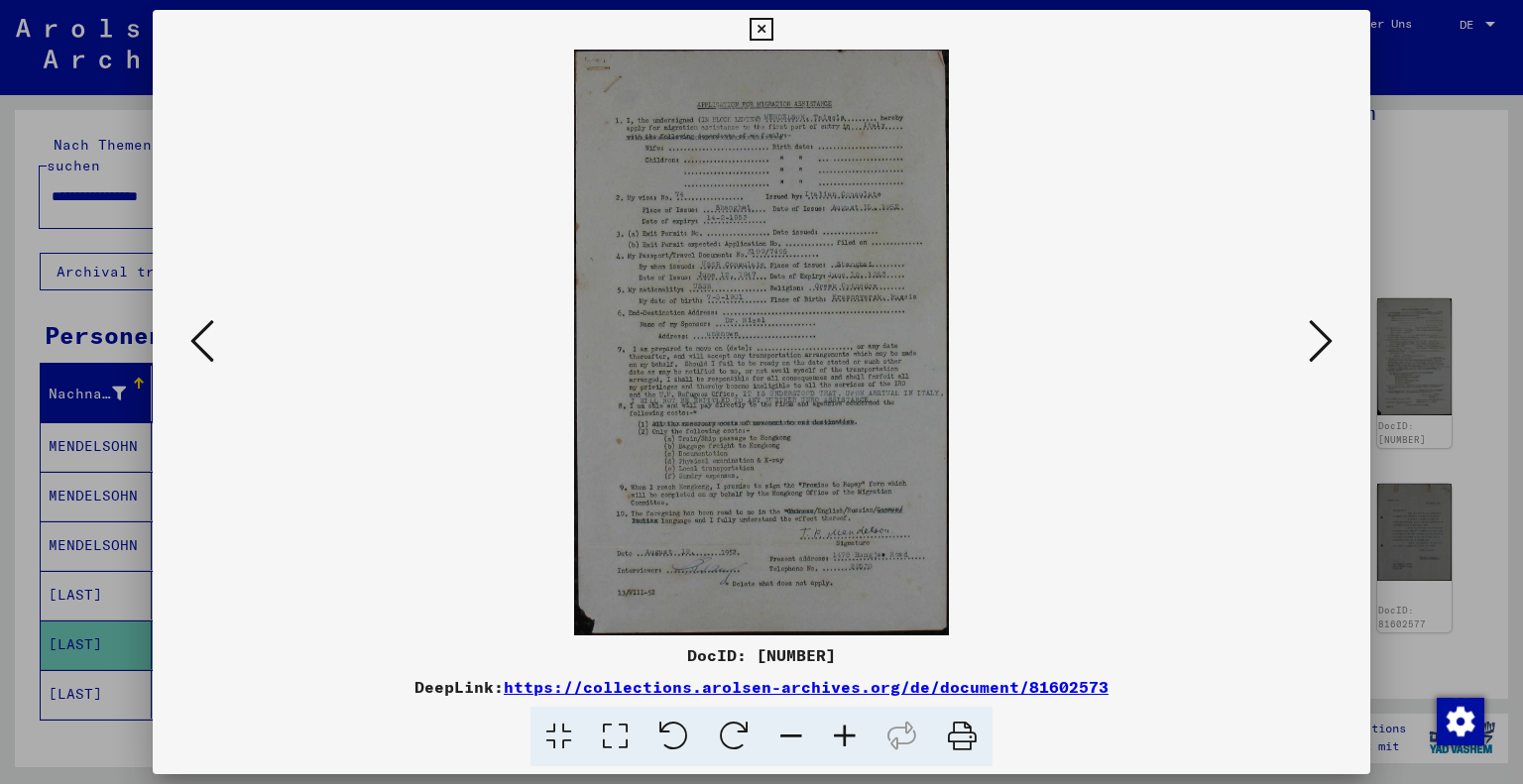 click at bounding box center [1321, 342] 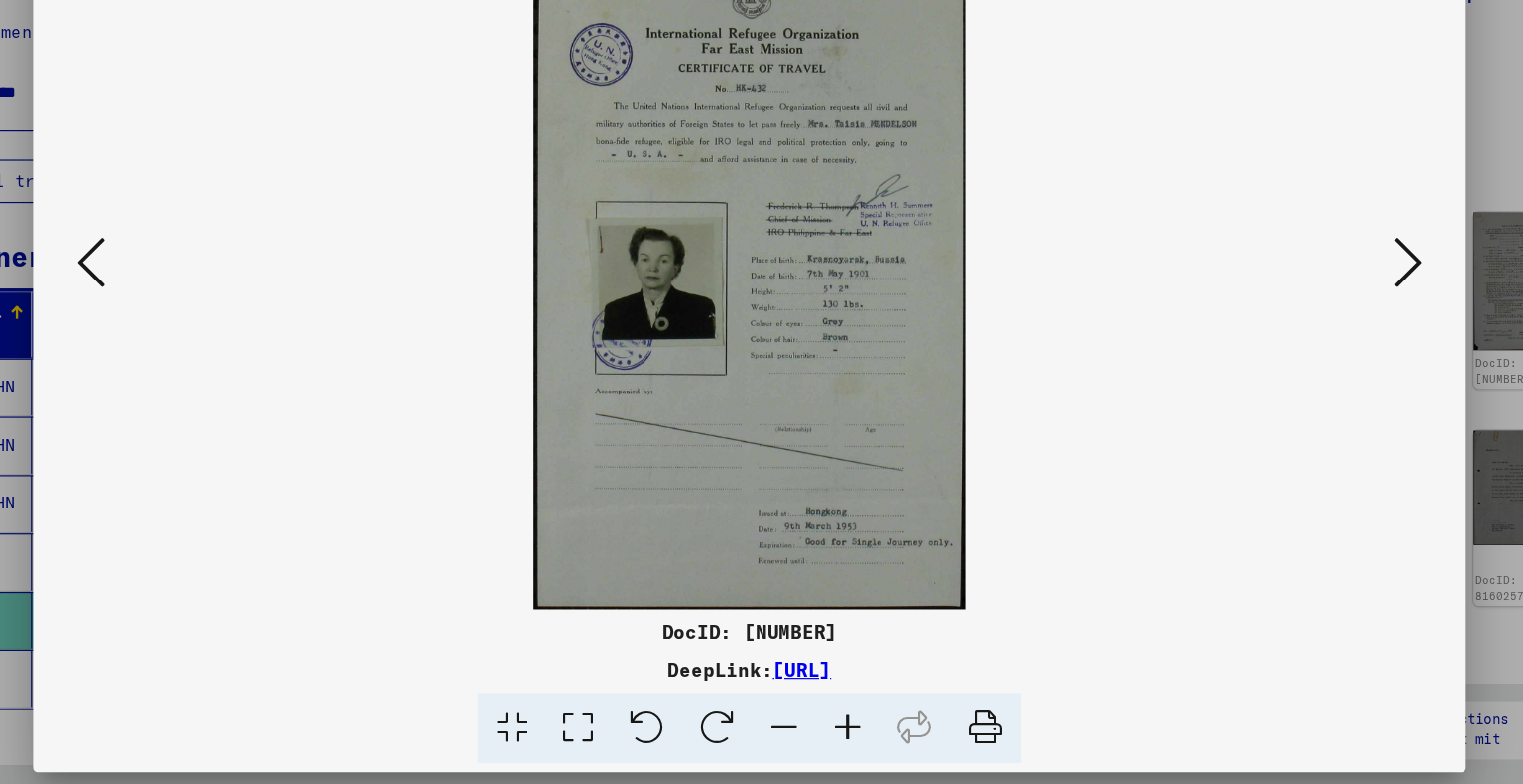 scroll, scrollTop: 0, scrollLeft: 0, axis: both 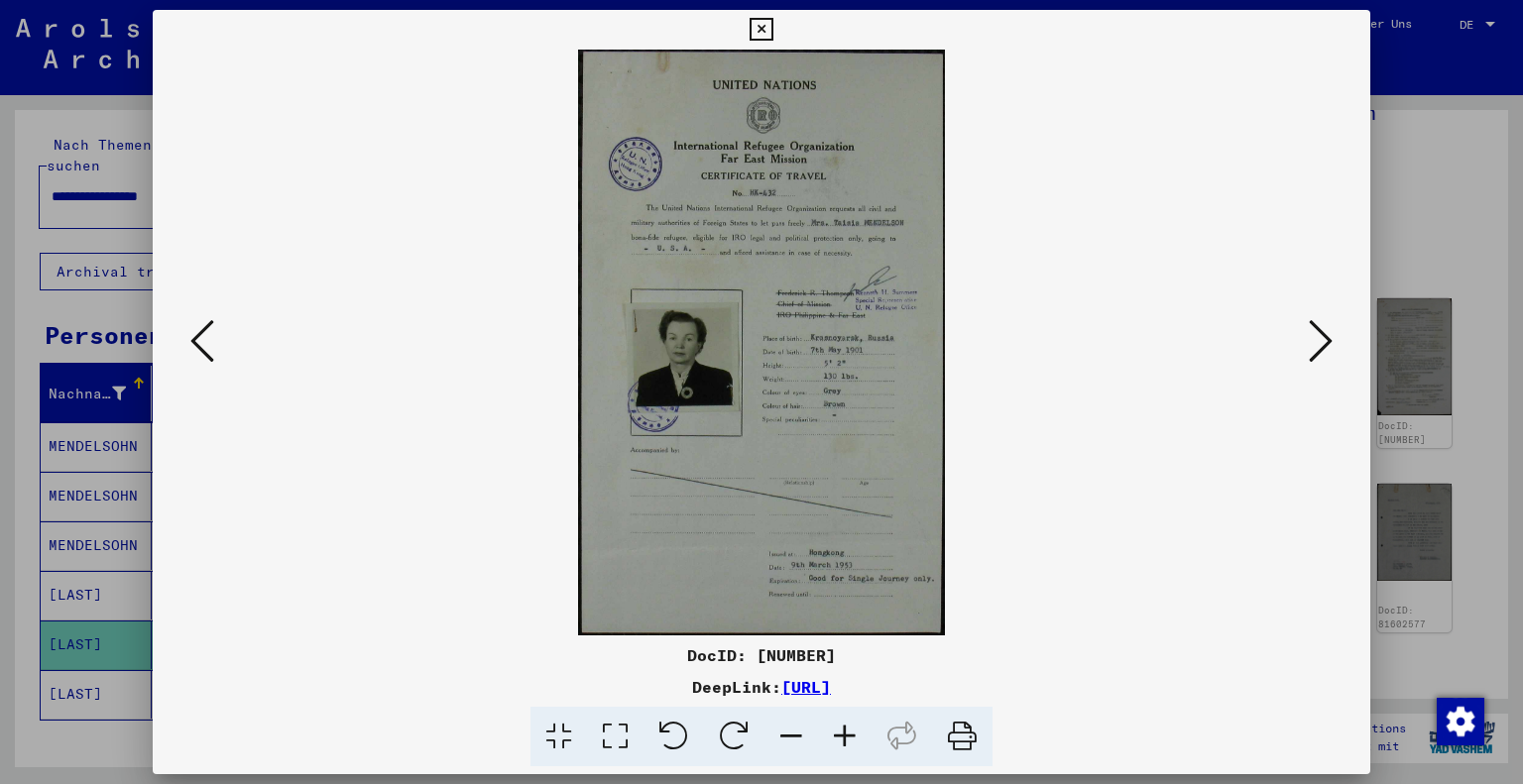 type 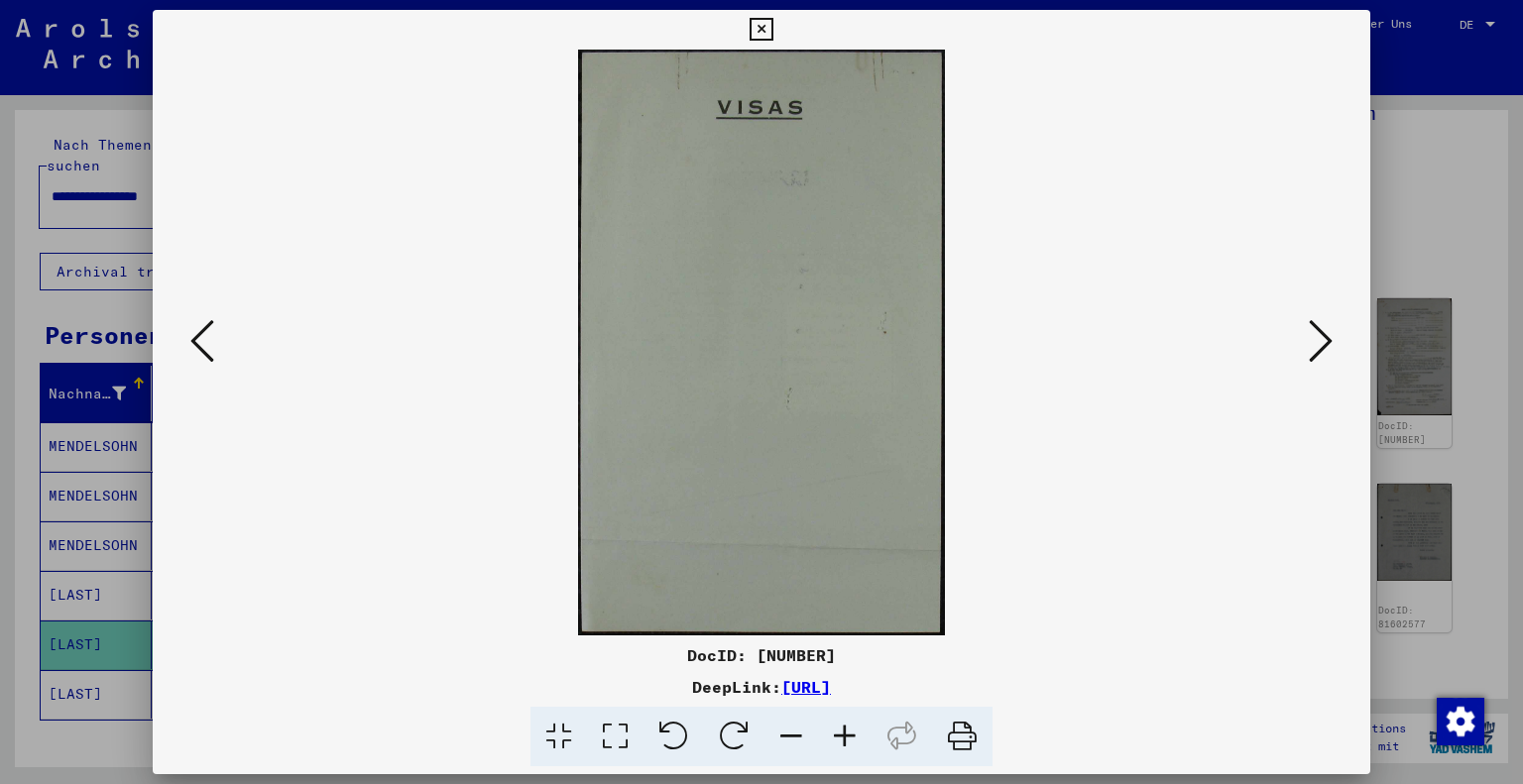 click at bounding box center (1321, 341) 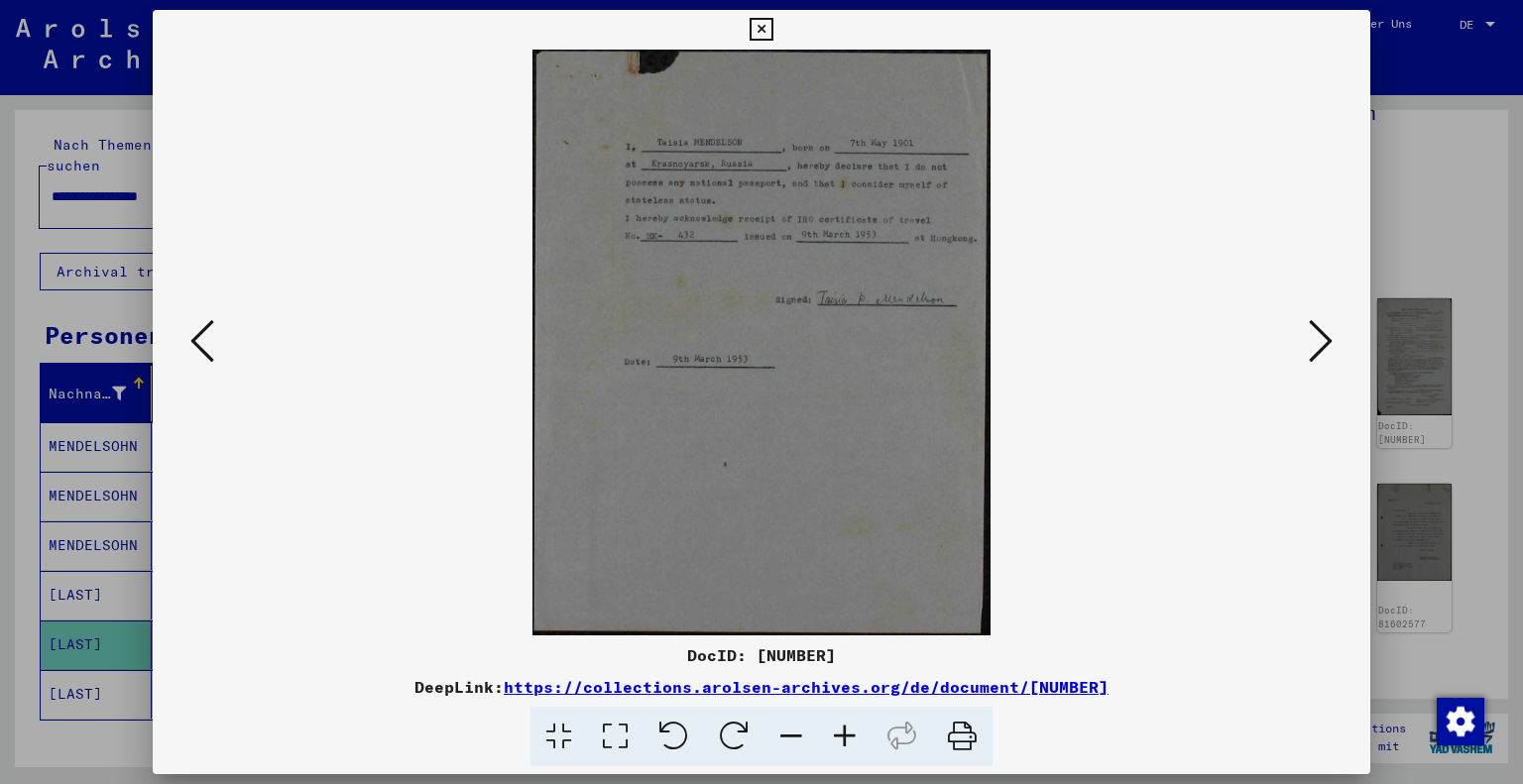 click at bounding box center [1321, 341] 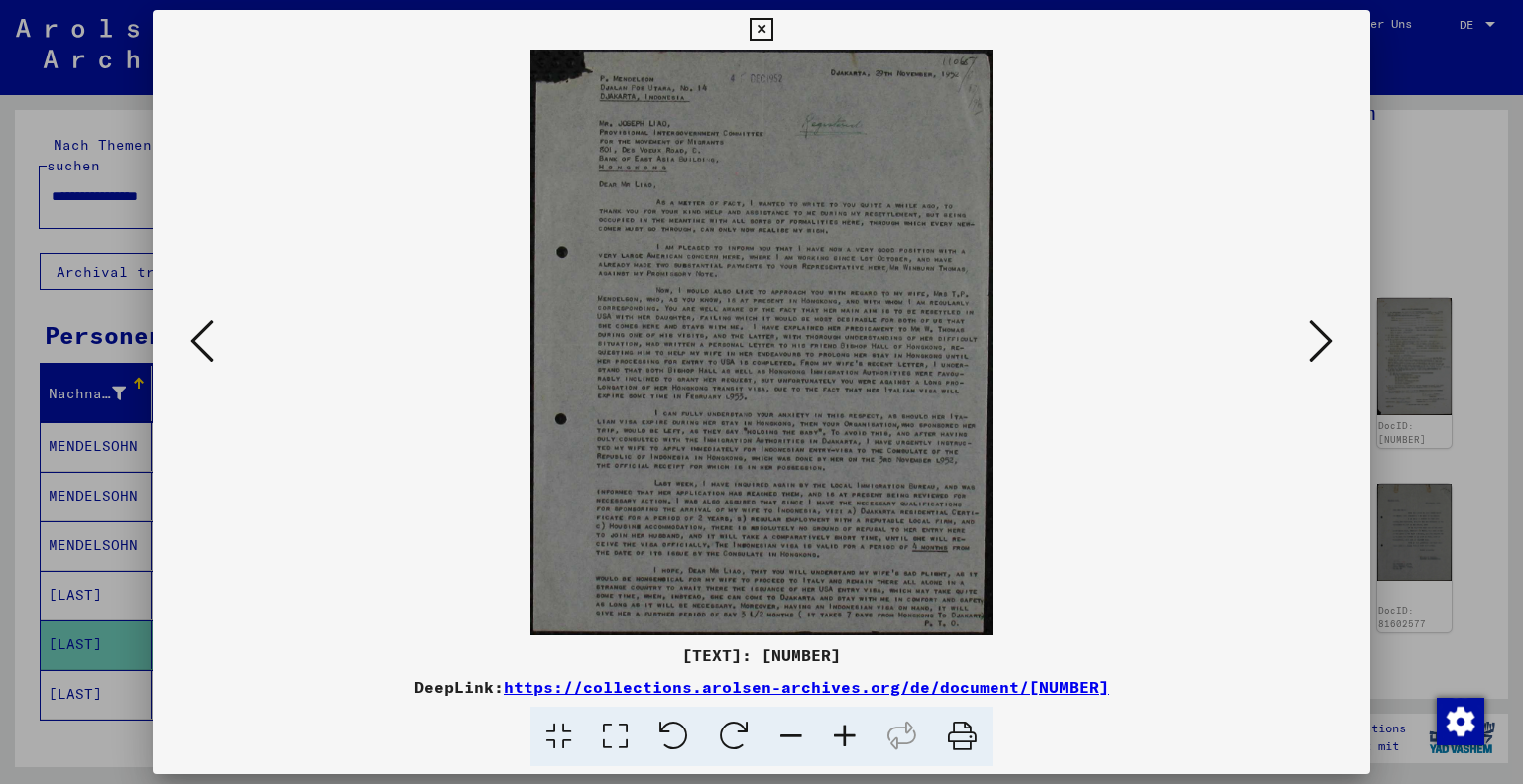 click at bounding box center [1321, 341] 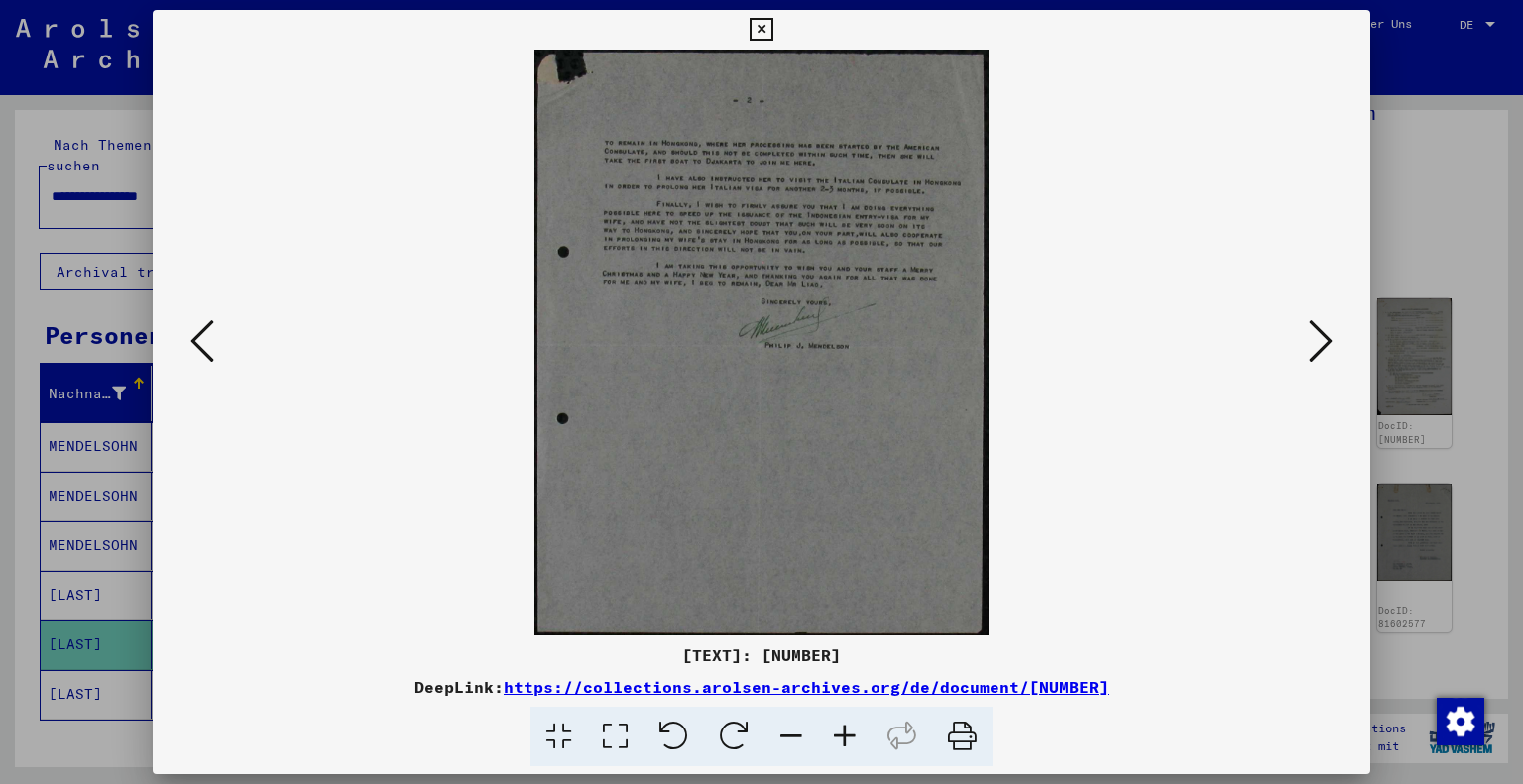 click at bounding box center (762, 342) 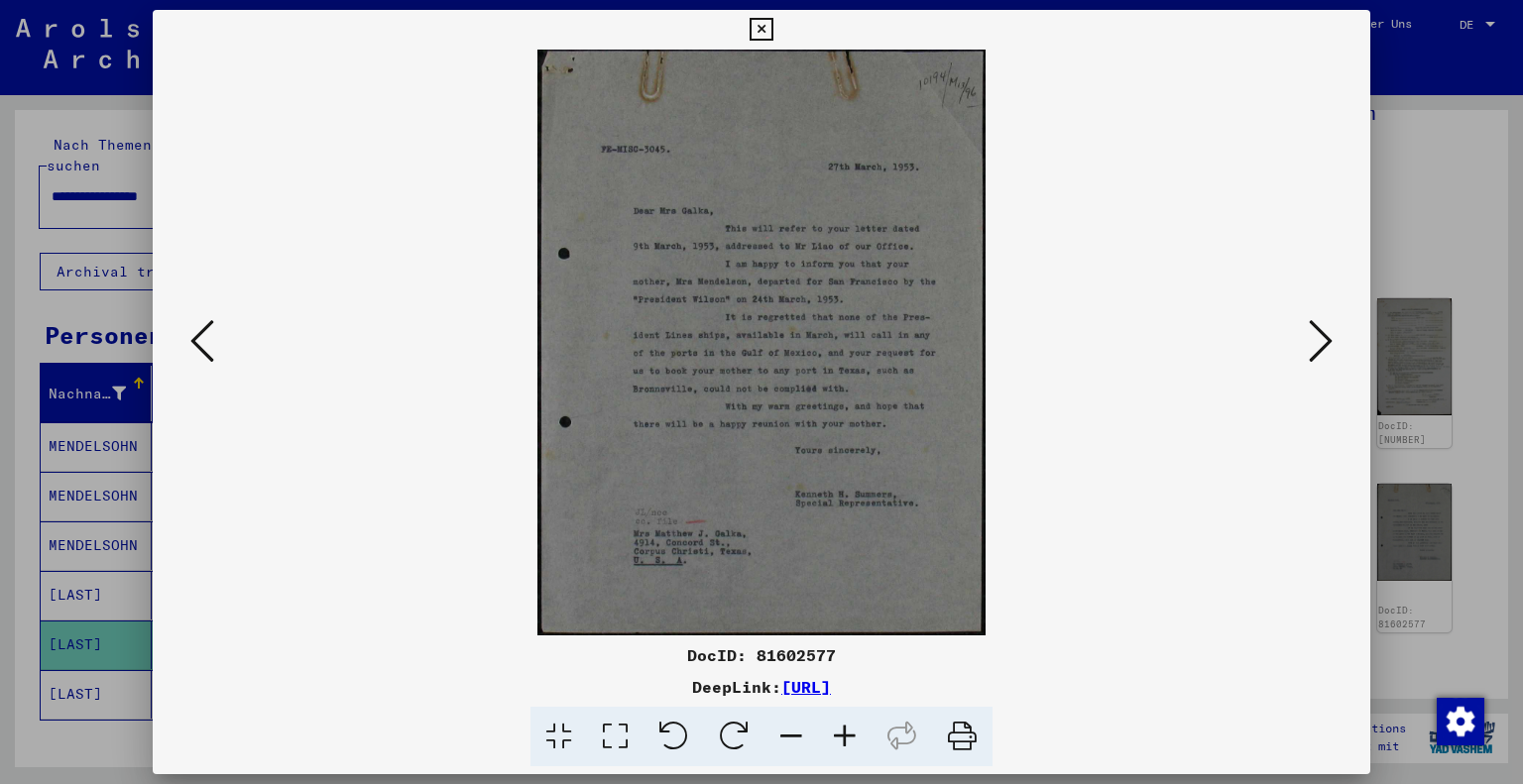 click at bounding box center [1321, 341] 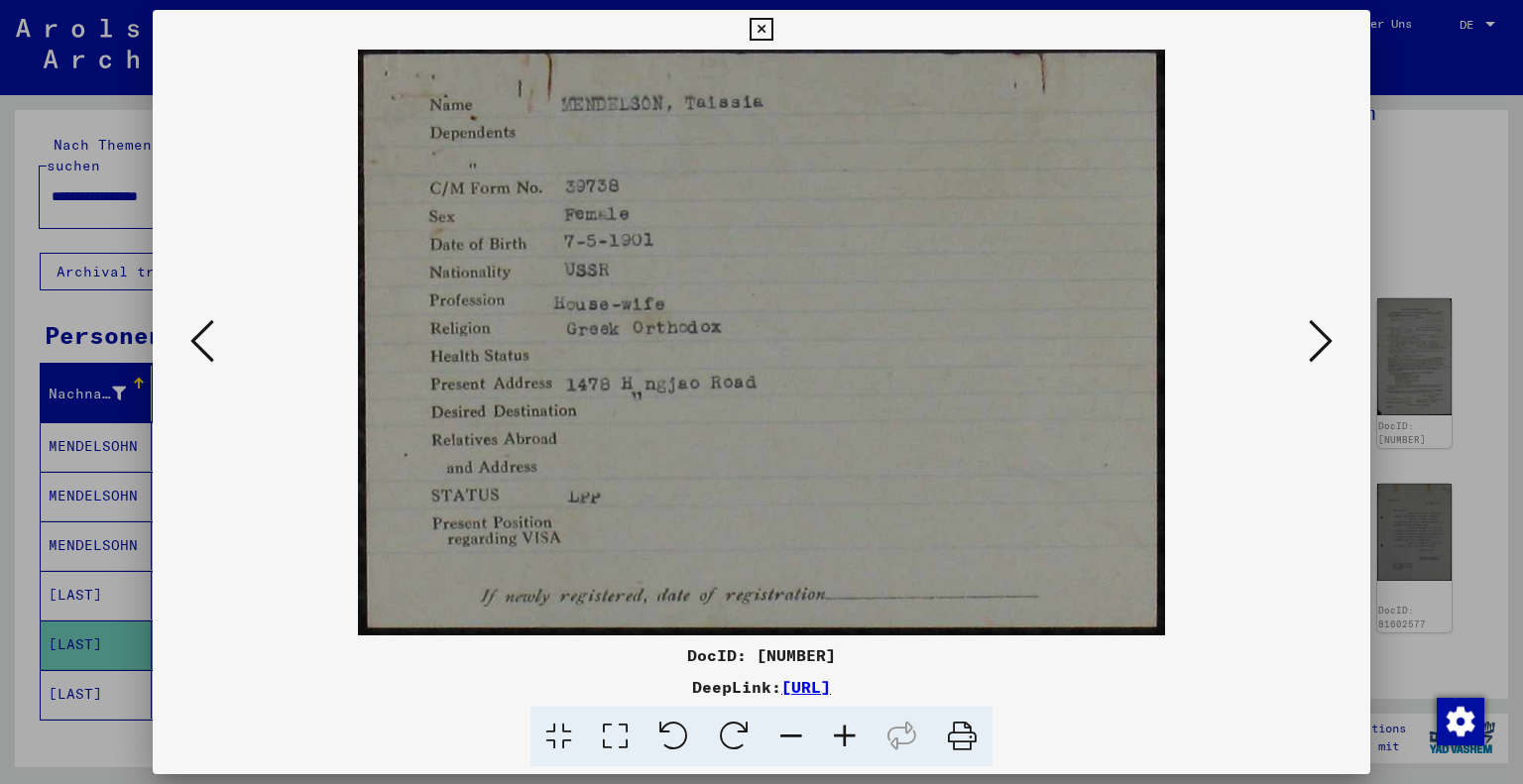 click at bounding box center [1321, 341] 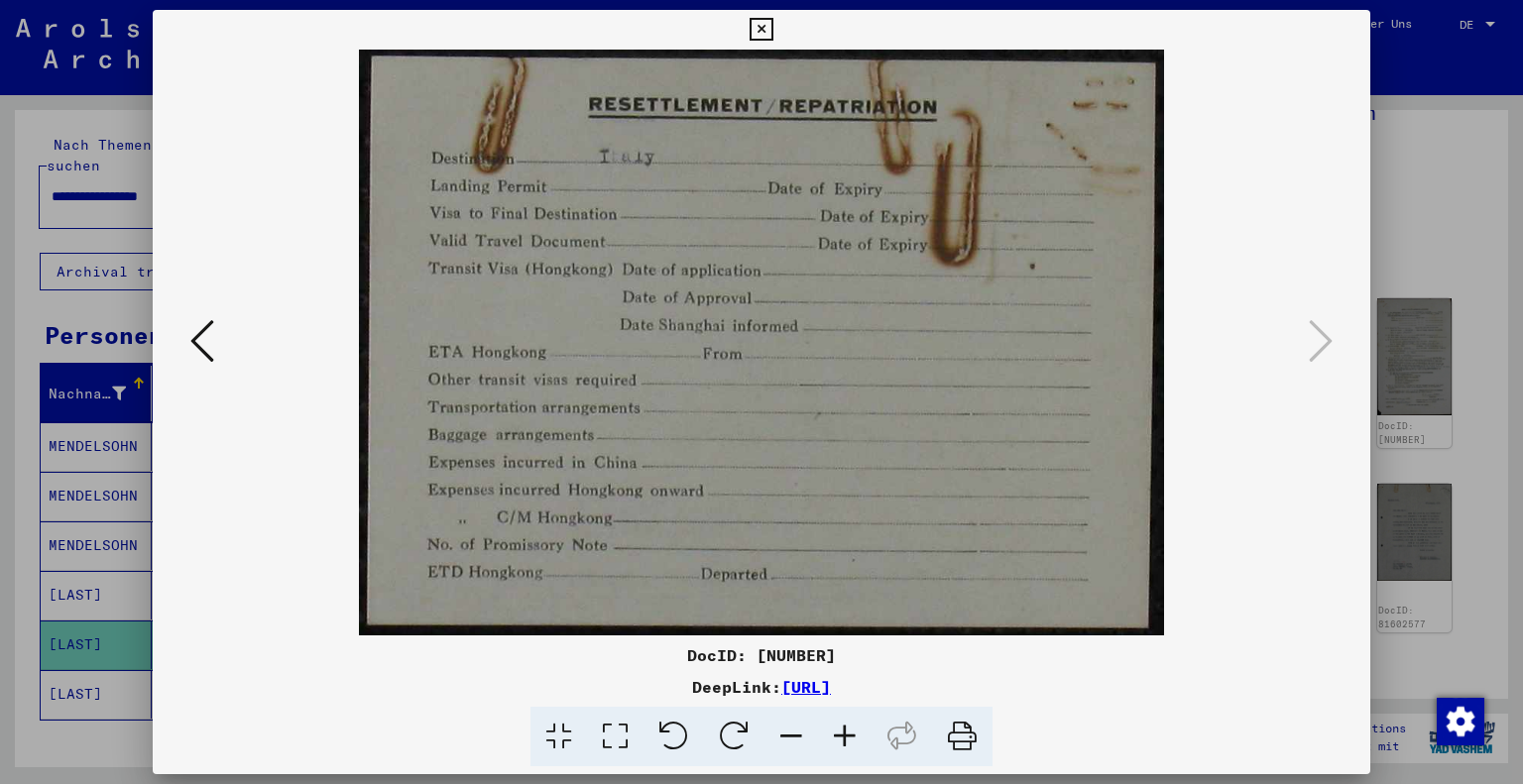 click at bounding box center (202, 341) 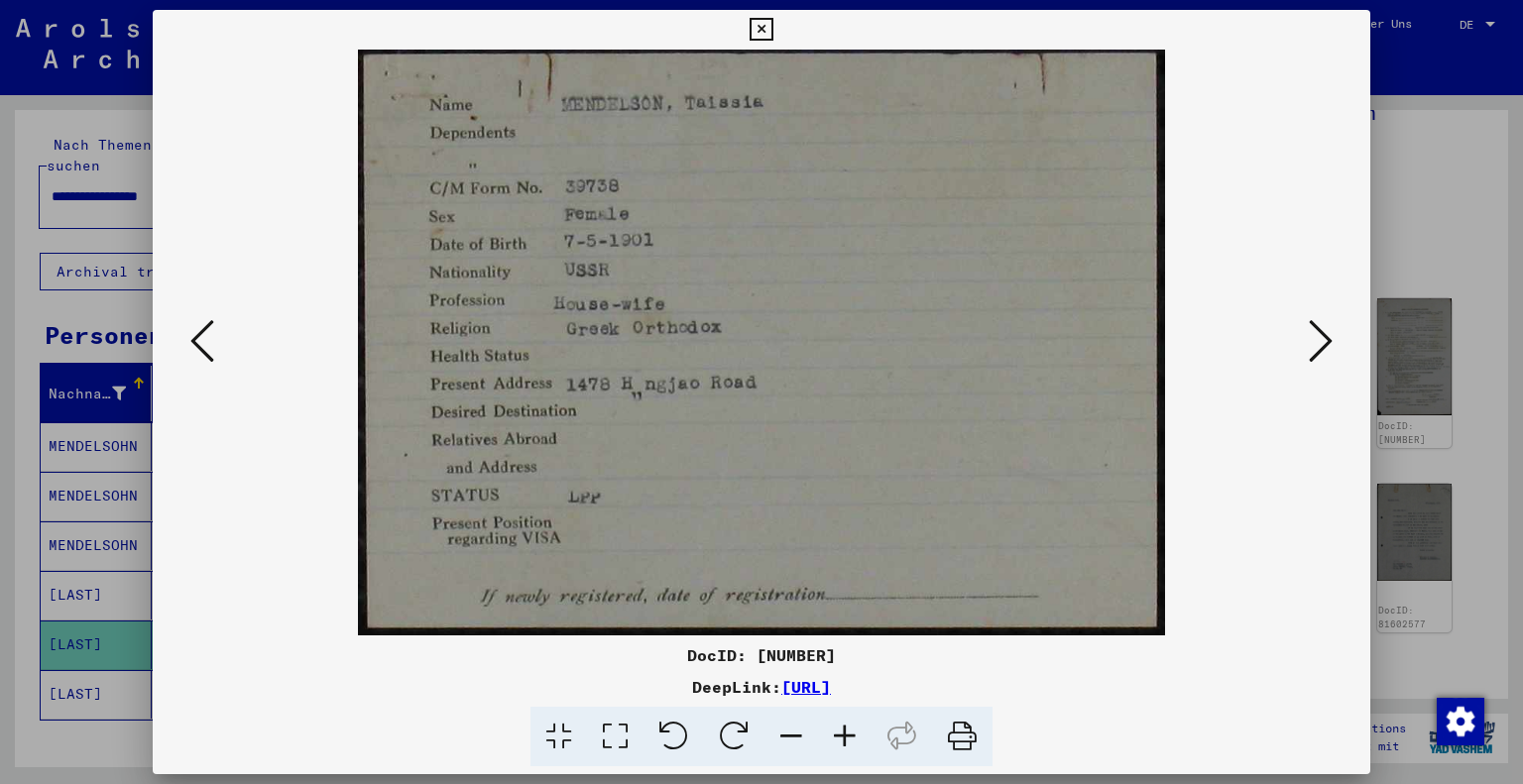 type 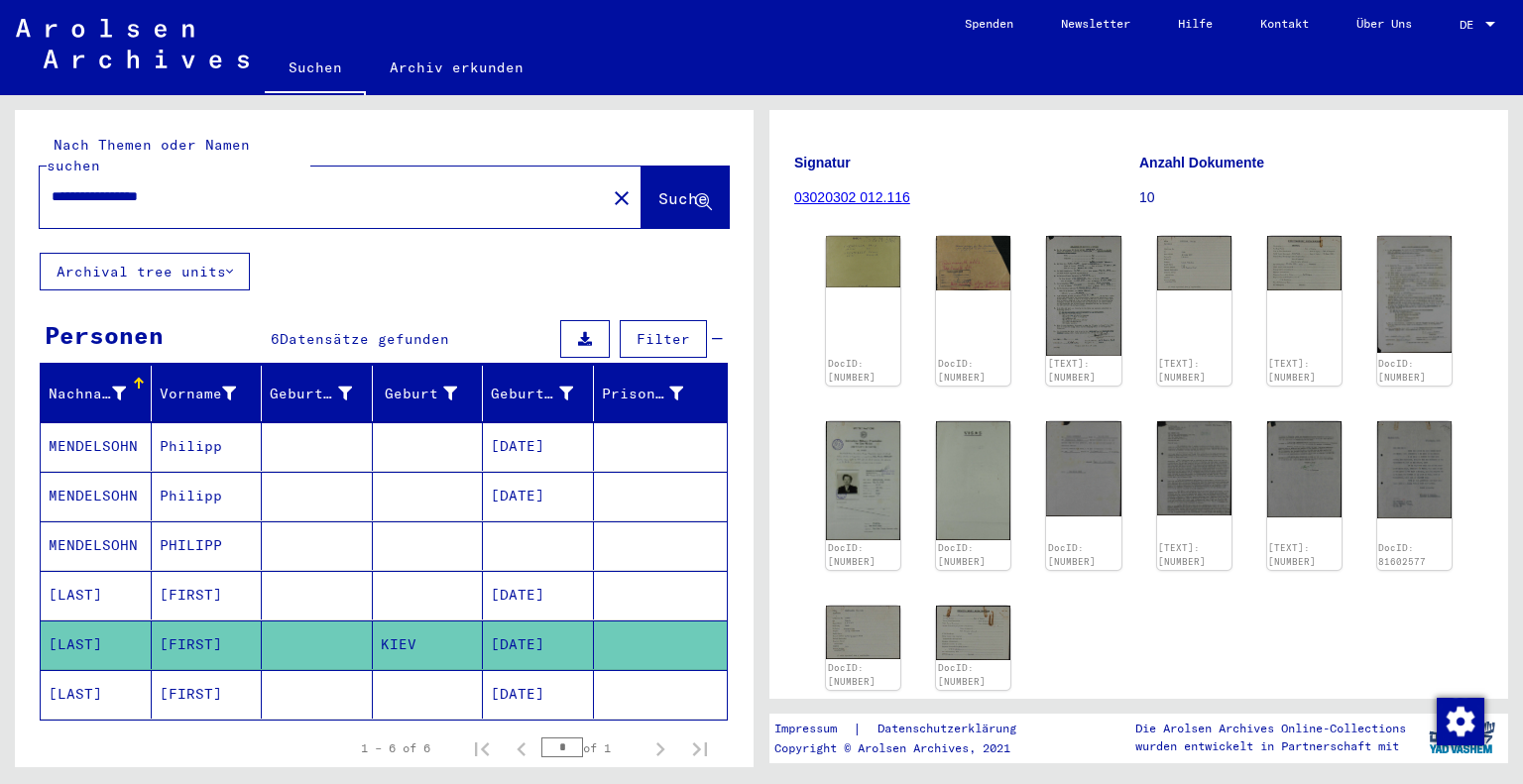 scroll, scrollTop: 254, scrollLeft: 0, axis: vertical 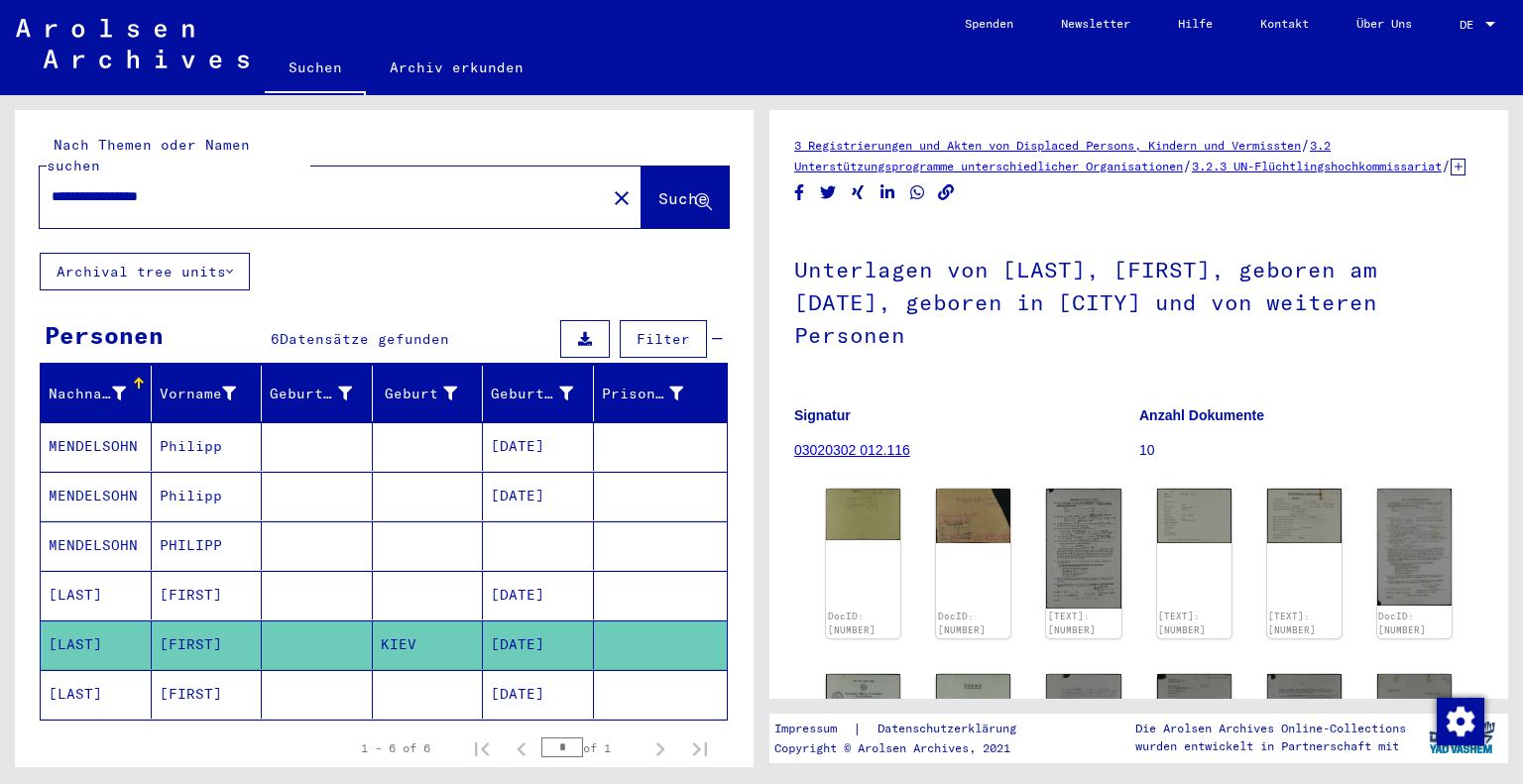 click on "**********" at bounding box center (322, 196) 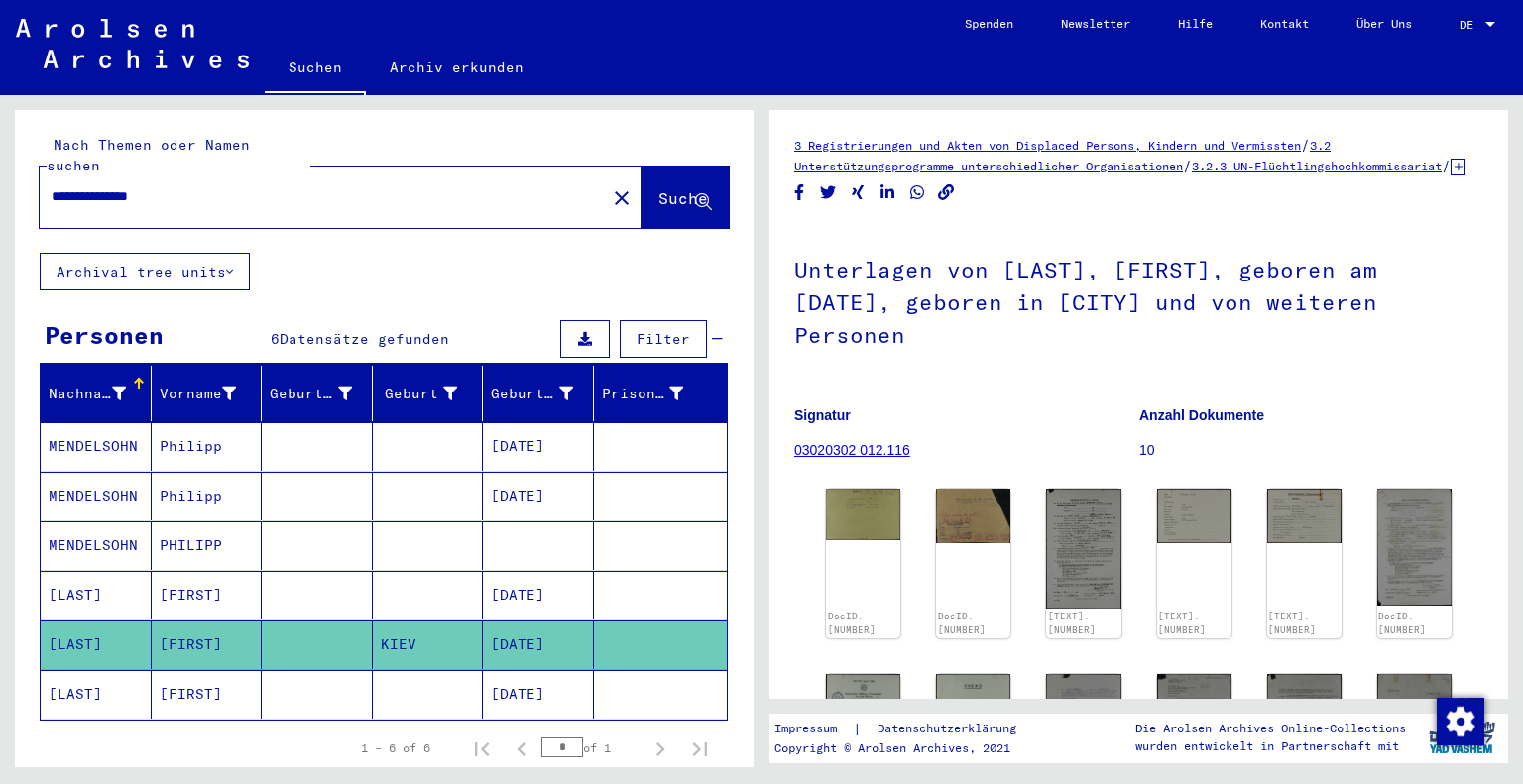 click on "**********" at bounding box center [322, 196] 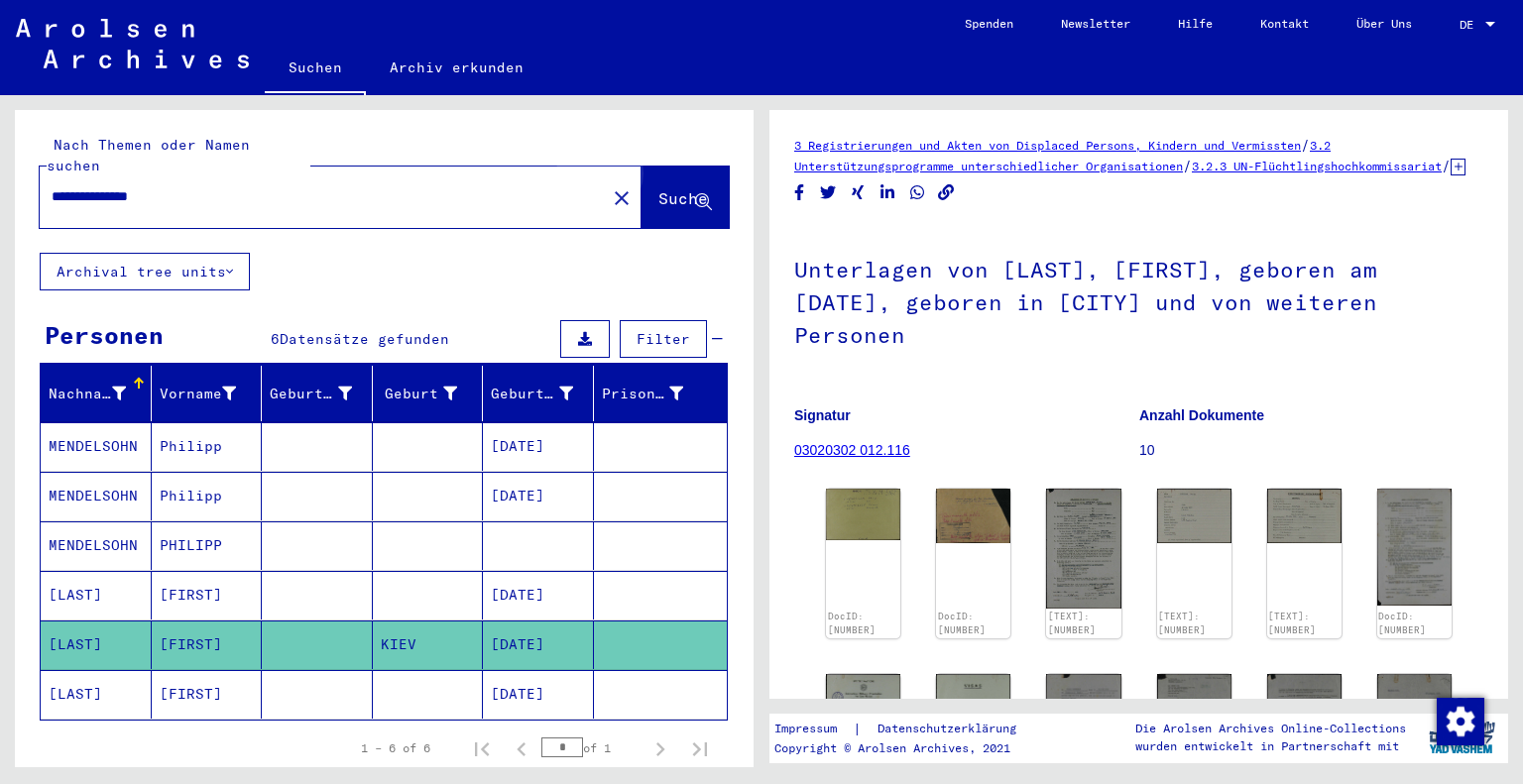 click on "Suche" 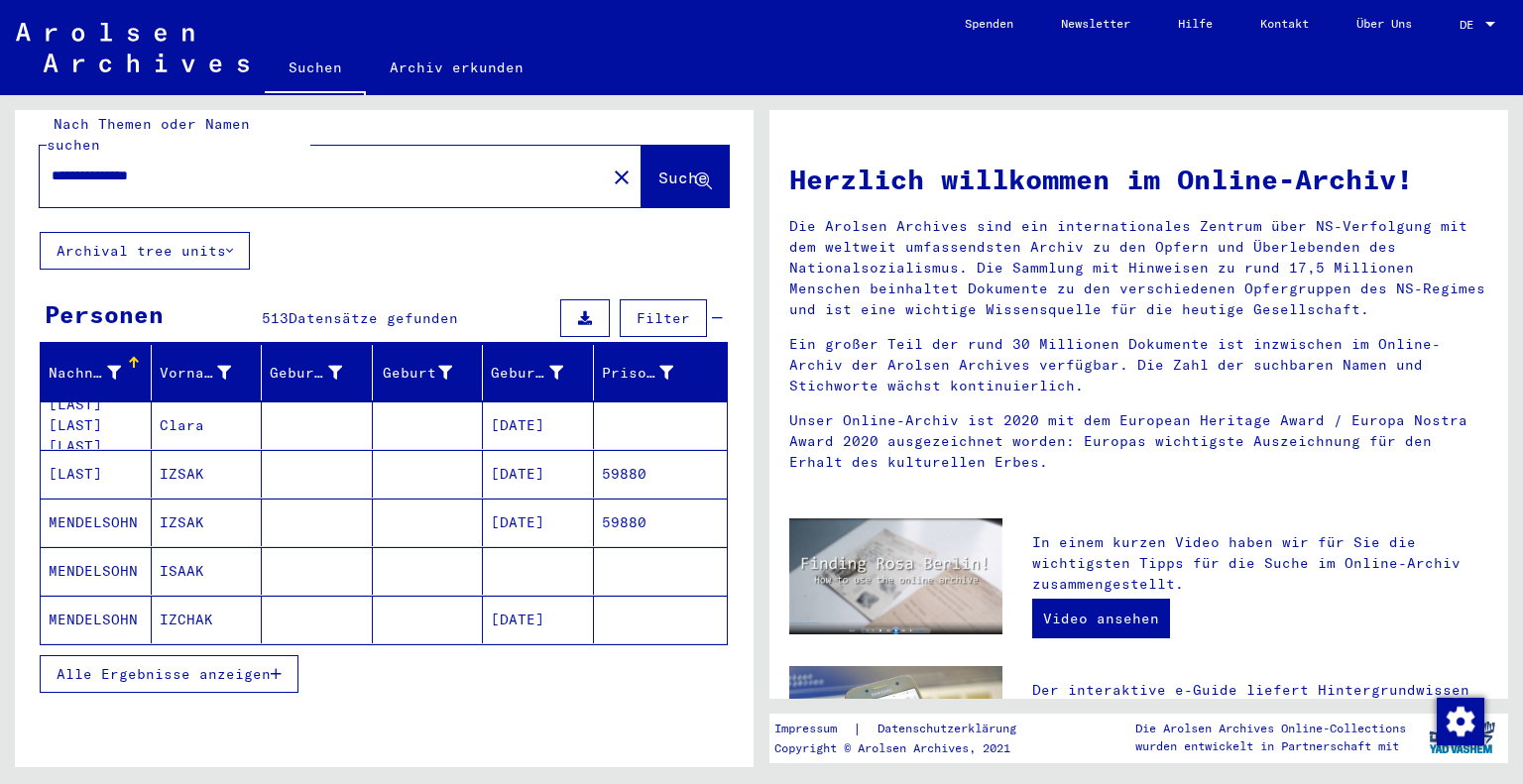 scroll, scrollTop: 0, scrollLeft: 0, axis: both 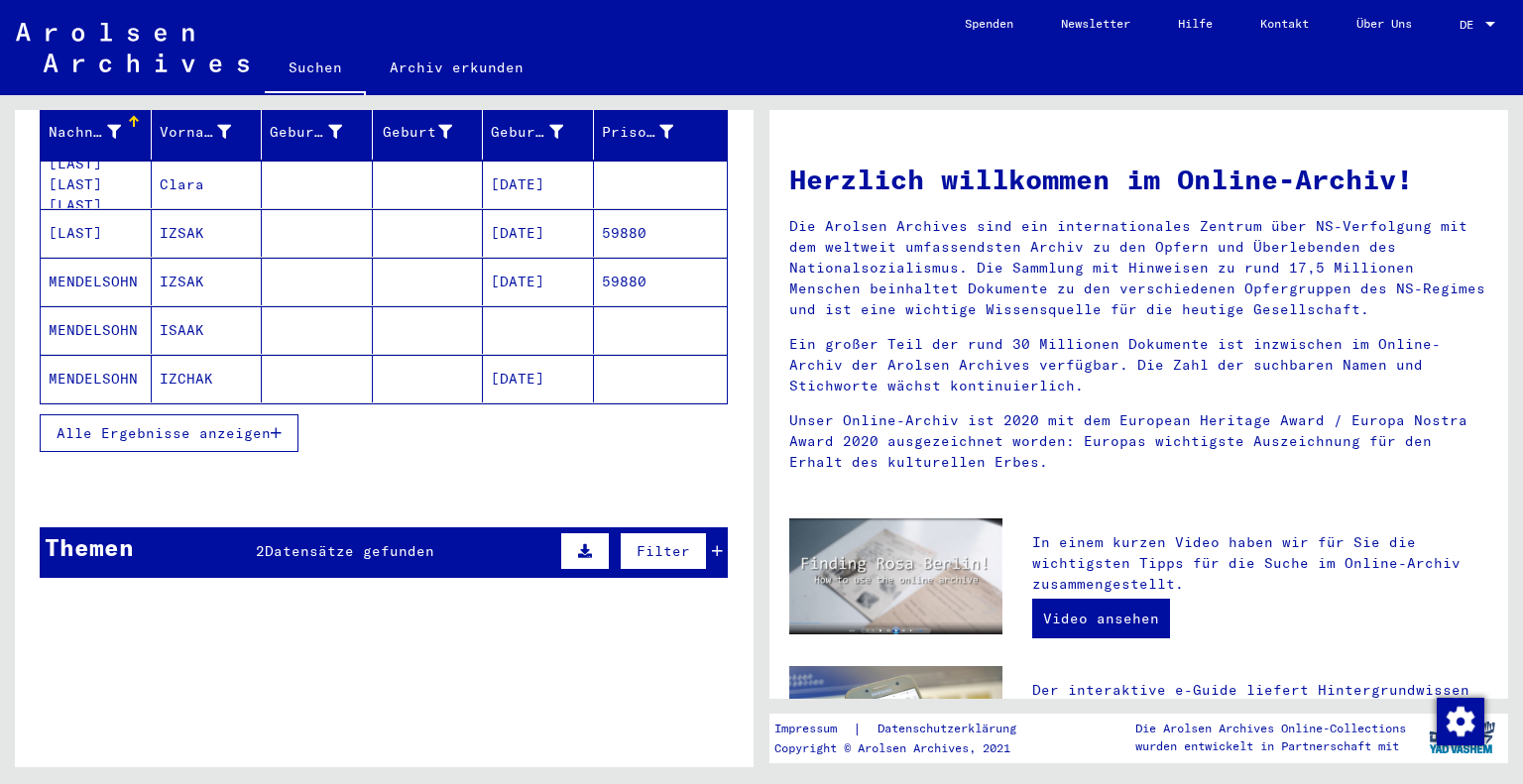 click on "2  Datensätze gefunden" at bounding box center (345, 551) 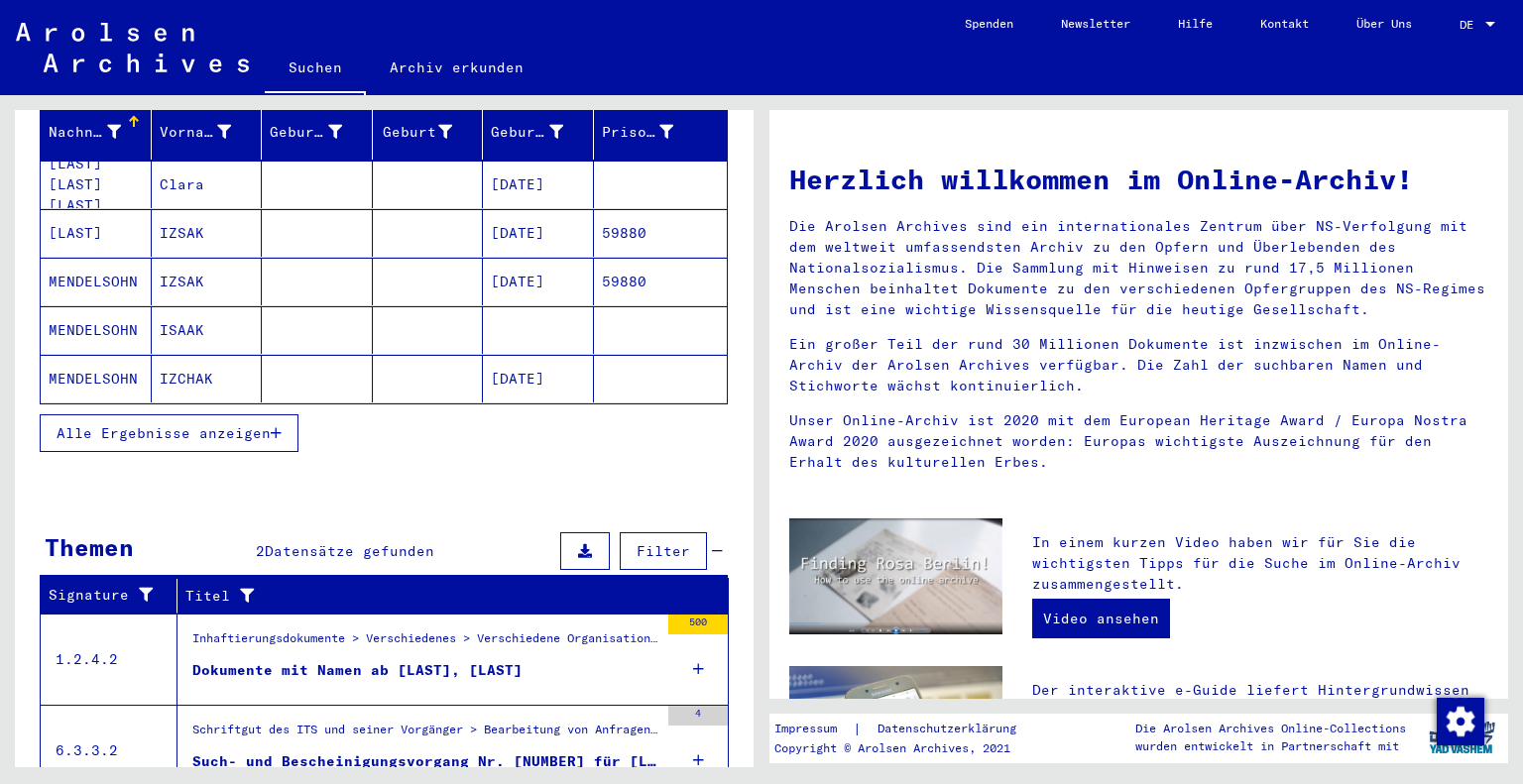 scroll, scrollTop: 323, scrollLeft: 0, axis: vertical 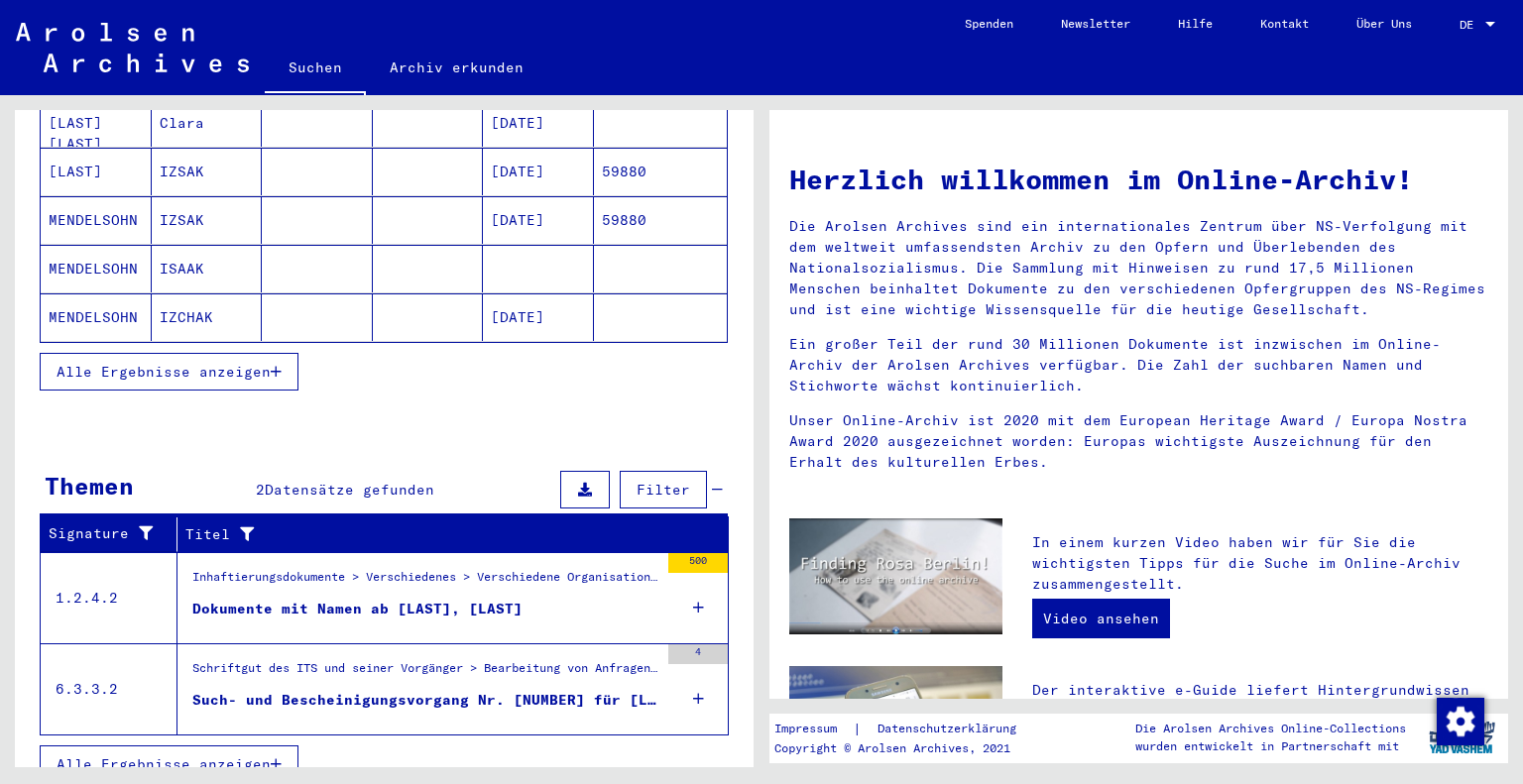 click on "Dokumente mit Namen ab [LAST], [LAST]" at bounding box center (357, 609) 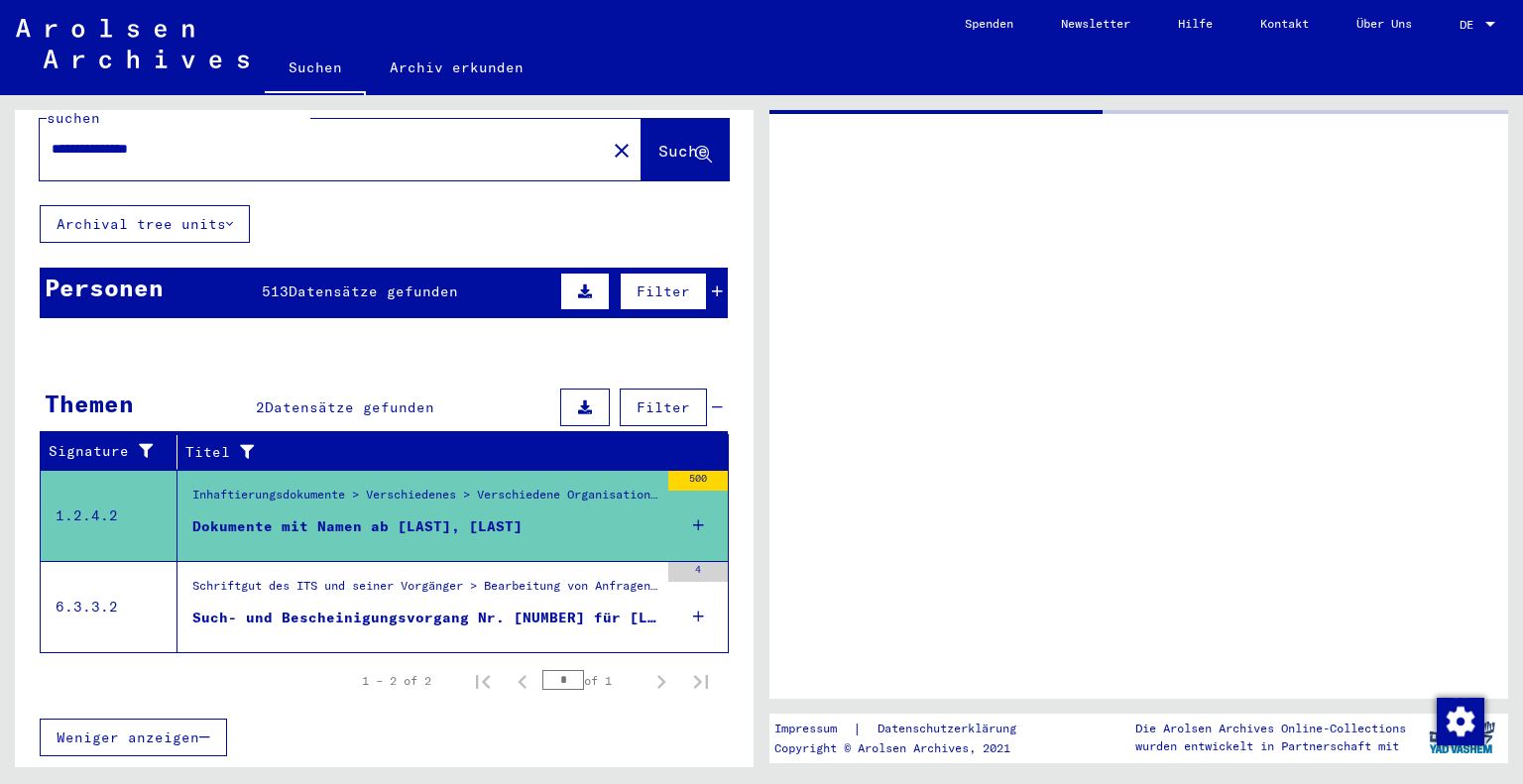 scroll, scrollTop: 23, scrollLeft: 0, axis: vertical 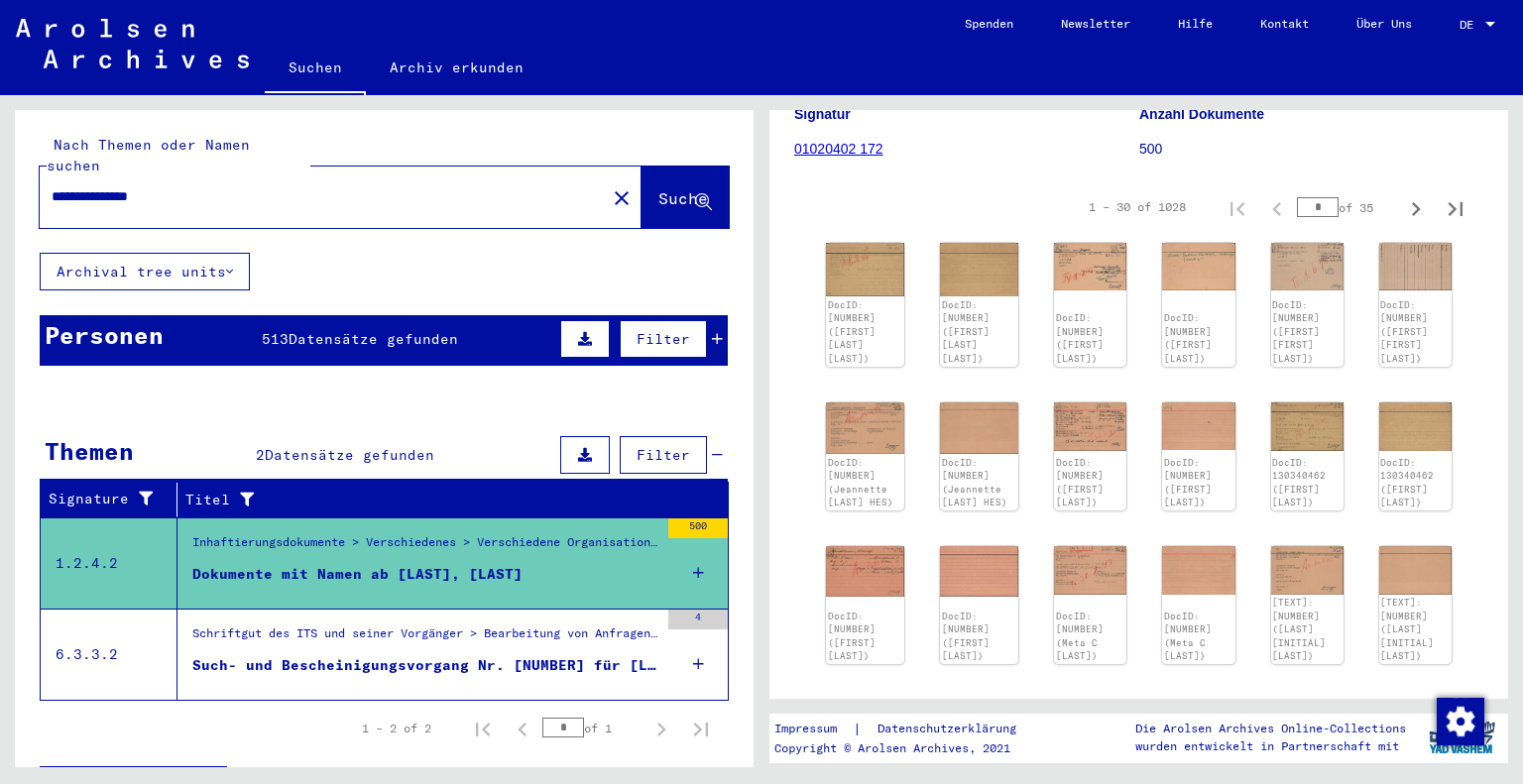 click on "Datensätze gefunden" at bounding box center (373, 339) 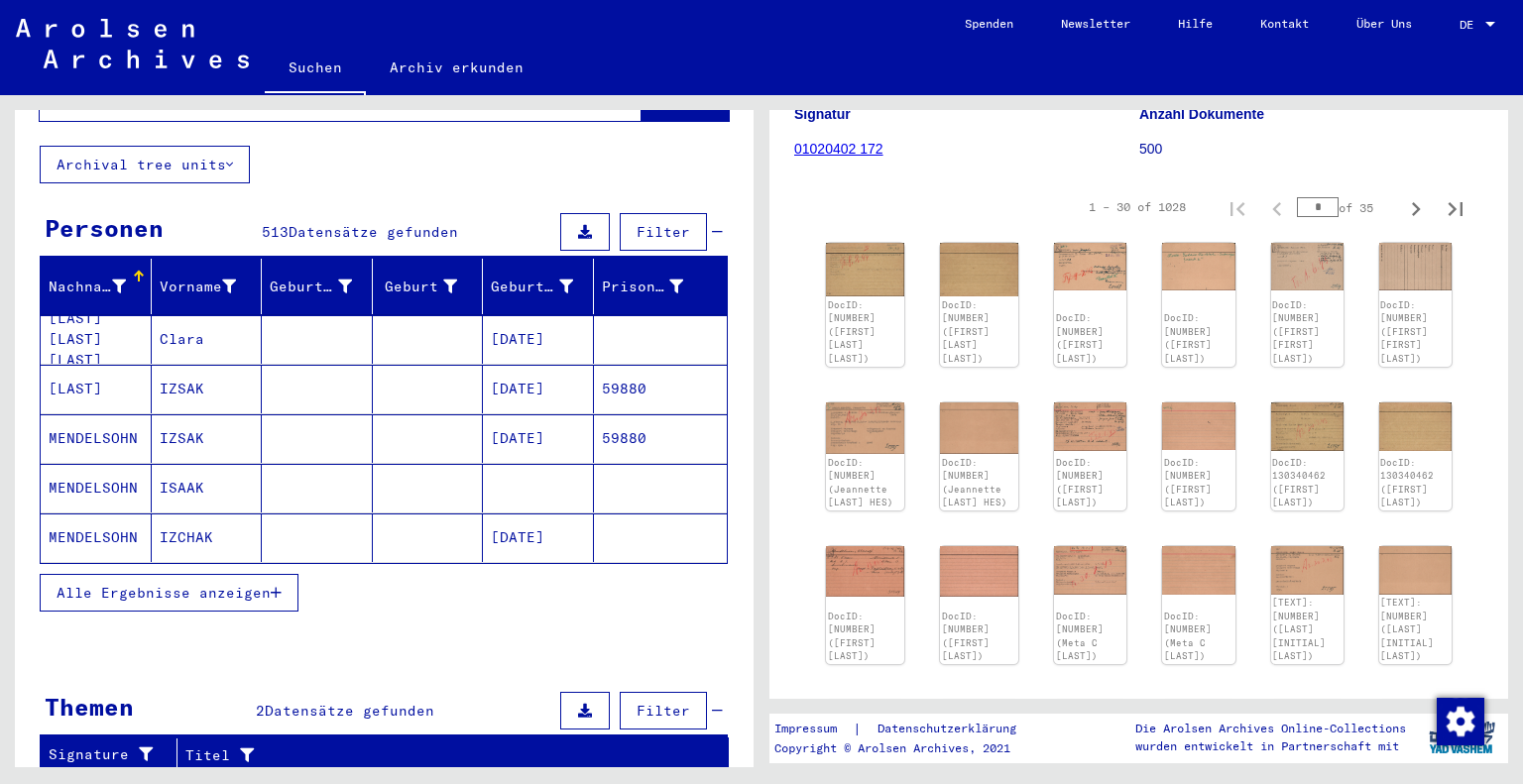 scroll, scrollTop: 111, scrollLeft: 0, axis: vertical 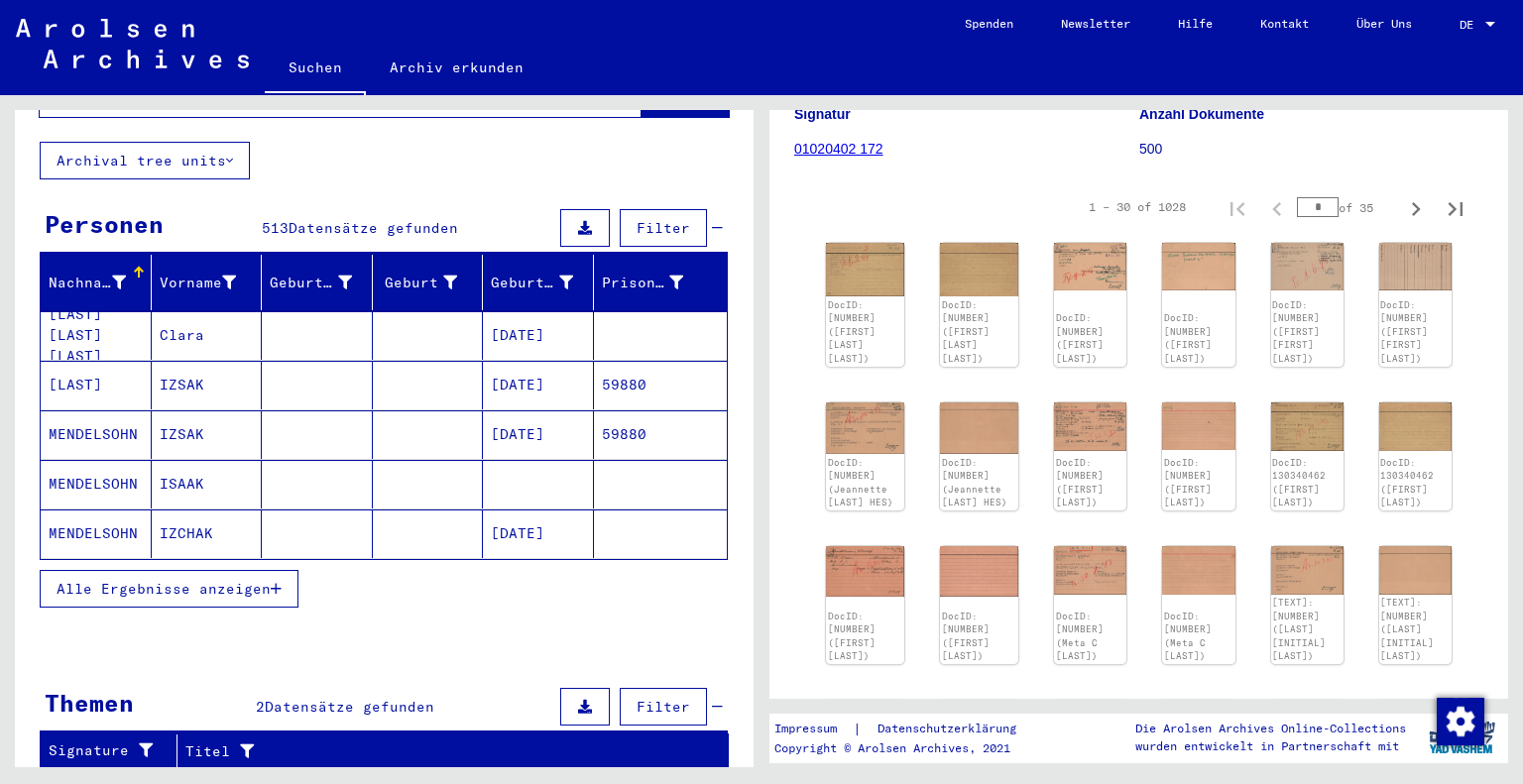 click on "Alle Ergebnisse anzeigen" at bounding box center [164, 589] 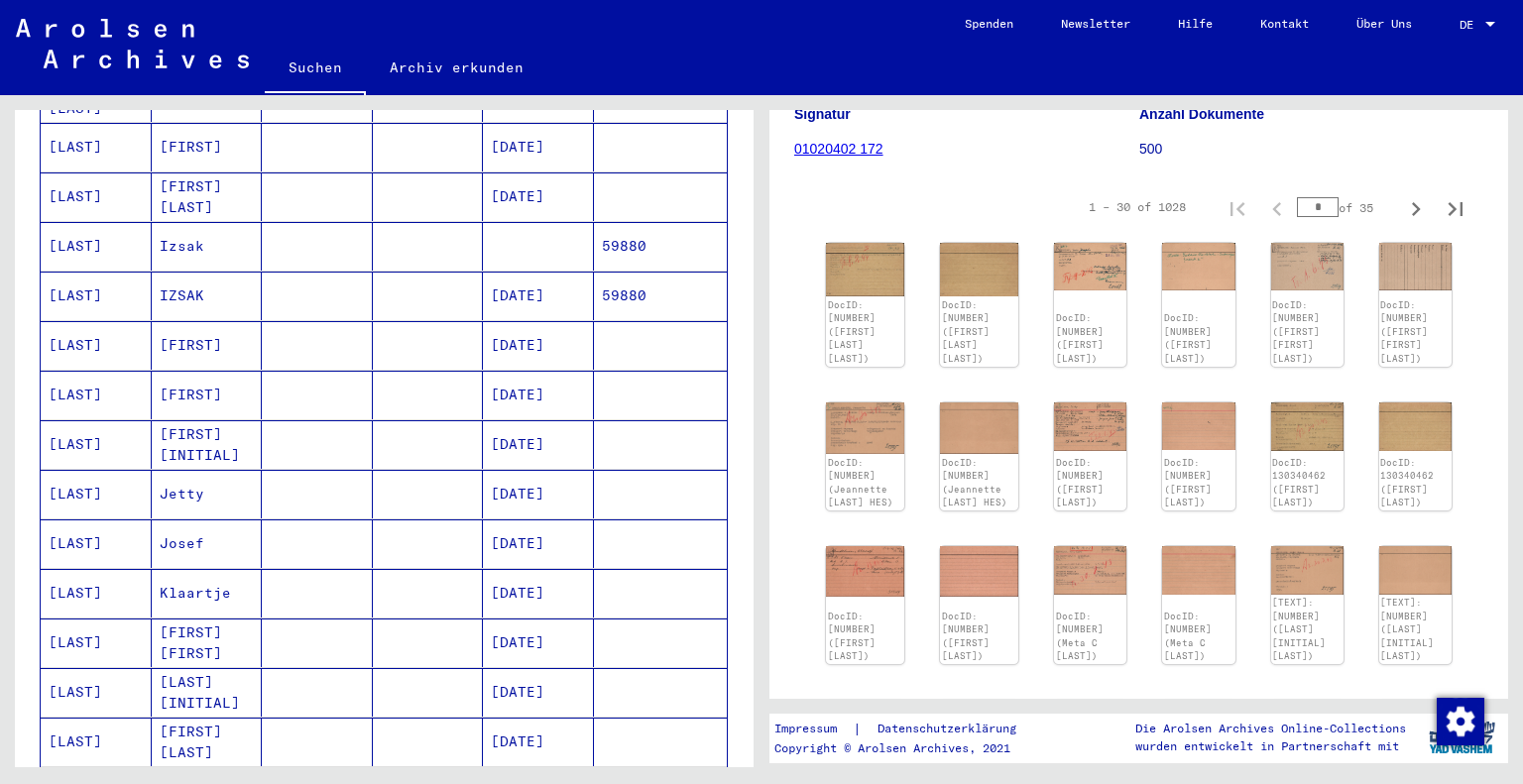 scroll, scrollTop: 694, scrollLeft: 0, axis: vertical 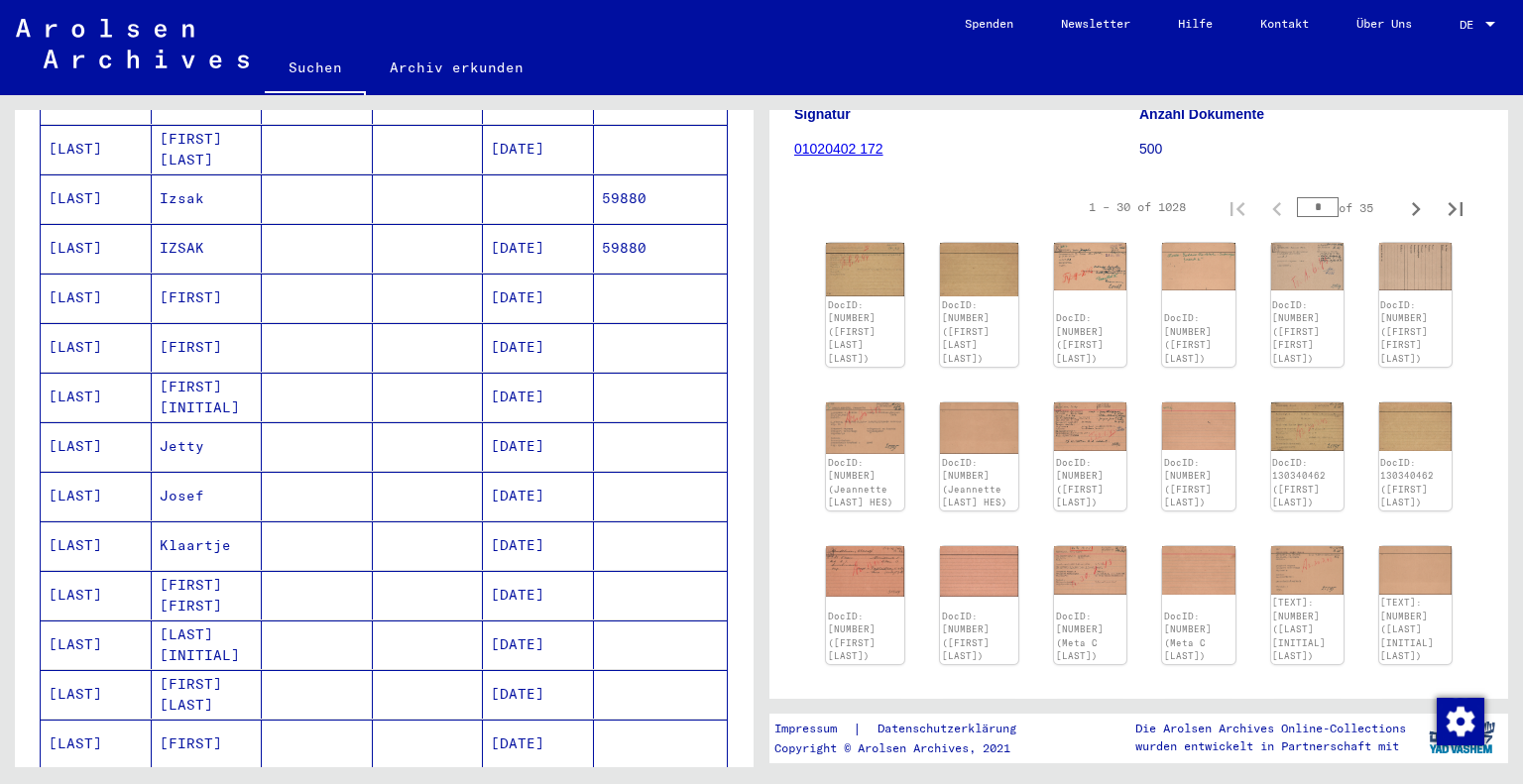 click on "[FIRST] [FIRST]" at bounding box center [207, 644] 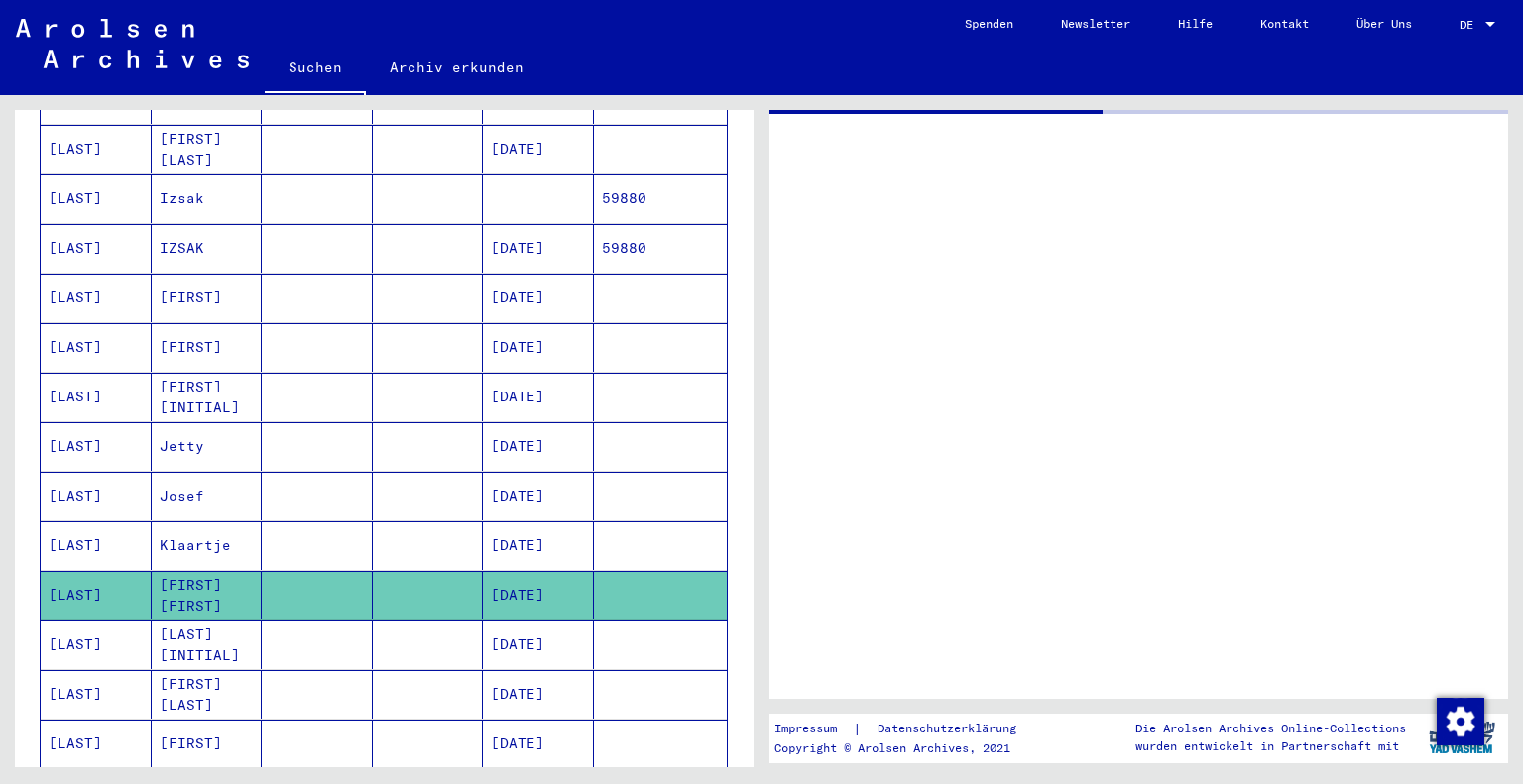 scroll, scrollTop: 0, scrollLeft: 0, axis: both 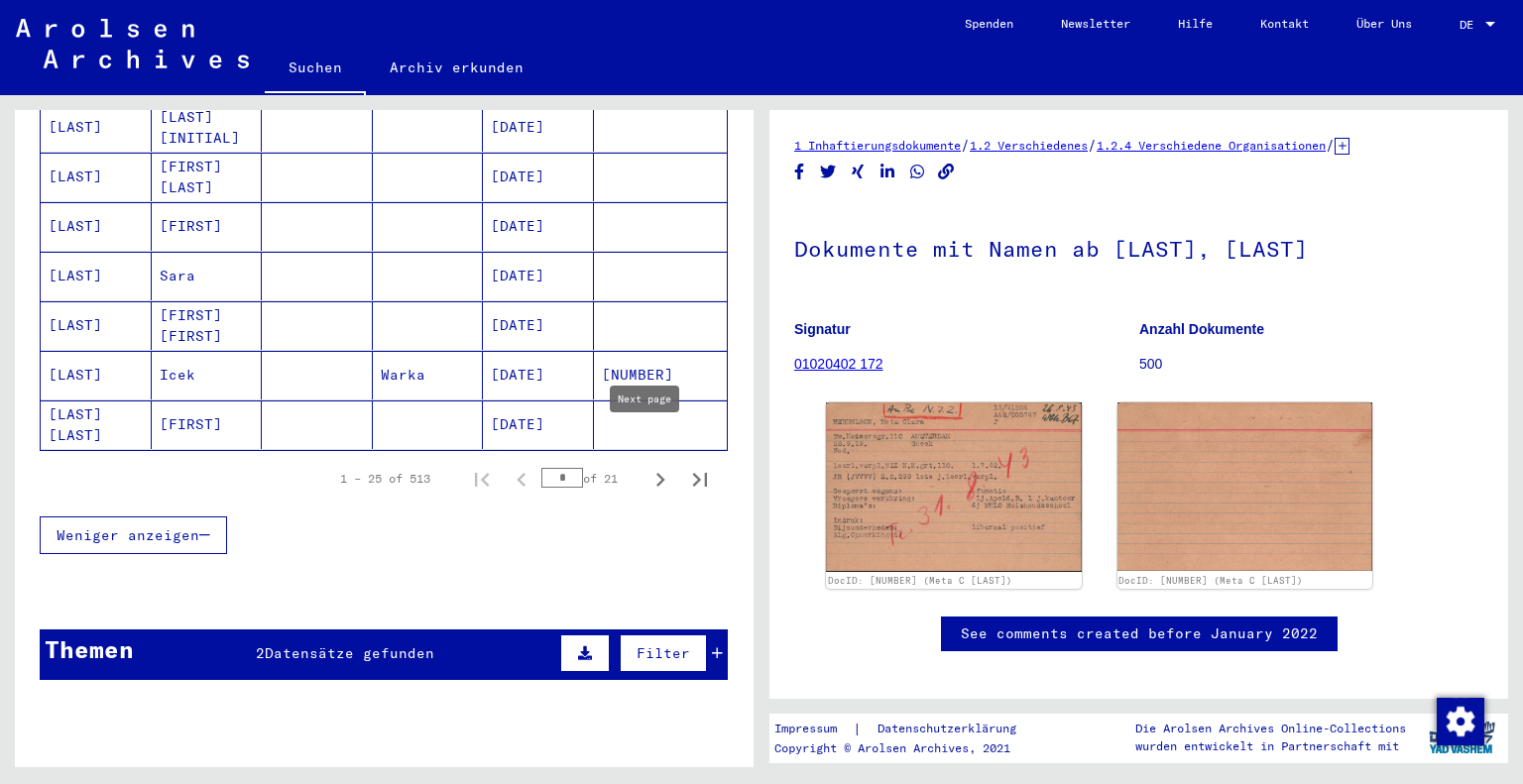 click 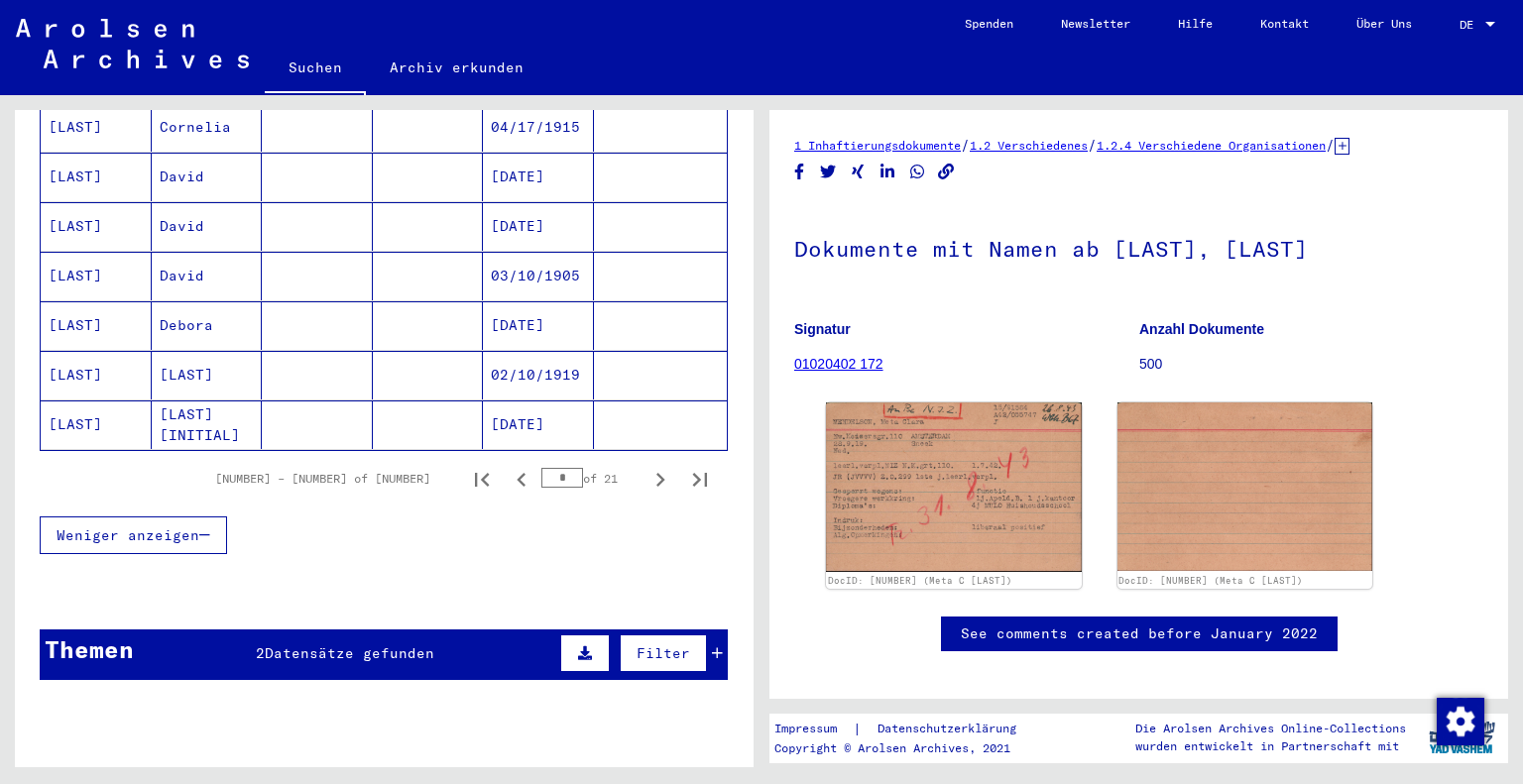type 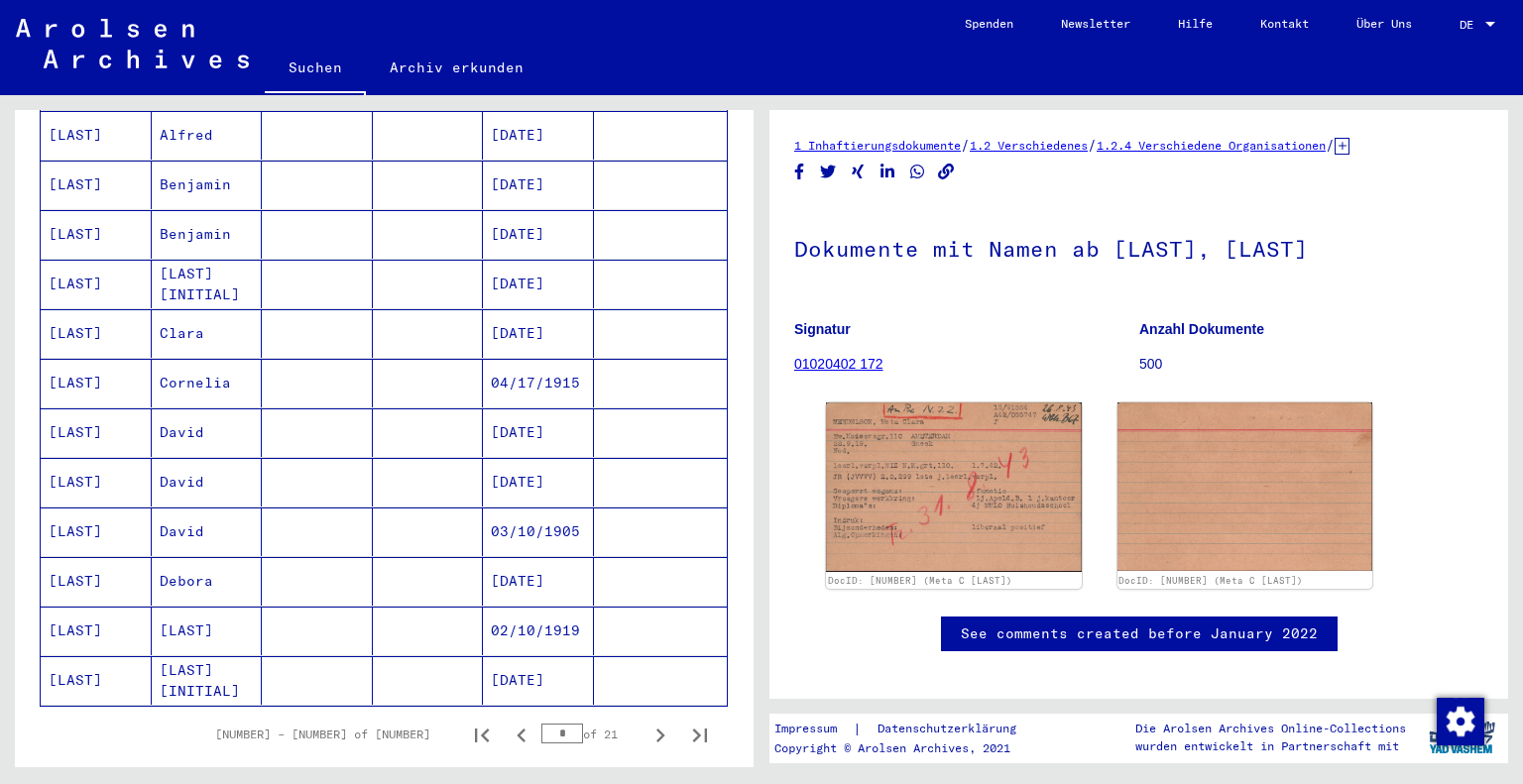 scroll, scrollTop: 951, scrollLeft: 0, axis: vertical 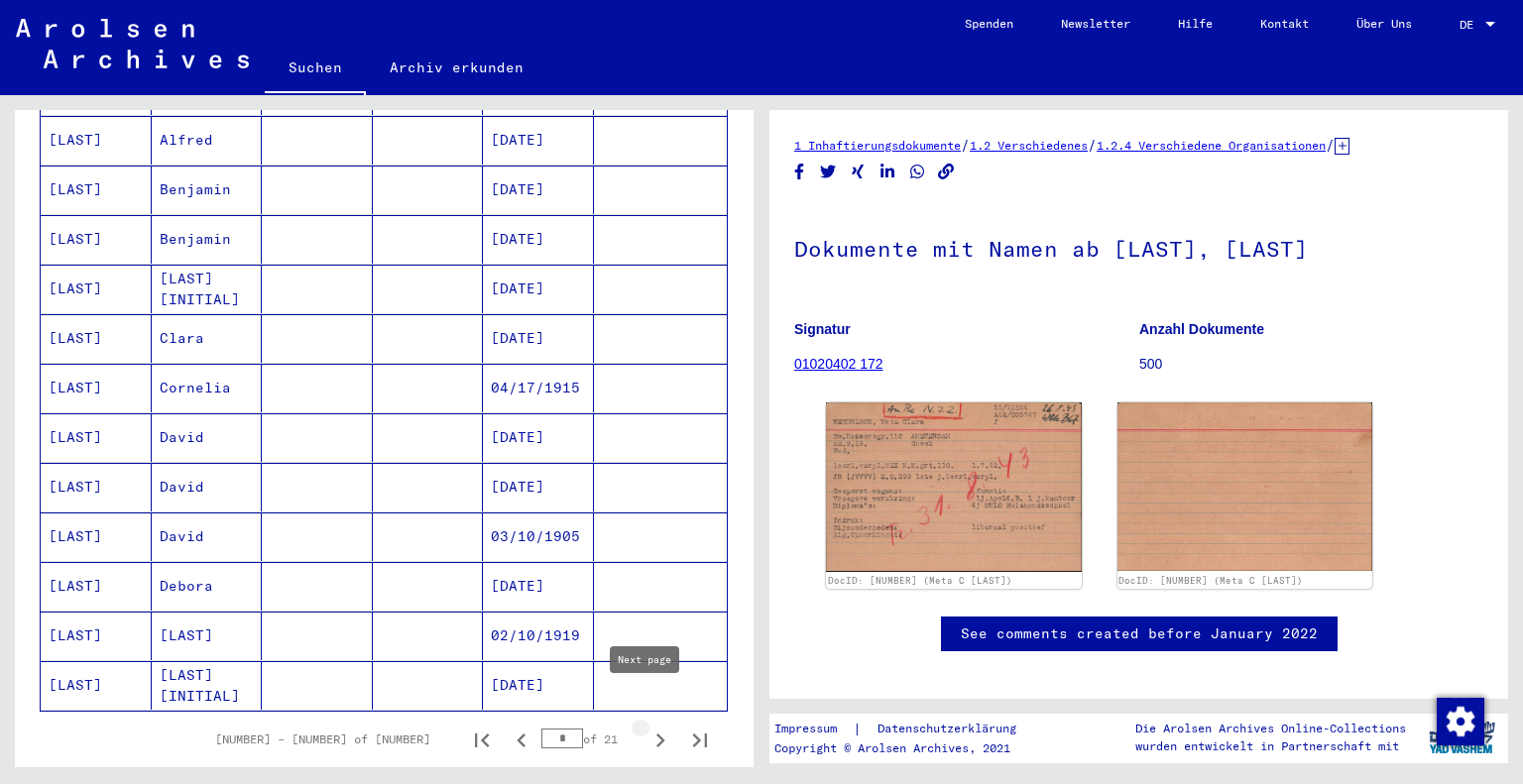 click 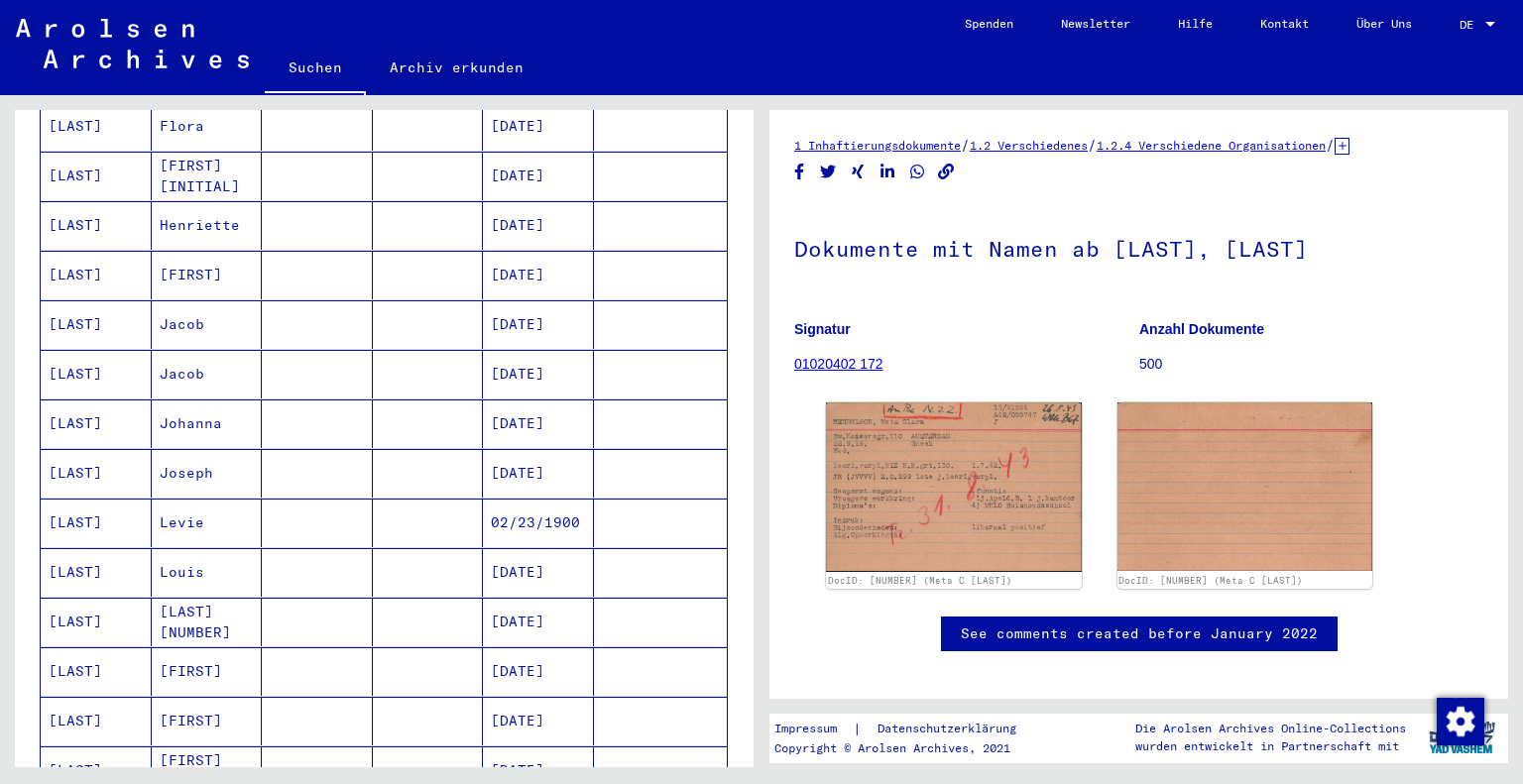 scroll, scrollTop: 1211, scrollLeft: 0, axis: vertical 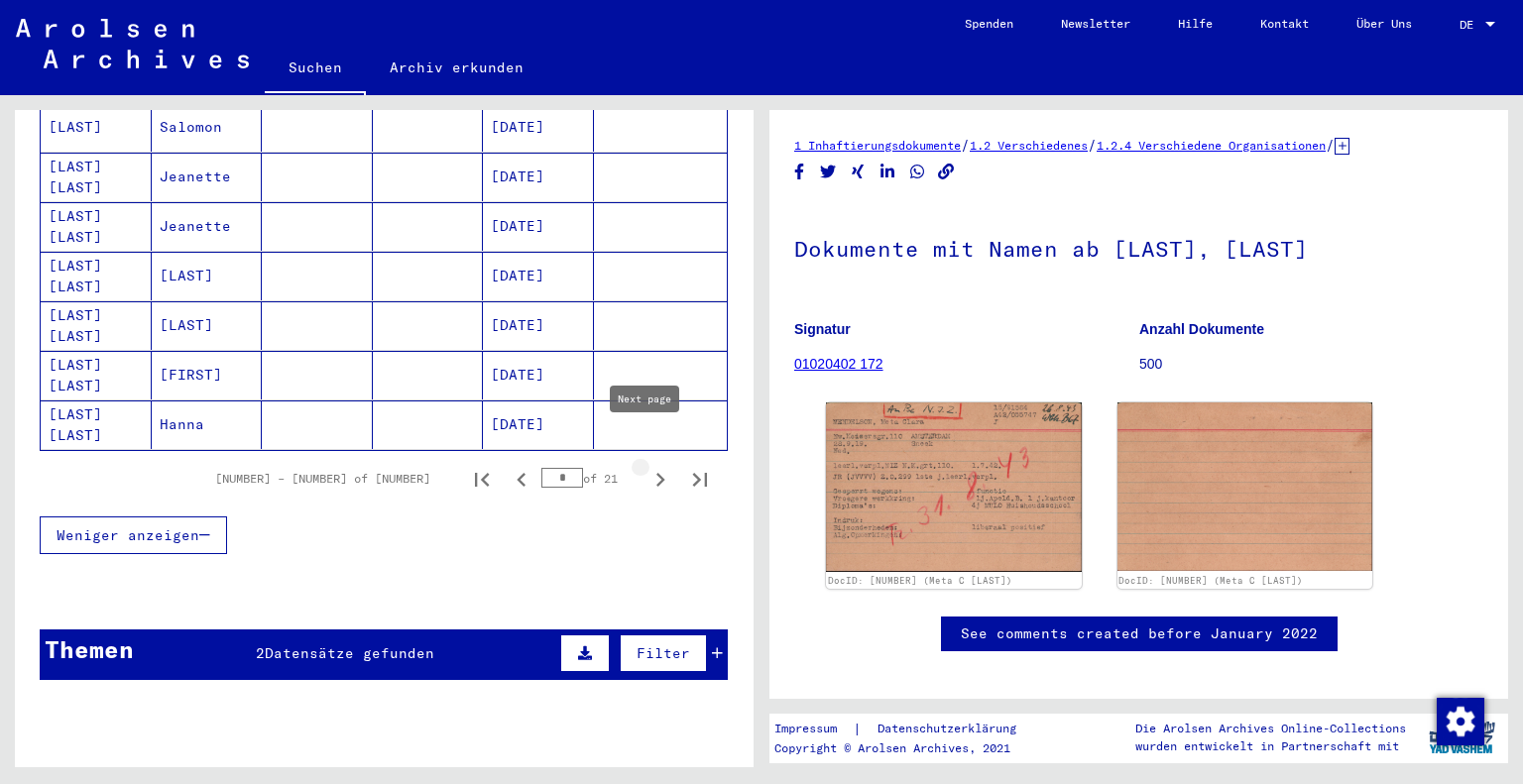 click 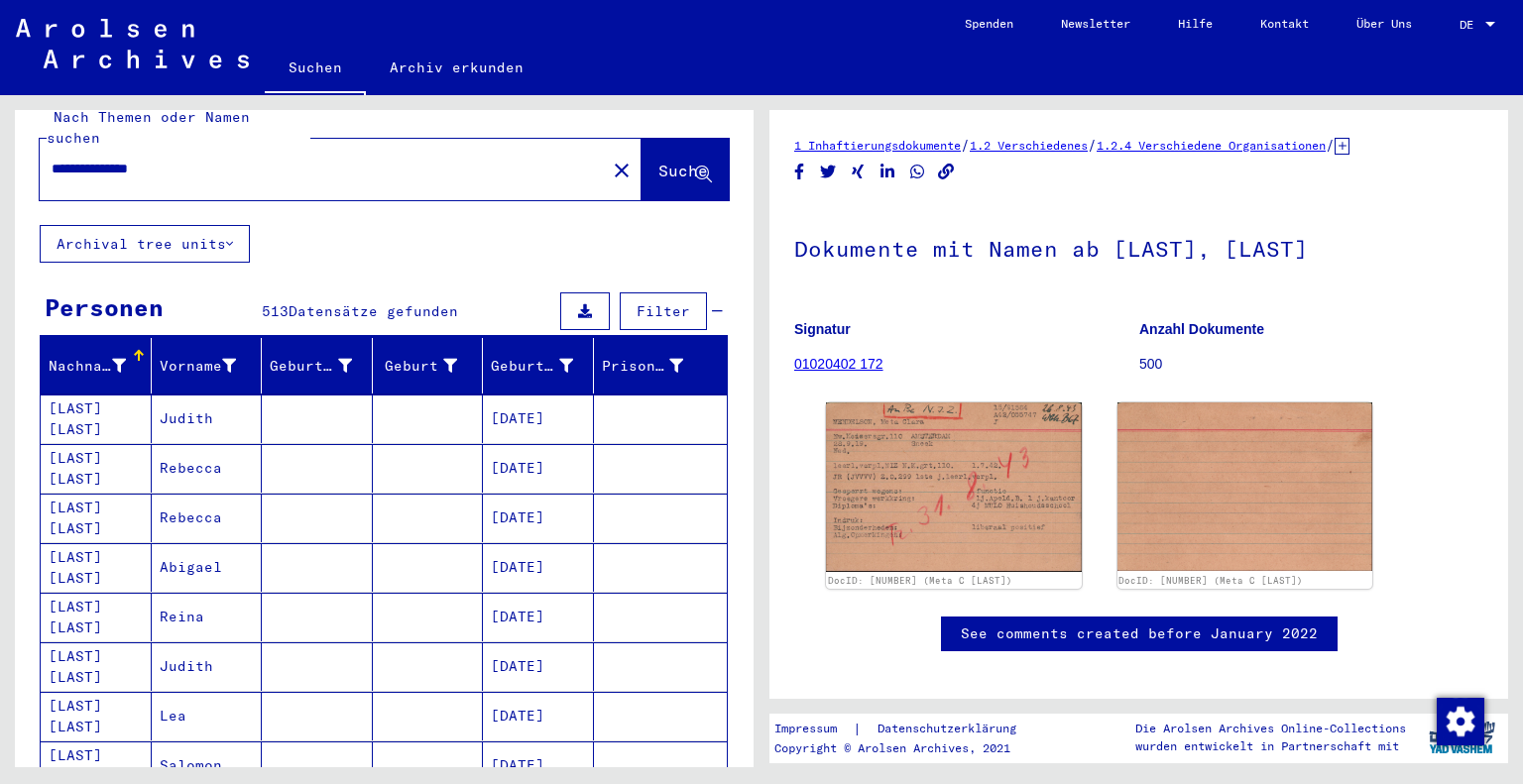 scroll, scrollTop: 0, scrollLeft: 0, axis: both 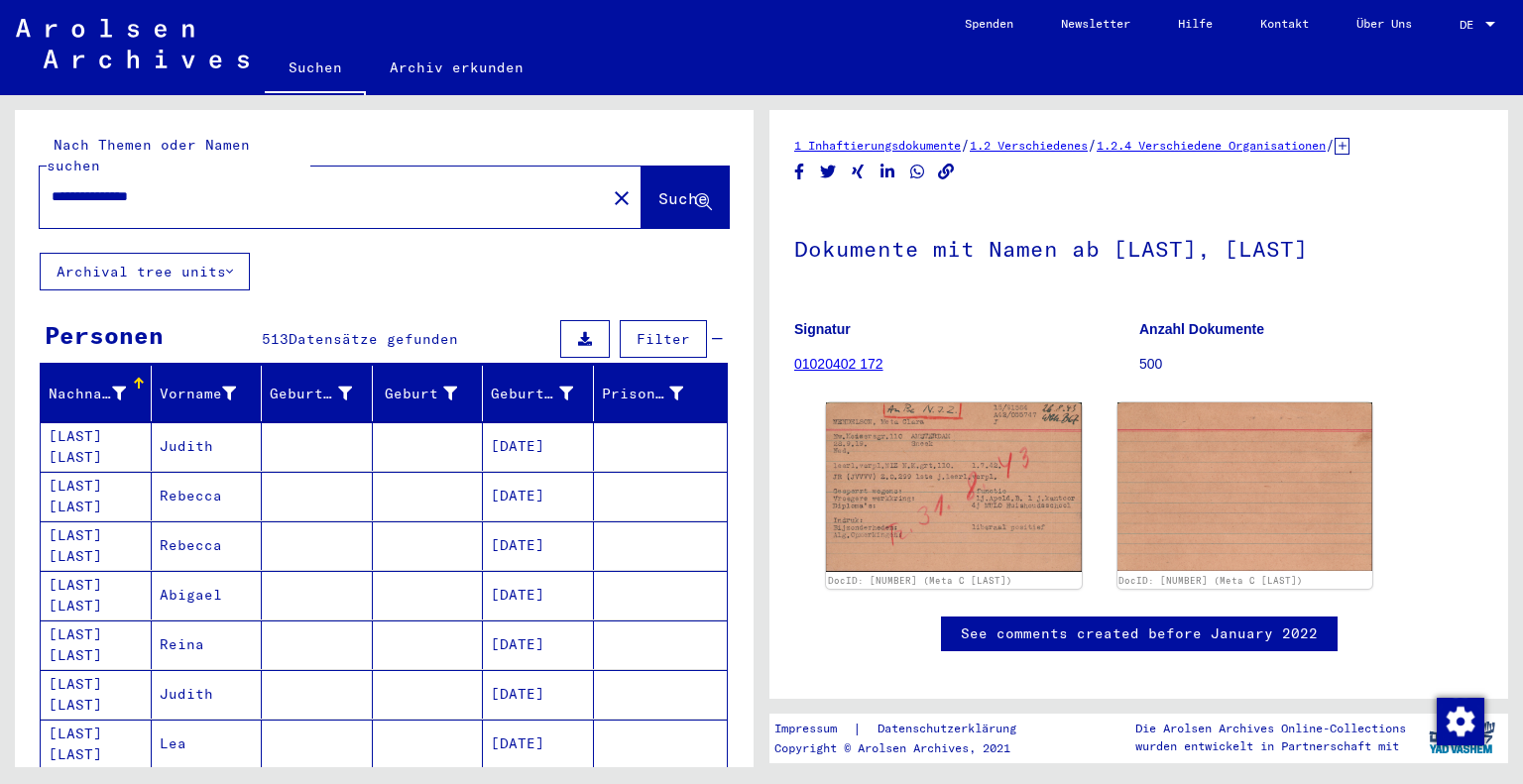 click on "Filter" at bounding box center (663, 339) 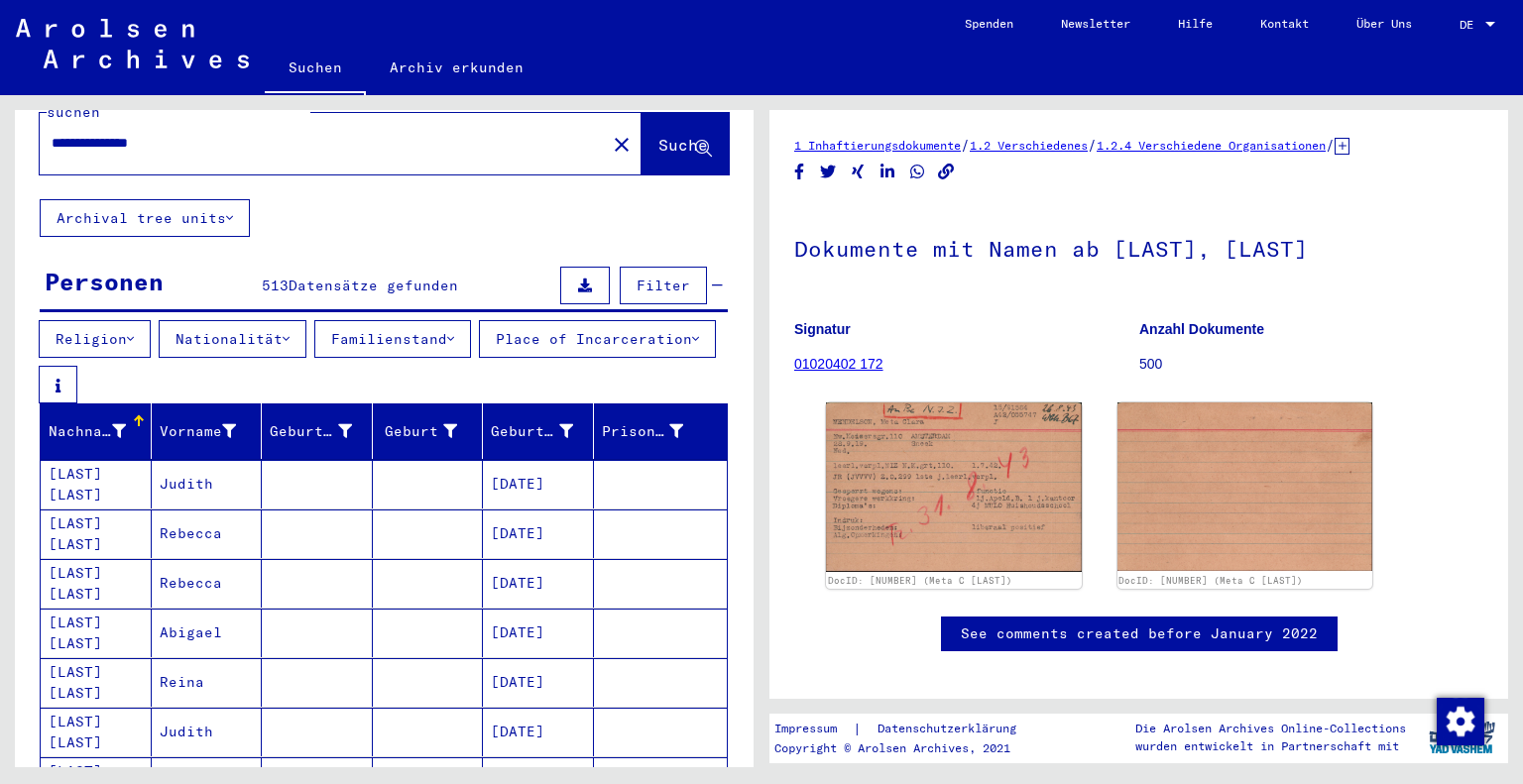 scroll, scrollTop: 53, scrollLeft: 0, axis: vertical 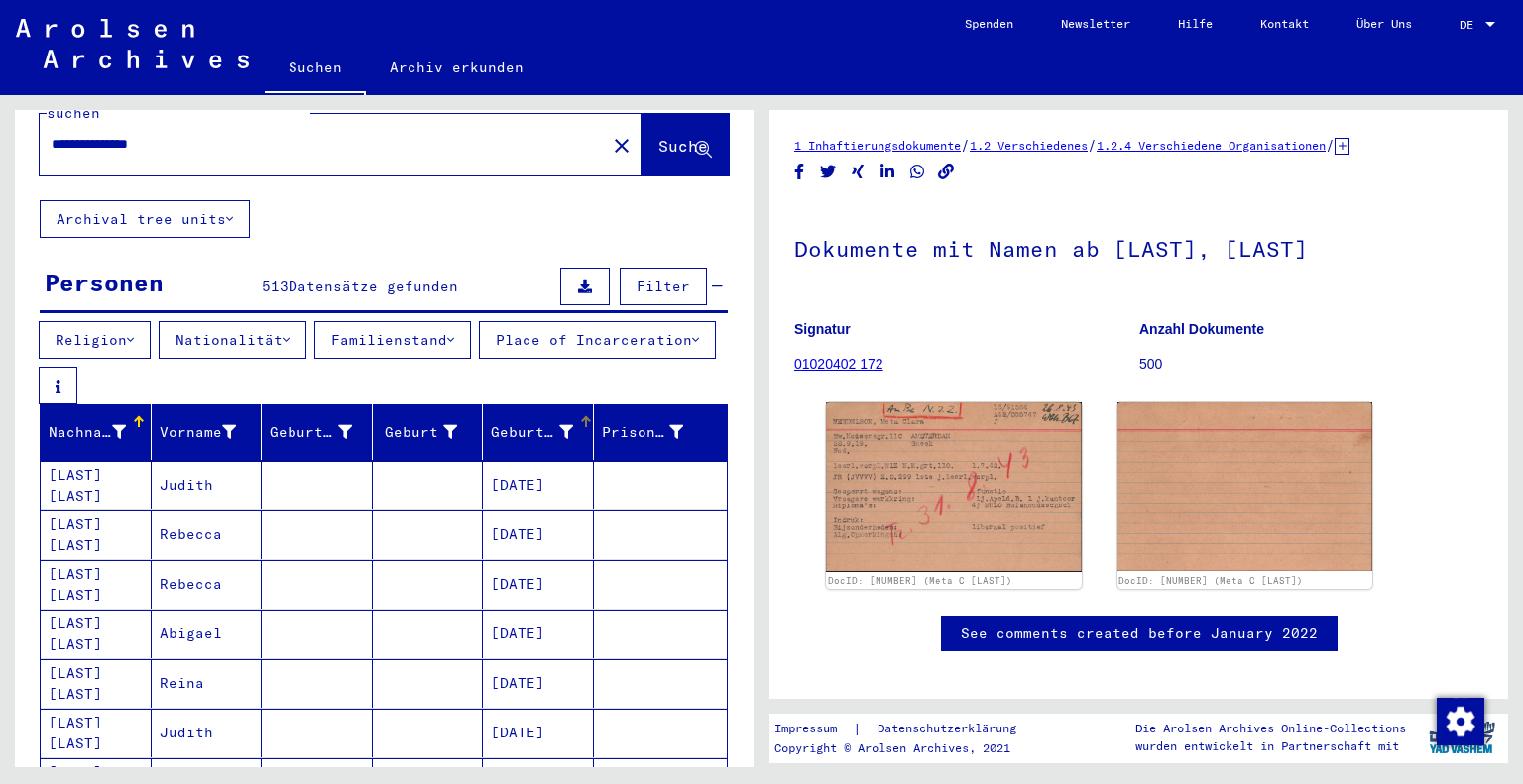 click on "Geburtsdatum" at bounding box center [531, 432] 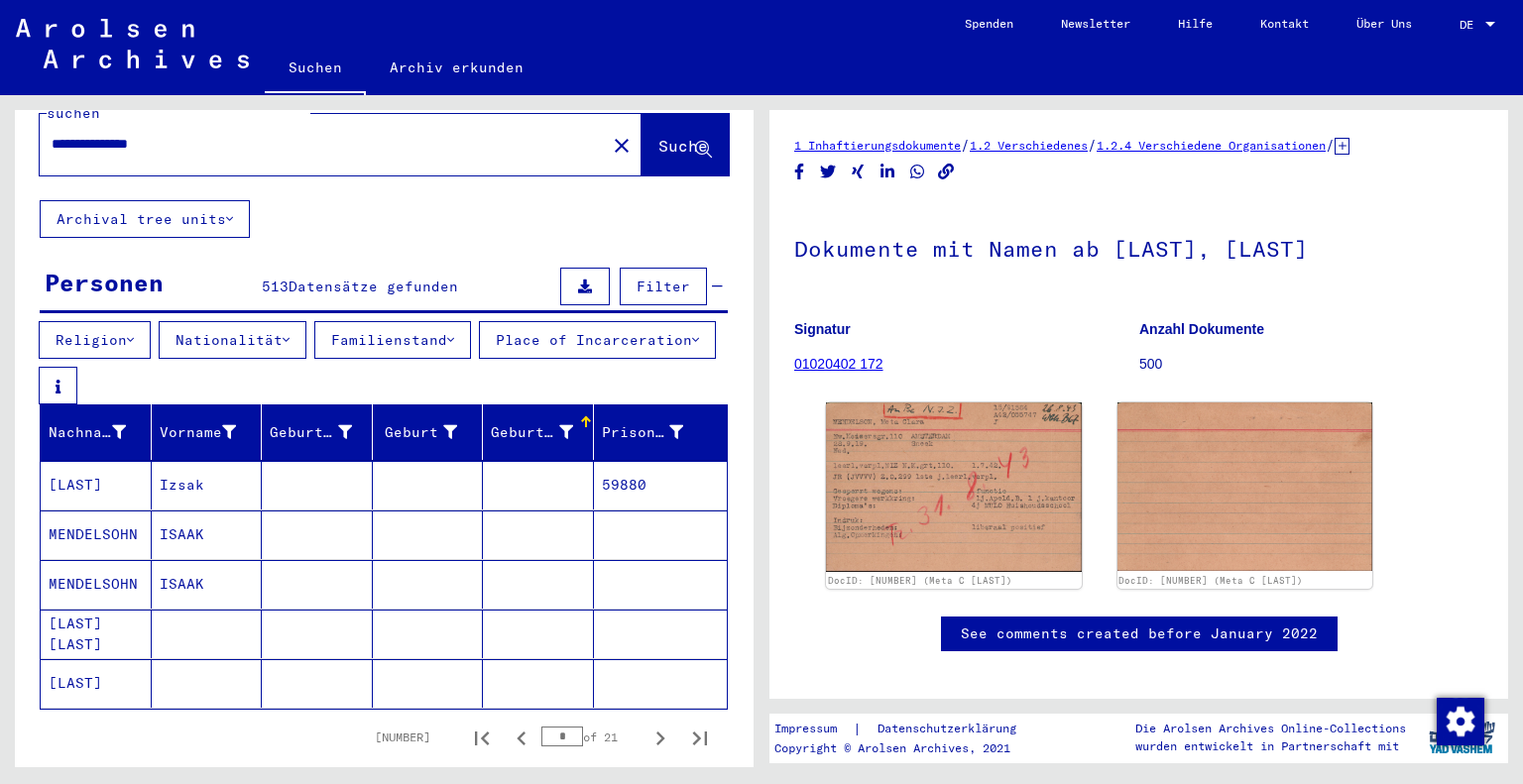 click at bounding box center [566, 432] 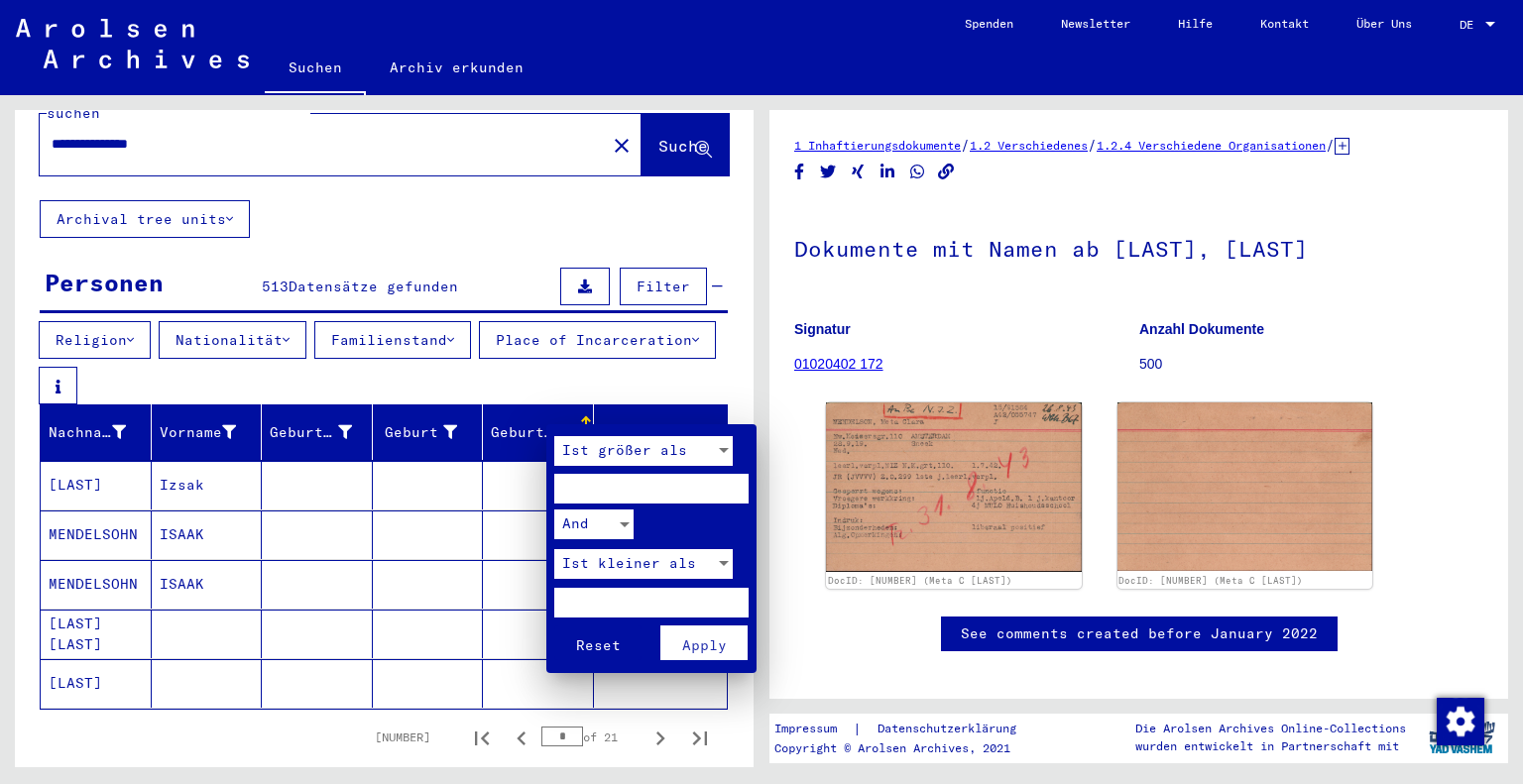 click at bounding box center (651, 489) 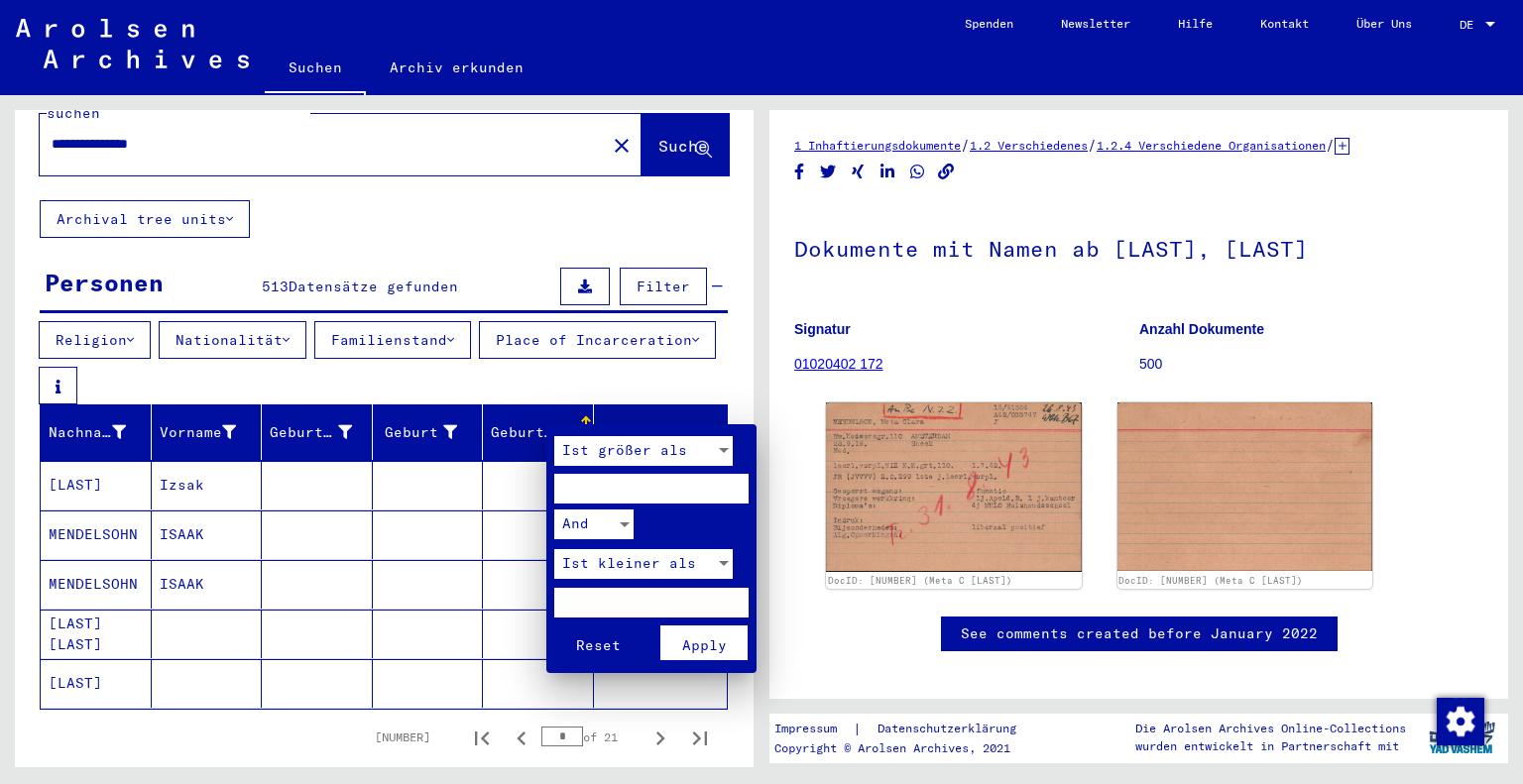 click on "****" at bounding box center [651, 489] 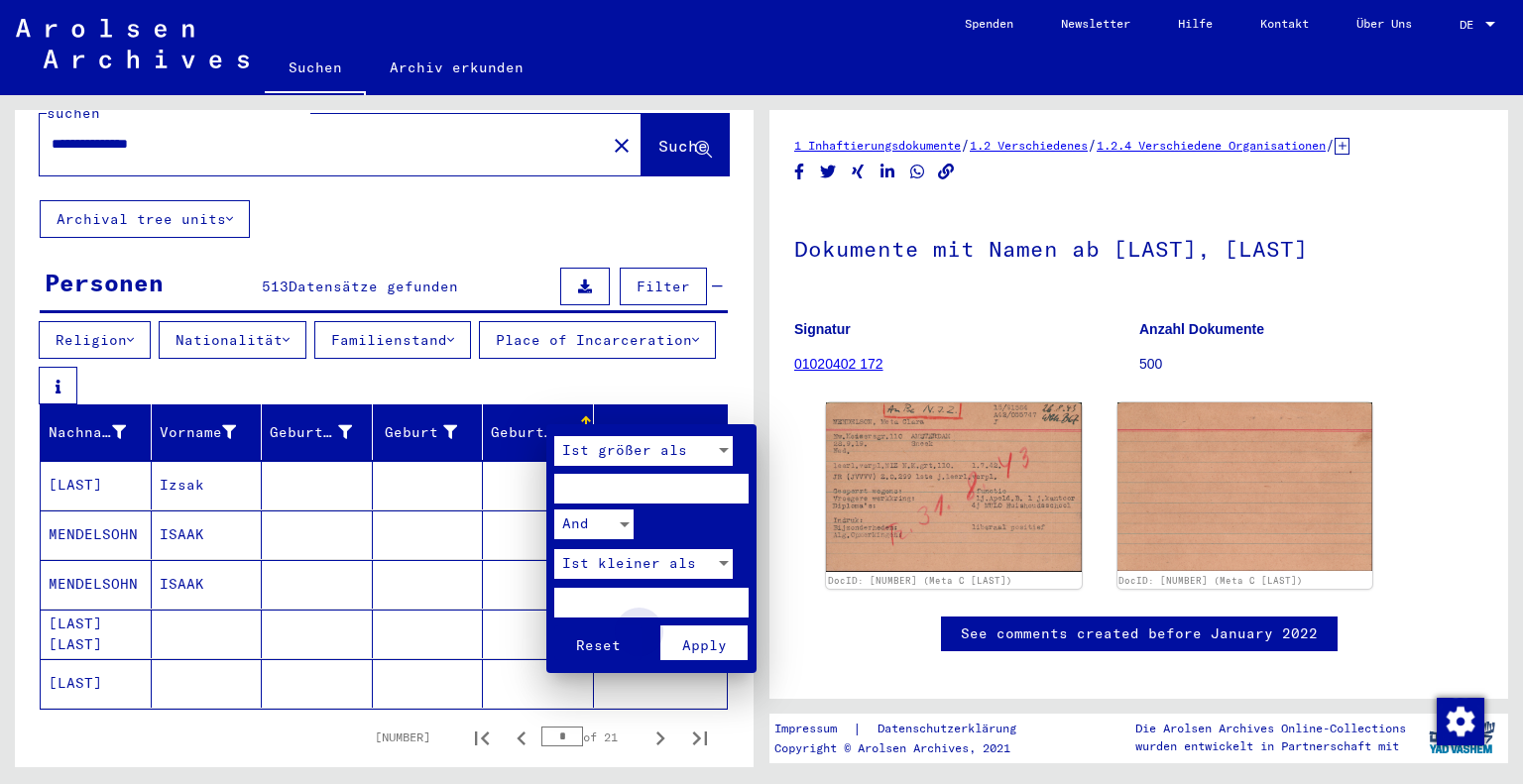 click on "Apply" at bounding box center (704, 645) 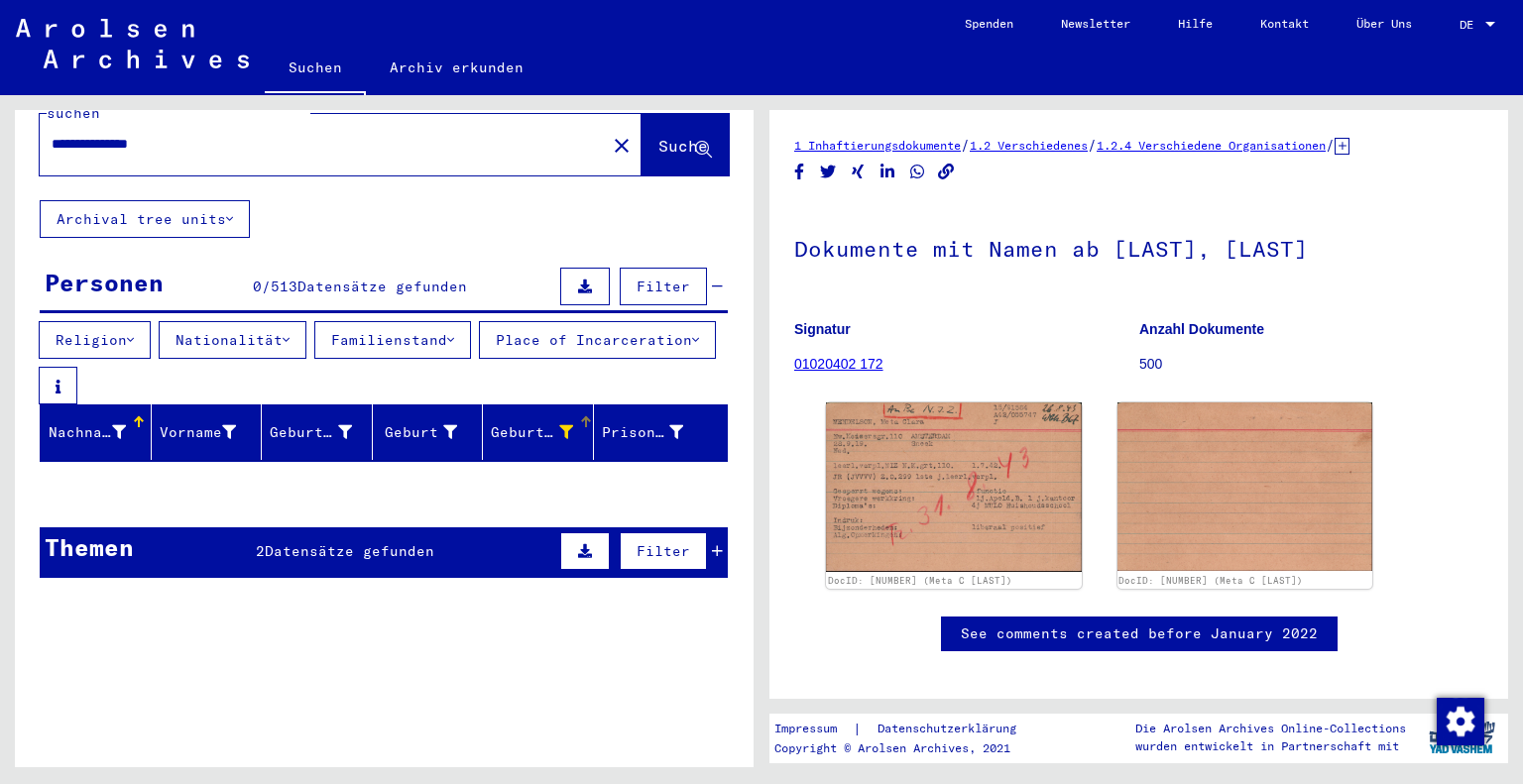 click on "Geburtsdatum" at bounding box center (531, 432) 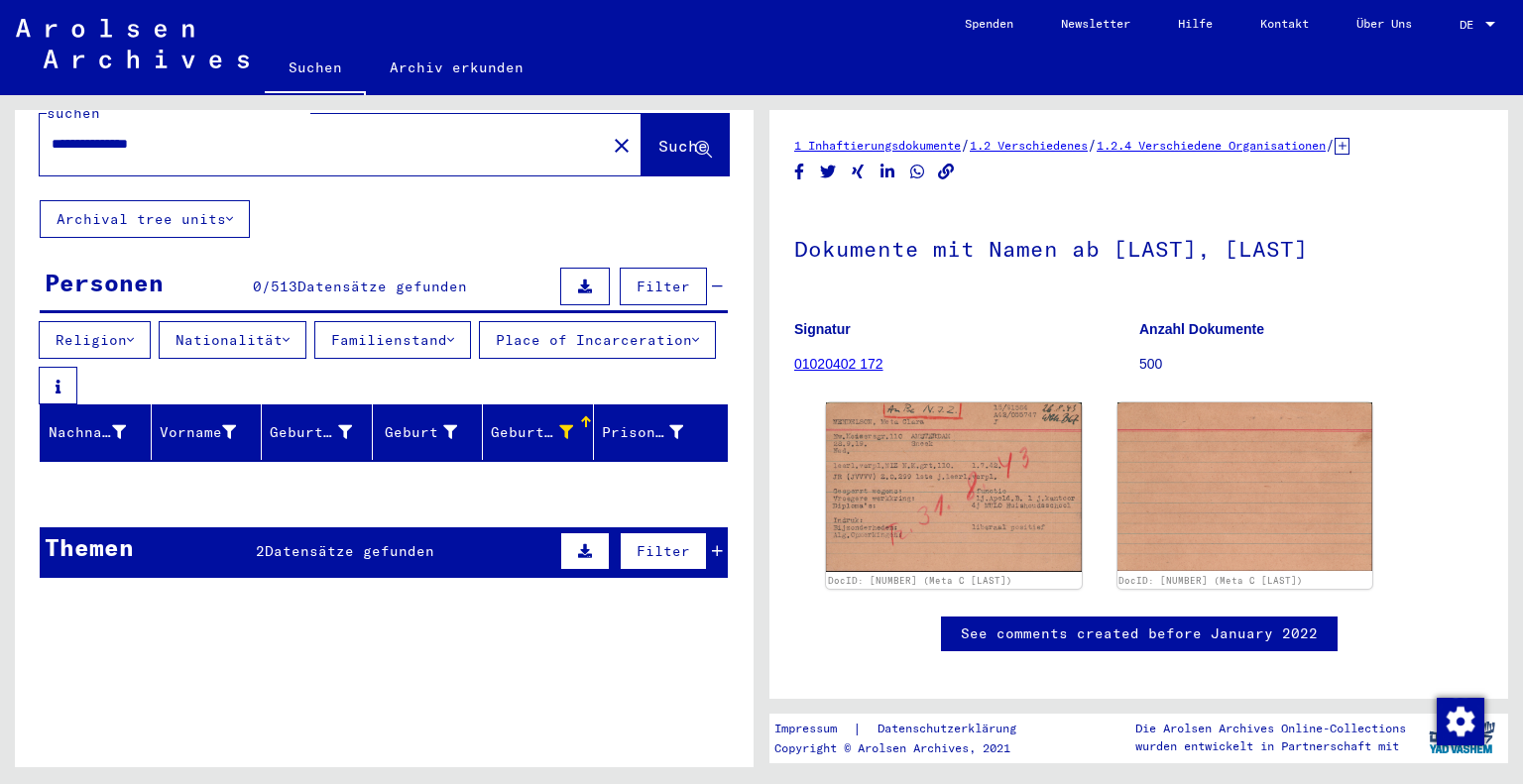click at bounding box center (566, 432) 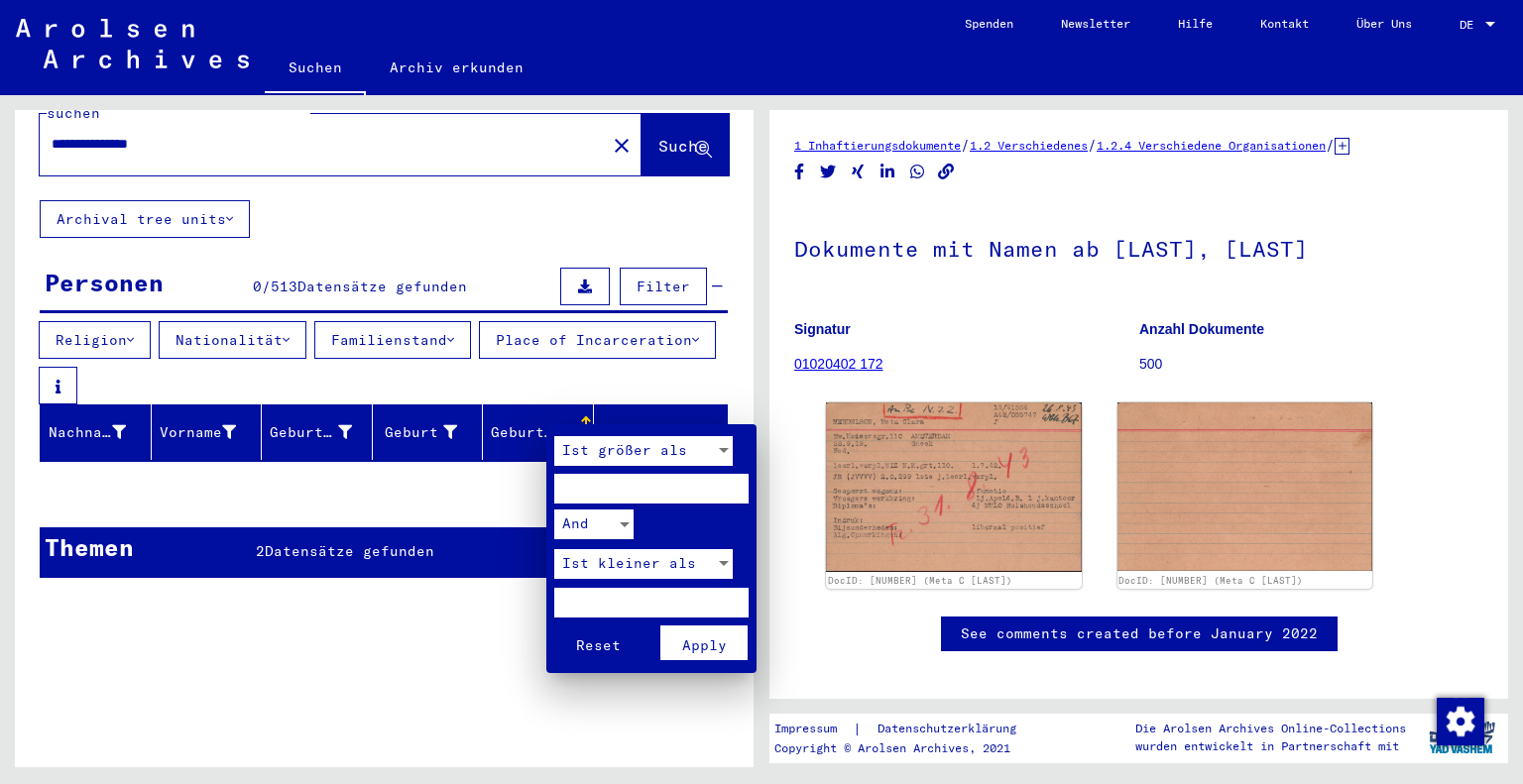 click on "****" at bounding box center [651, 489] 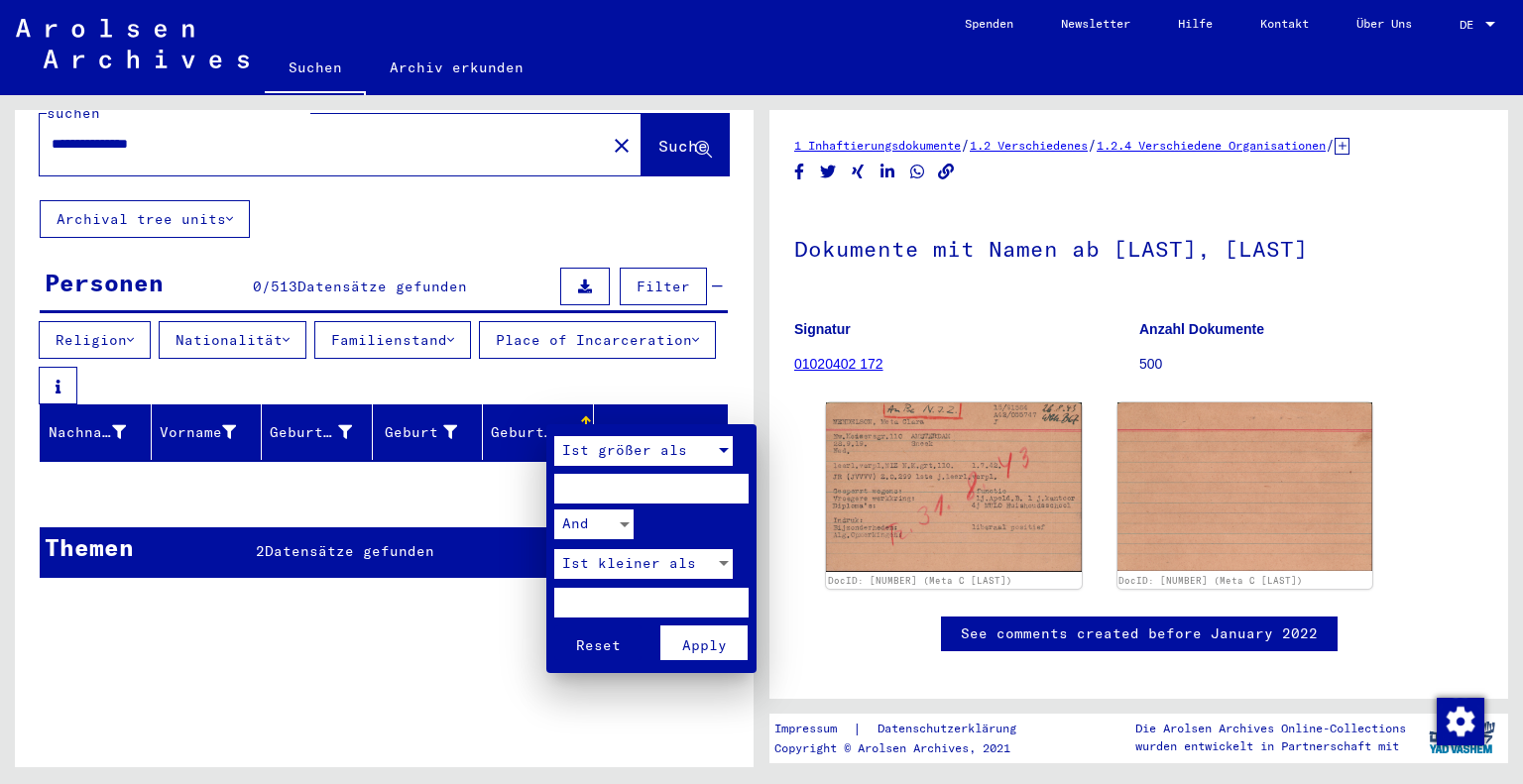 click on "Ist größer als" at bounding box center (635, 451) 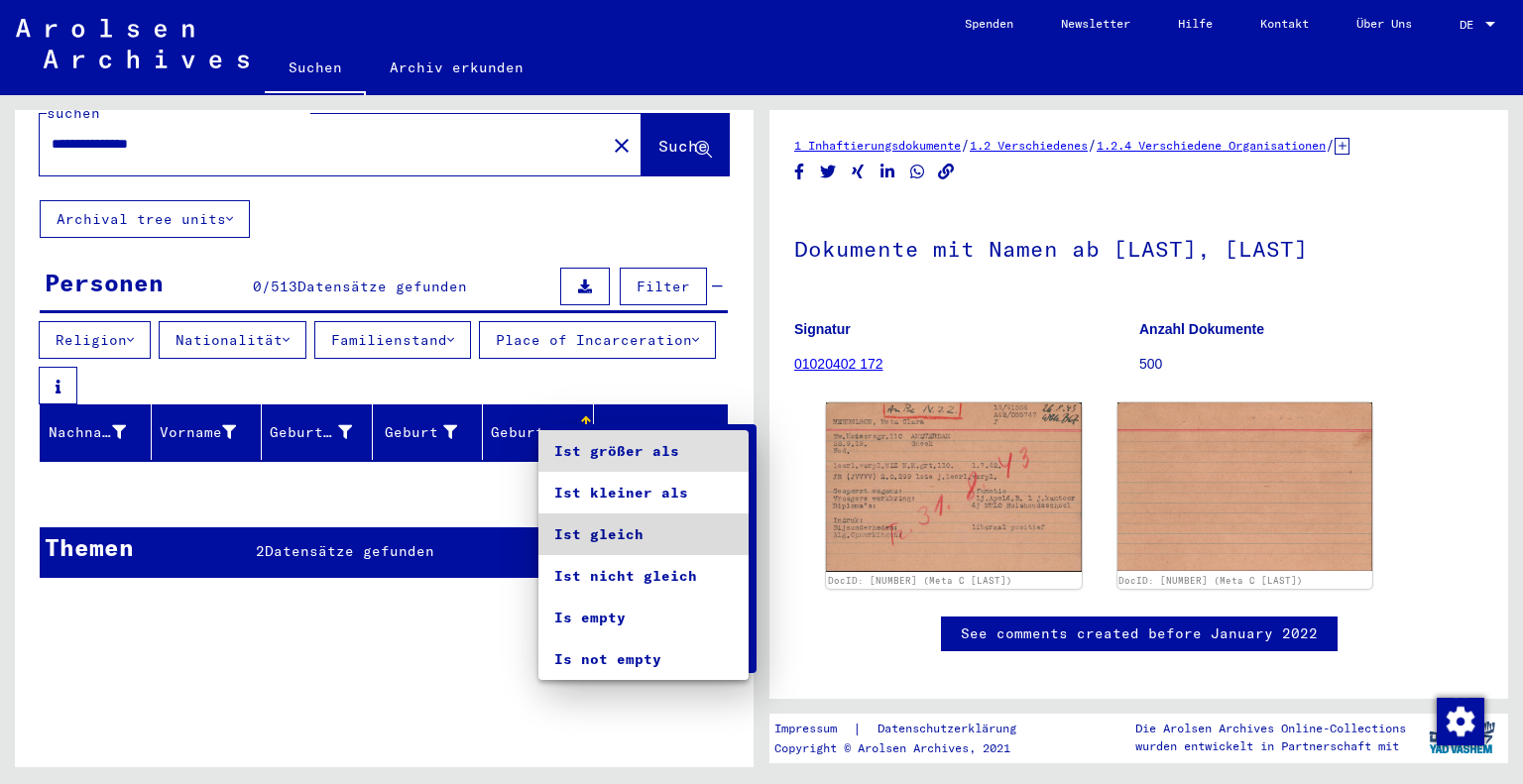 click on "Ist gleich" at bounding box center [644, 534] 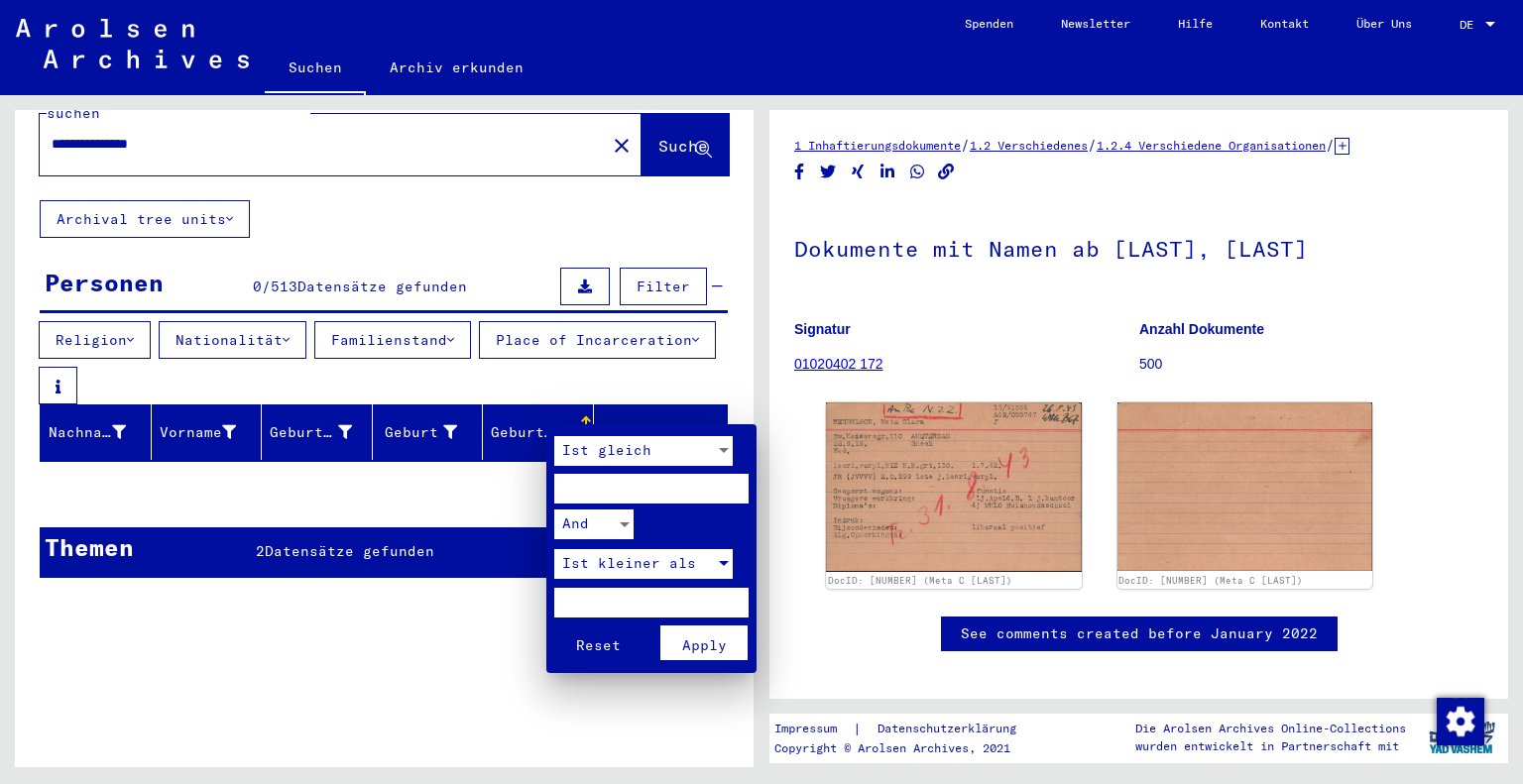click on "Ist kleiner als" at bounding box center [629, 563] 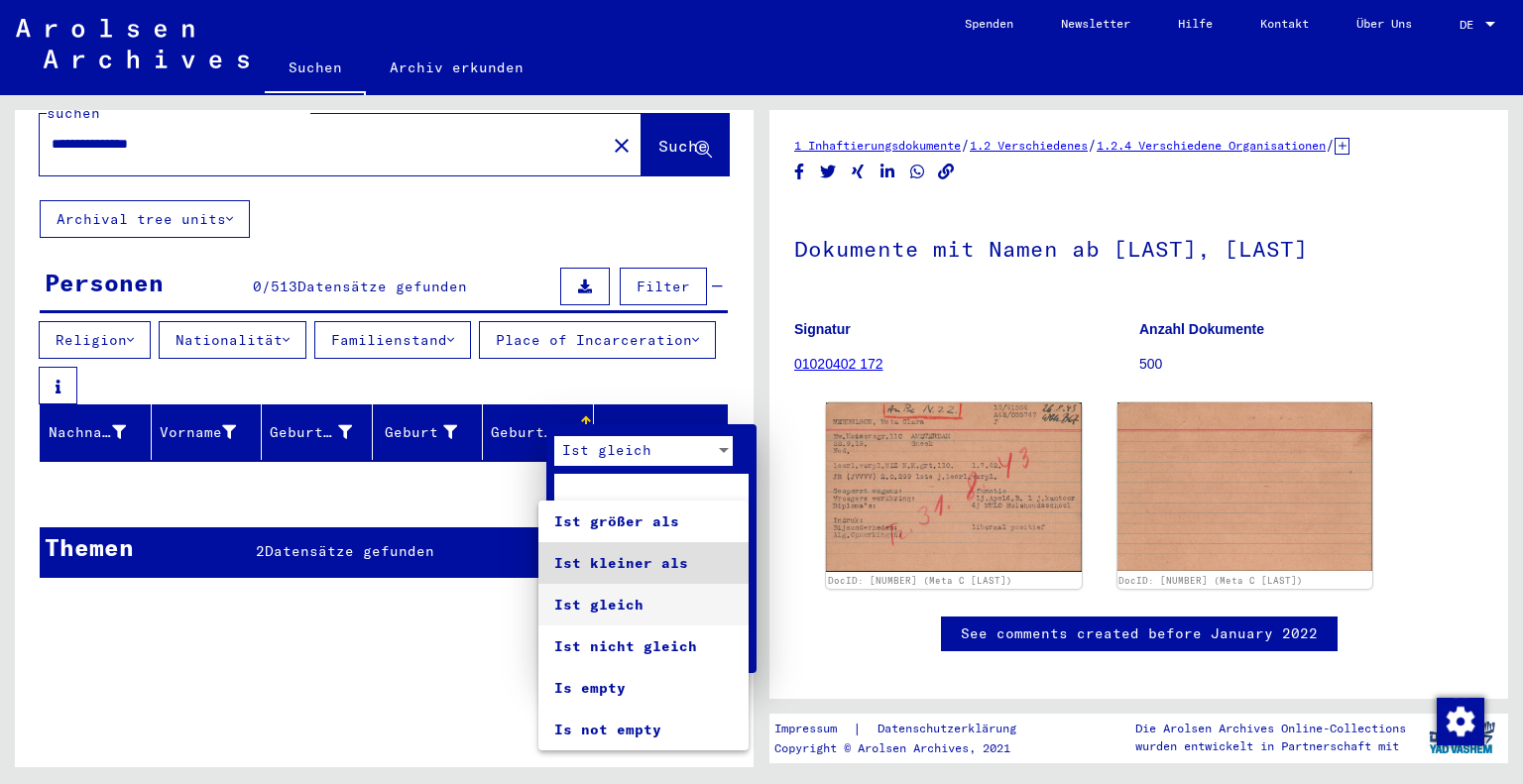 click on "Ist gleich" at bounding box center (644, 605) 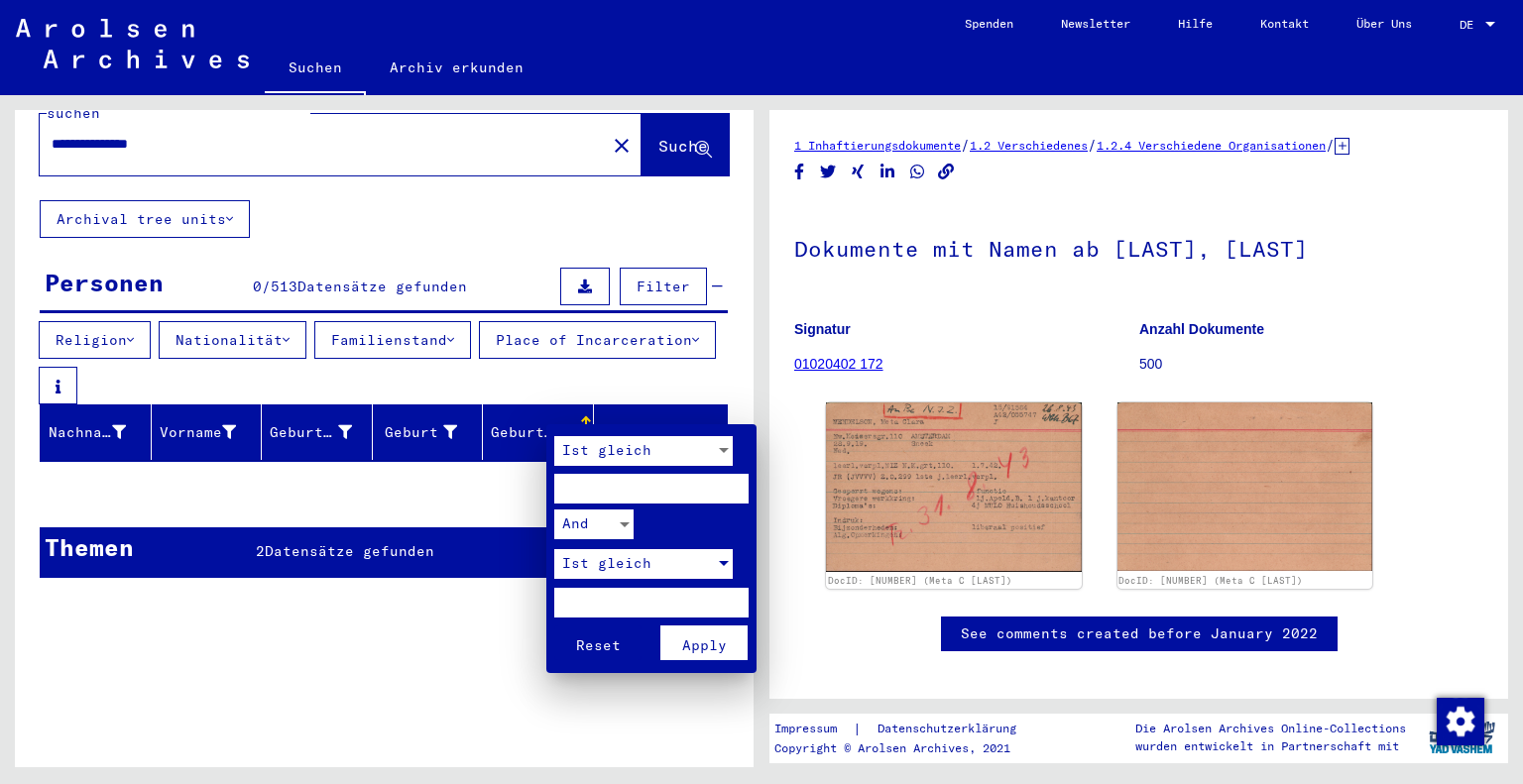 click on "Apply" at bounding box center (704, 642) 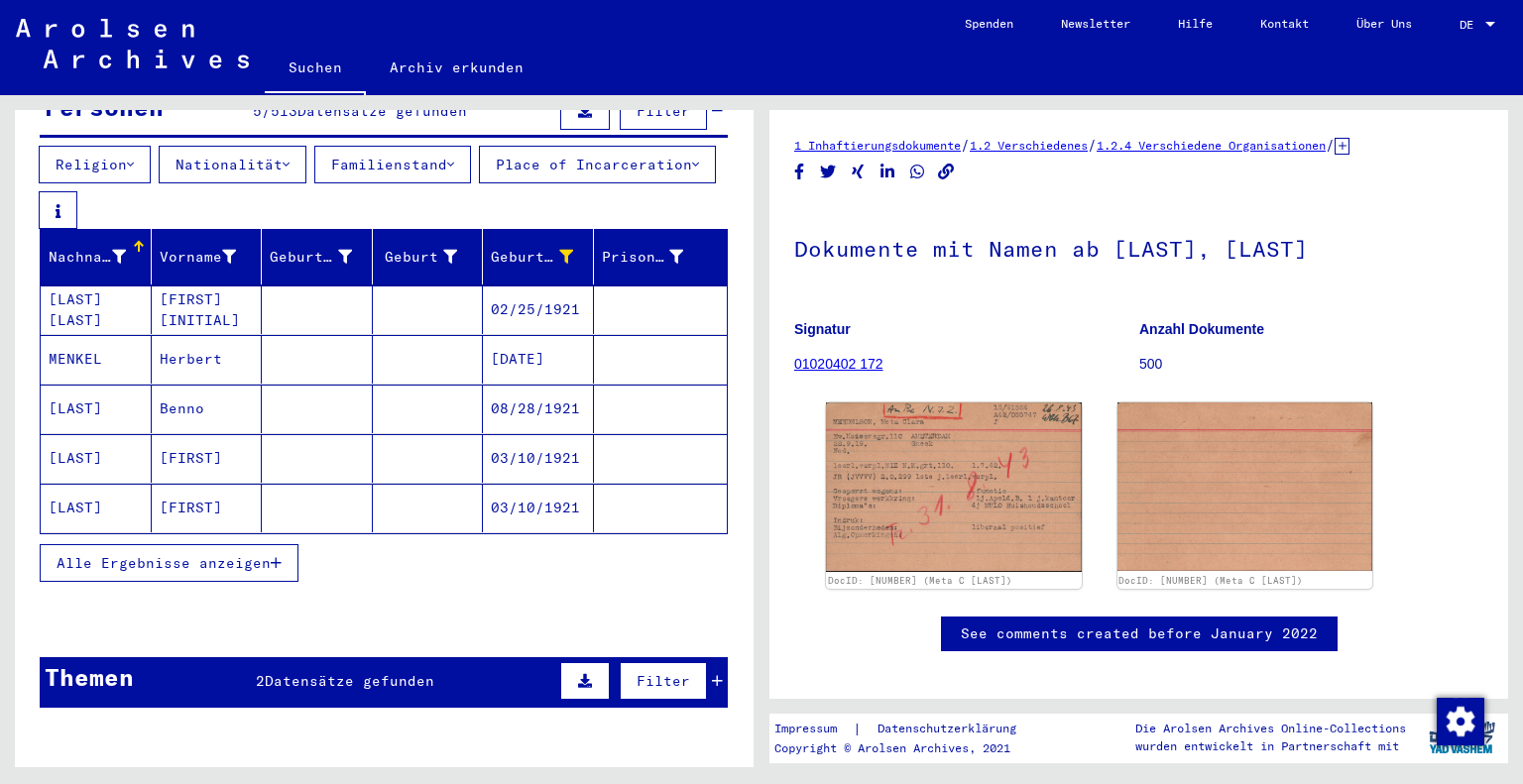 scroll, scrollTop: 241, scrollLeft: 0, axis: vertical 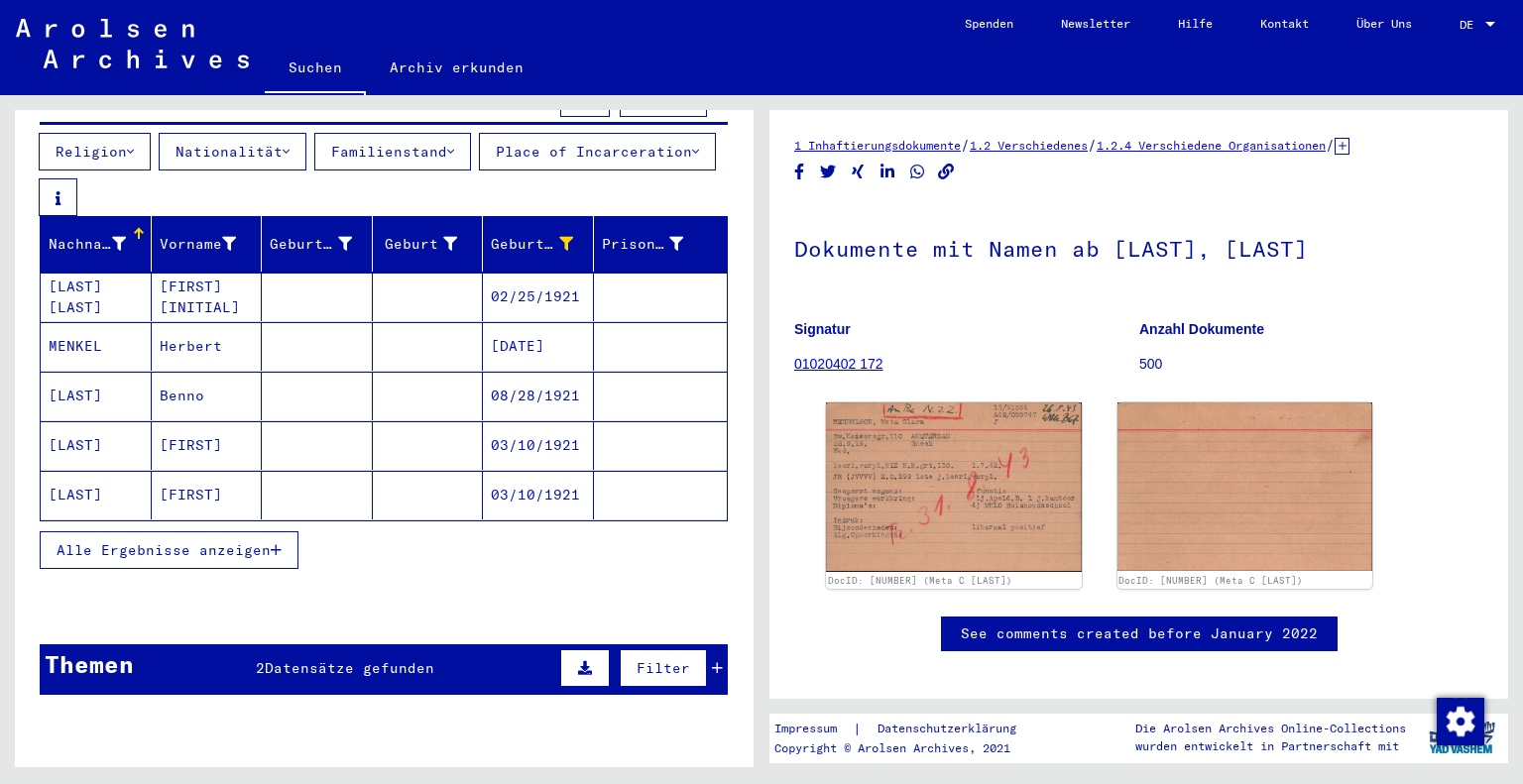 click on "Alle Ergebnisse anzeigen" at bounding box center [169, 550] 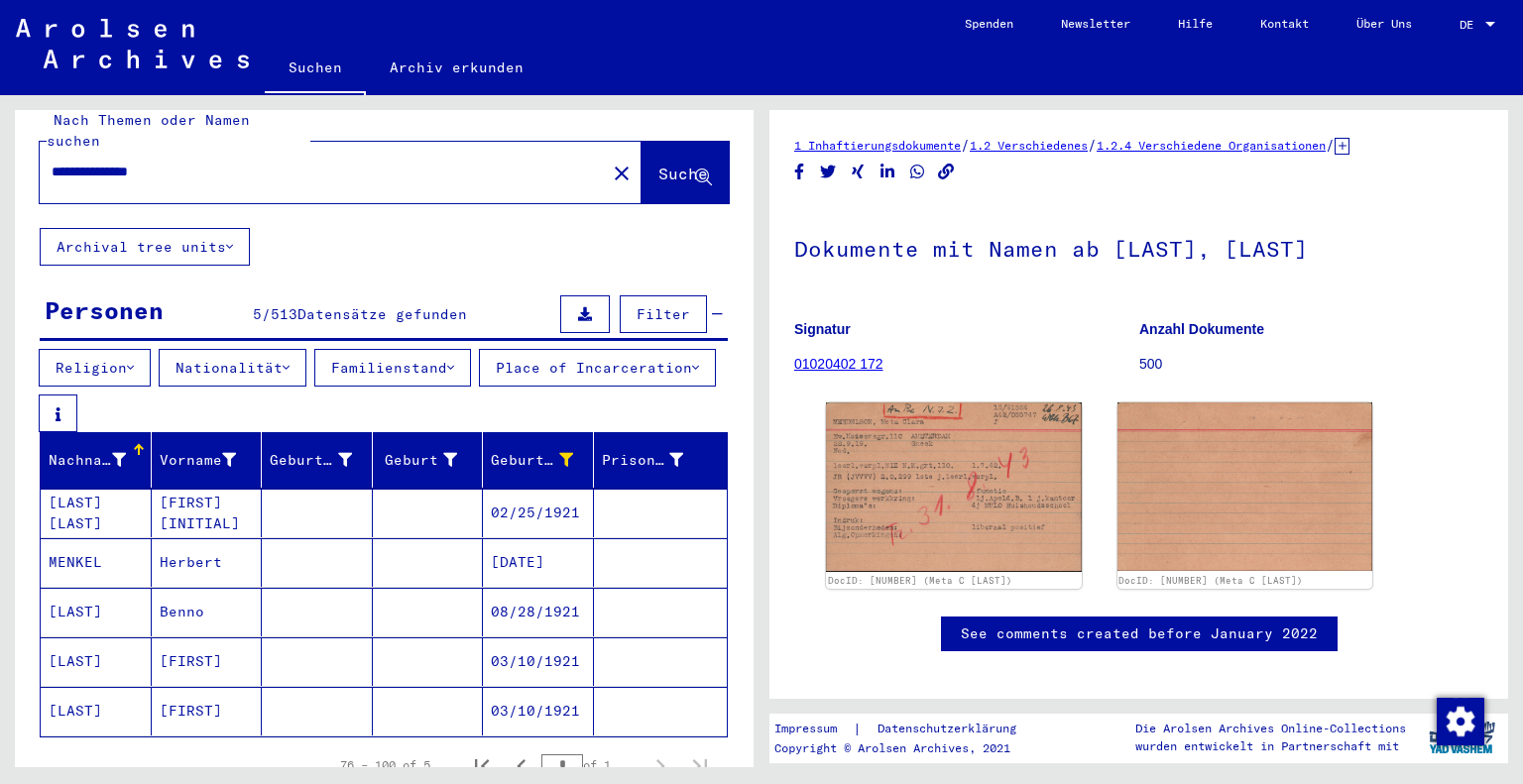 scroll, scrollTop: 0, scrollLeft: 0, axis: both 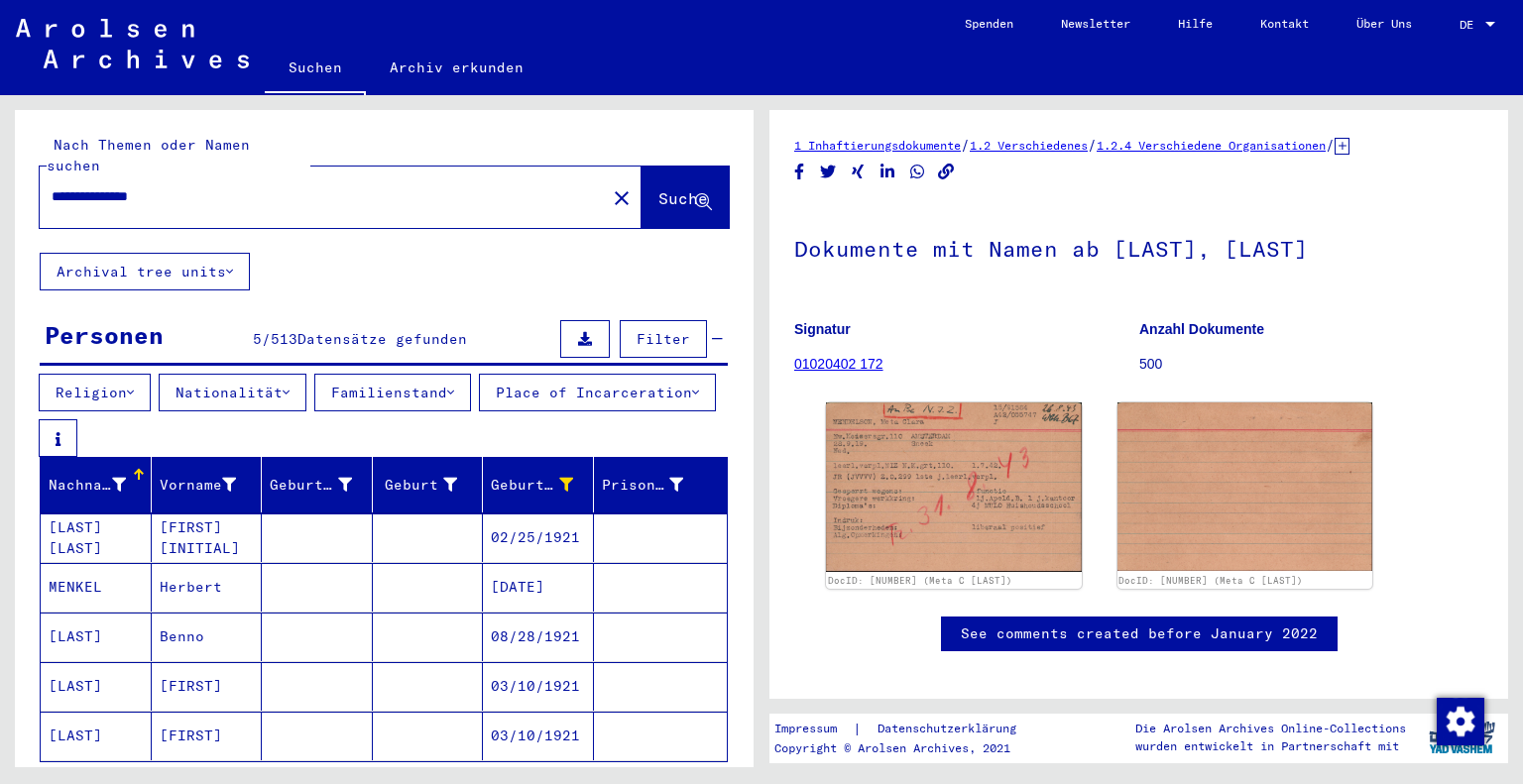 click on "Nachname" at bounding box center [87, 485] 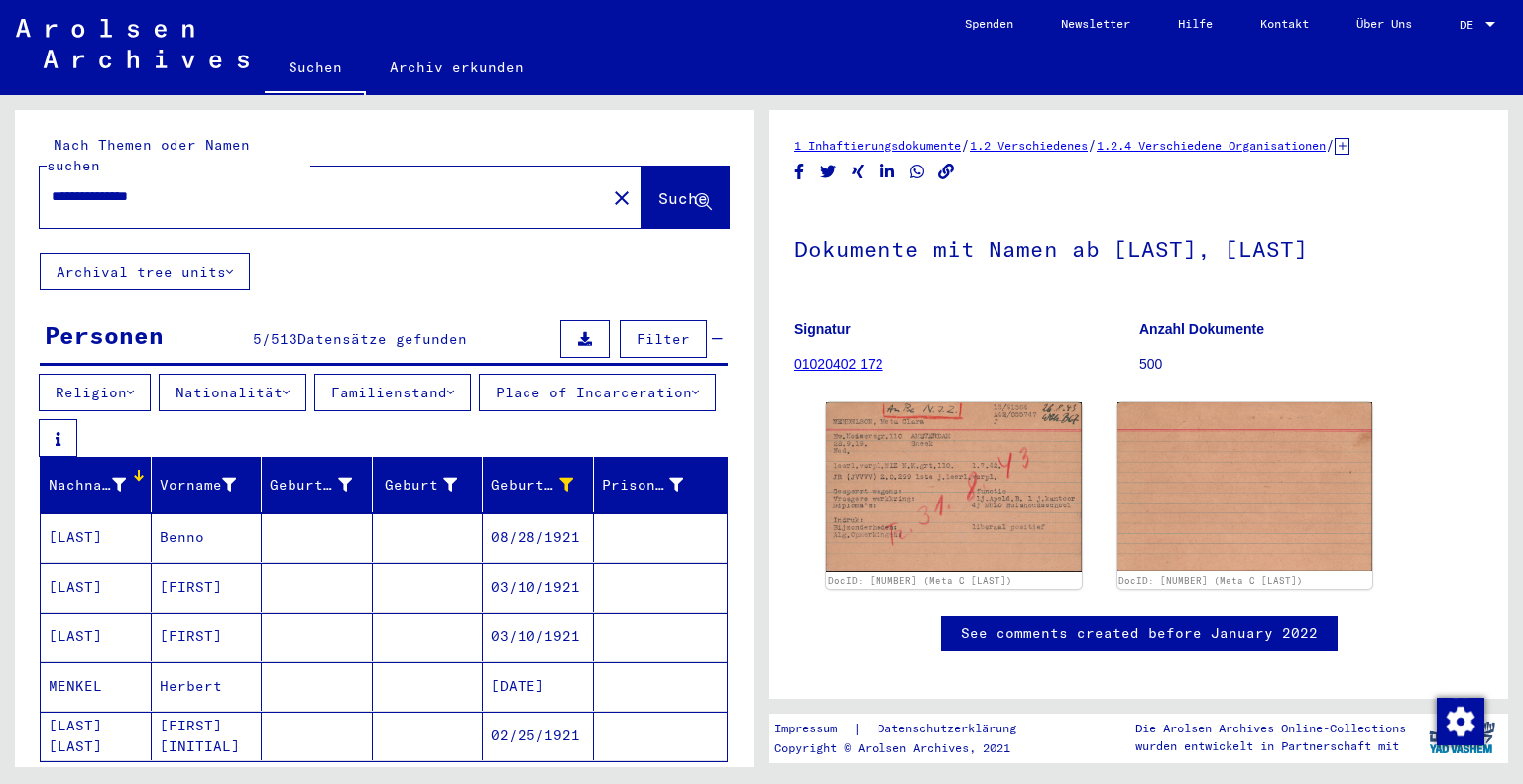 click at bounding box center (119, 485) 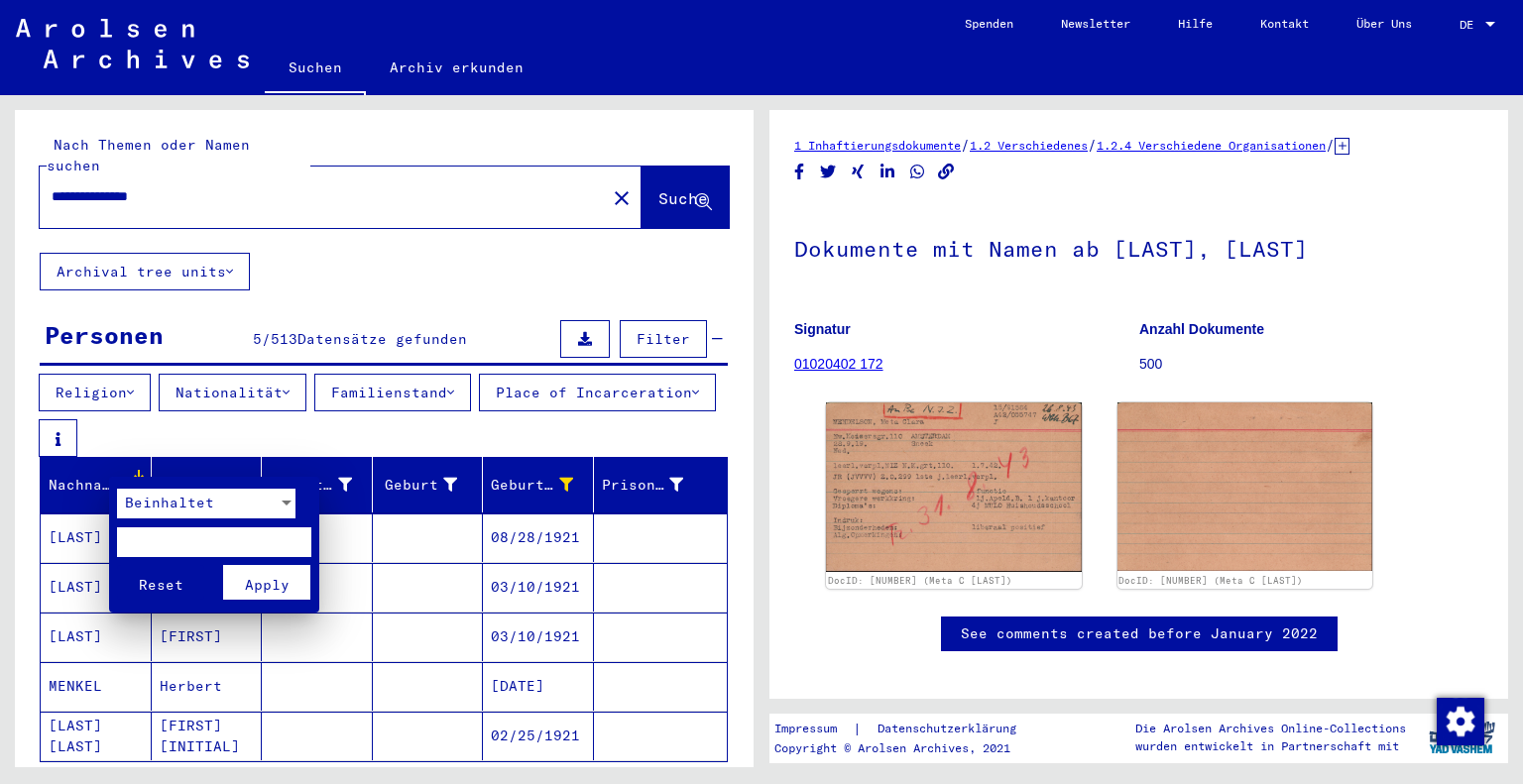 click at bounding box center (214, 542) 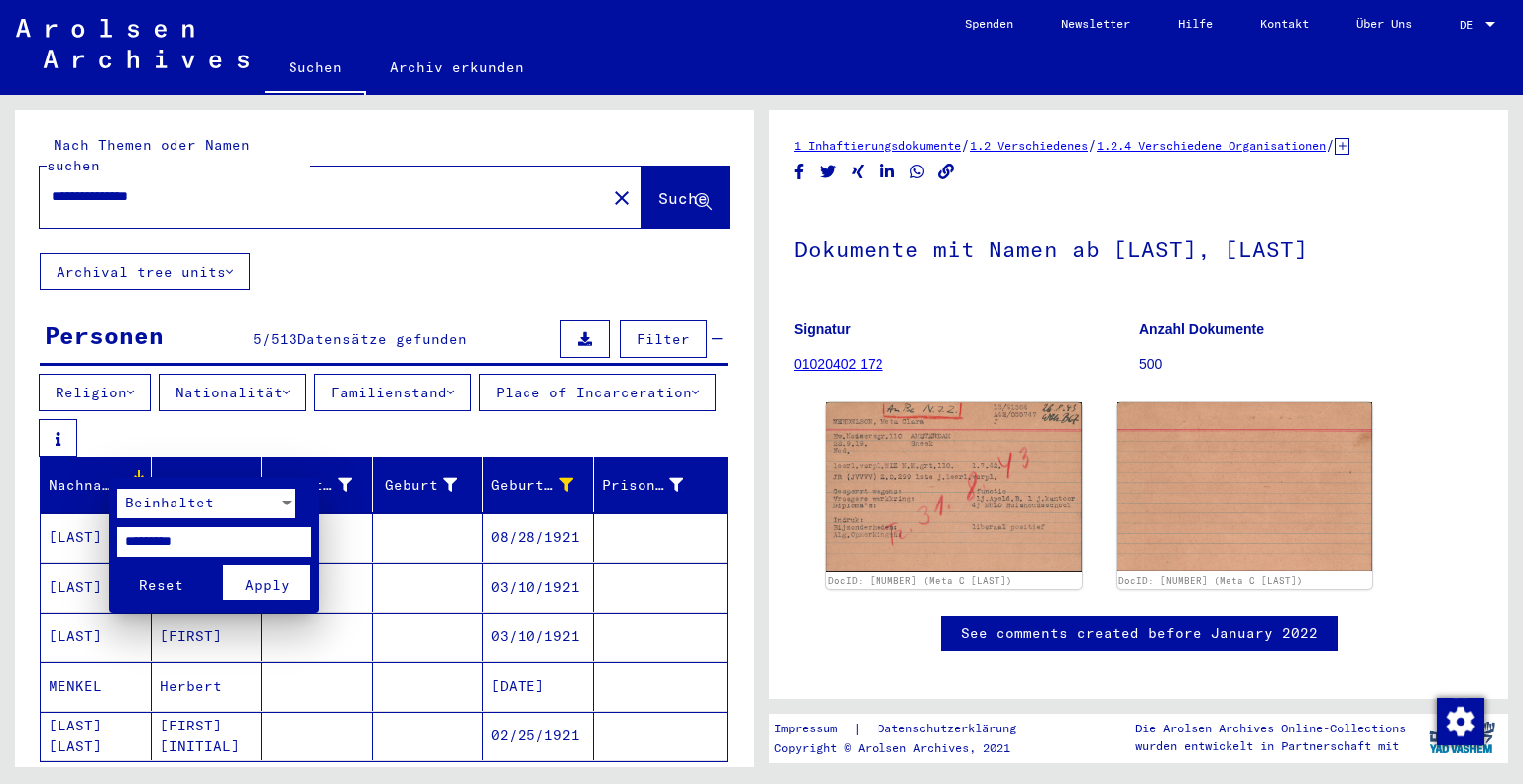 type on "*********" 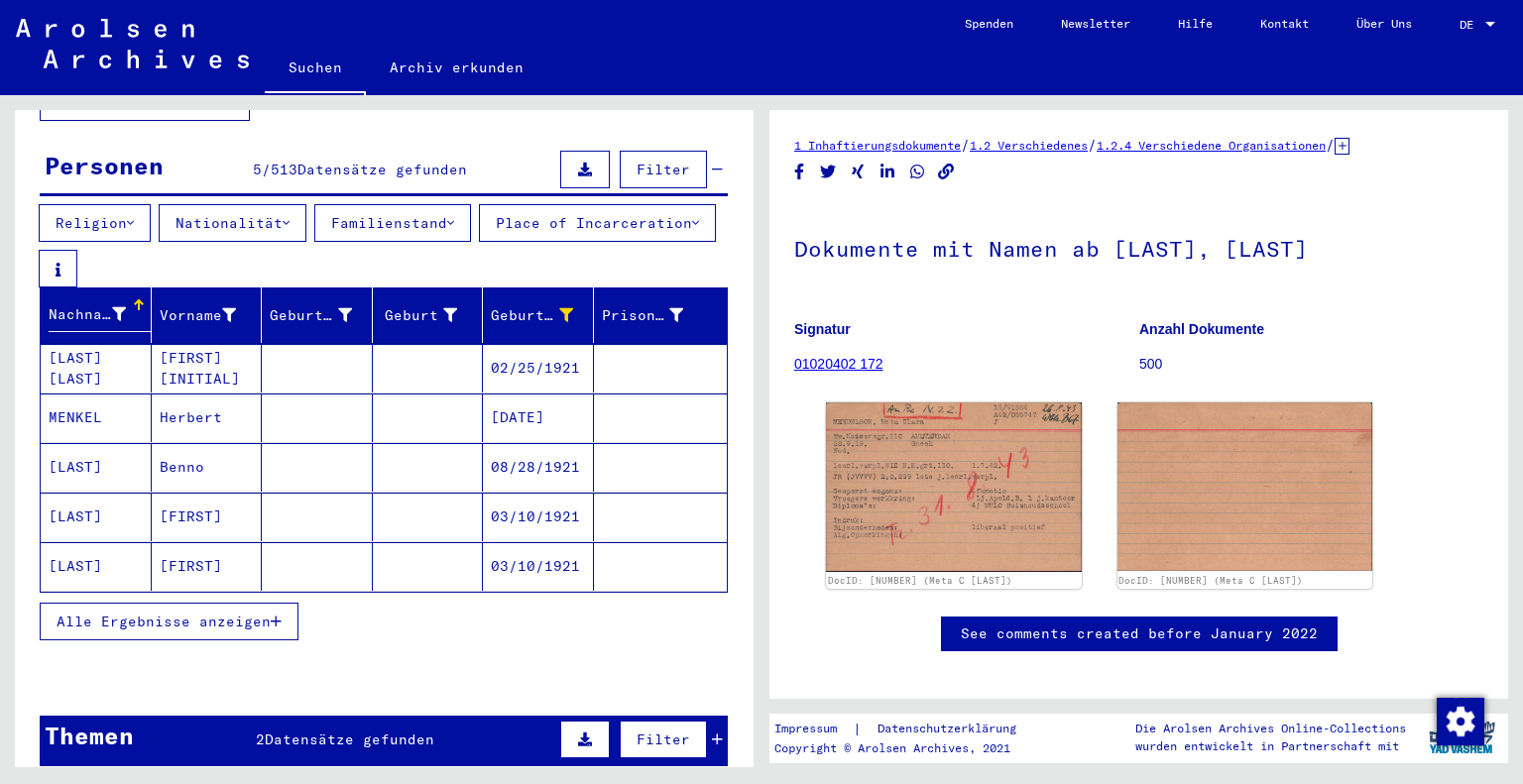 scroll, scrollTop: 174, scrollLeft: 0, axis: vertical 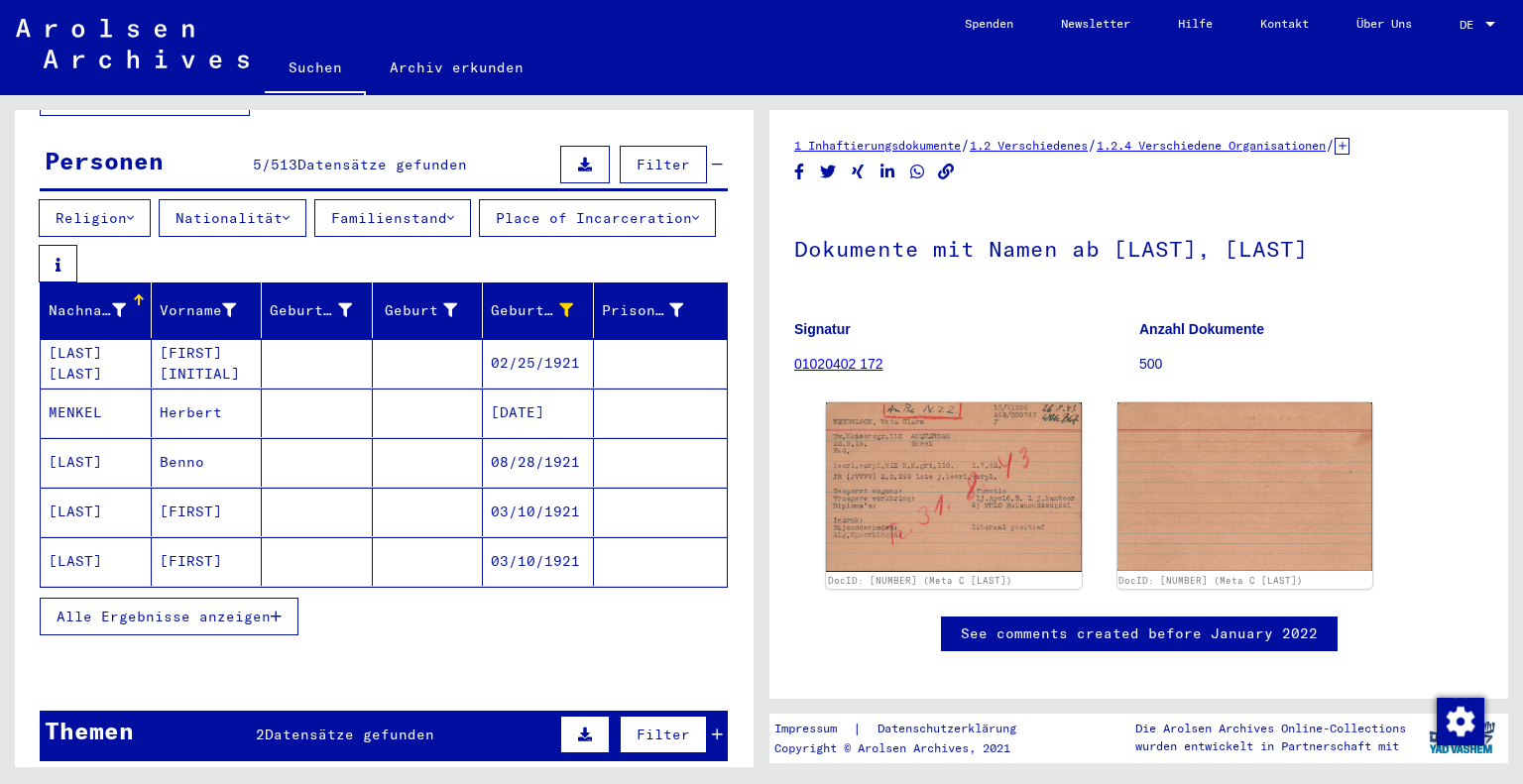 click on "Alle Ergebnisse anzeigen" at bounding box center (164, 616) 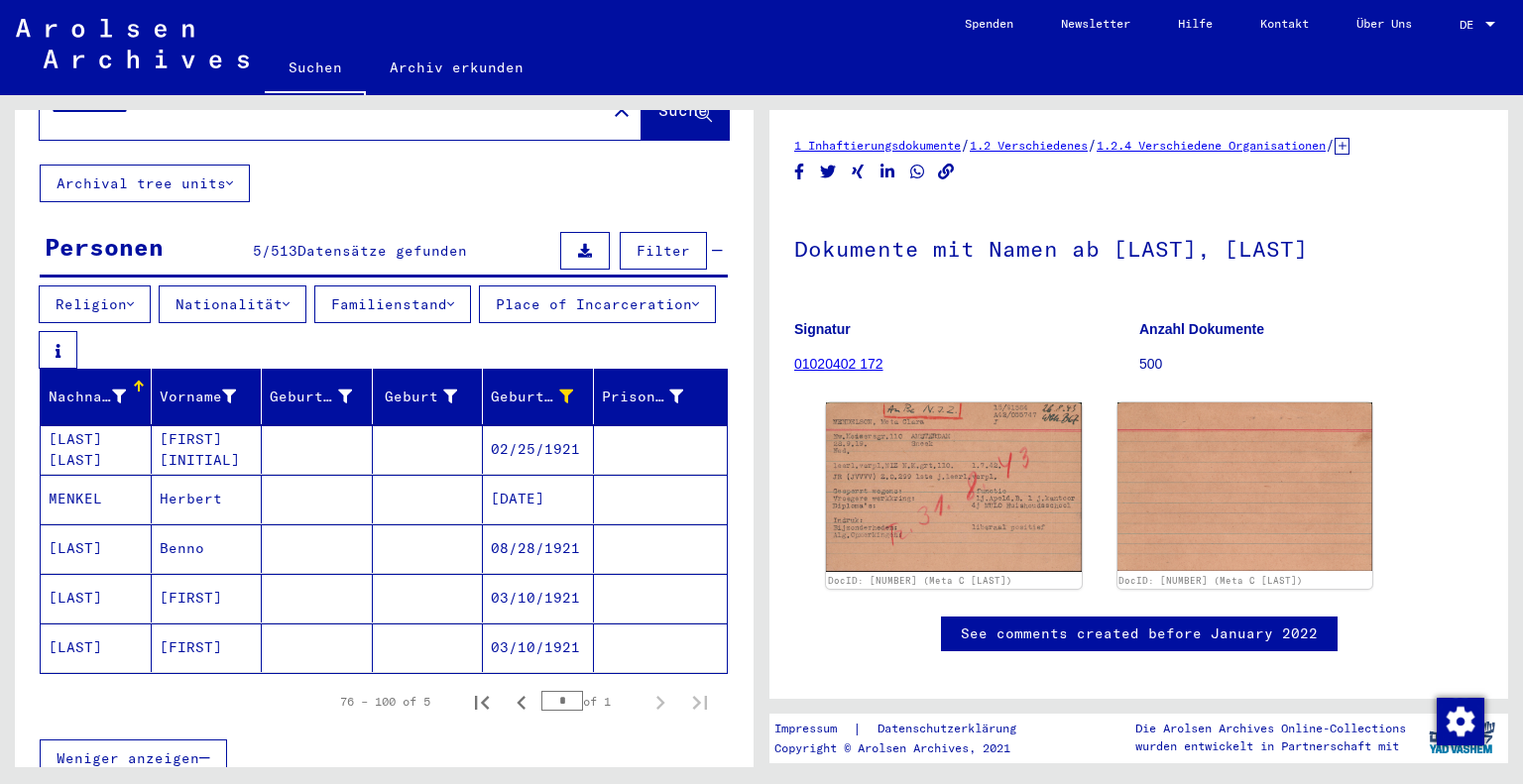 scroll, scrollTop: 0, scrollLeft: 0, axis: both 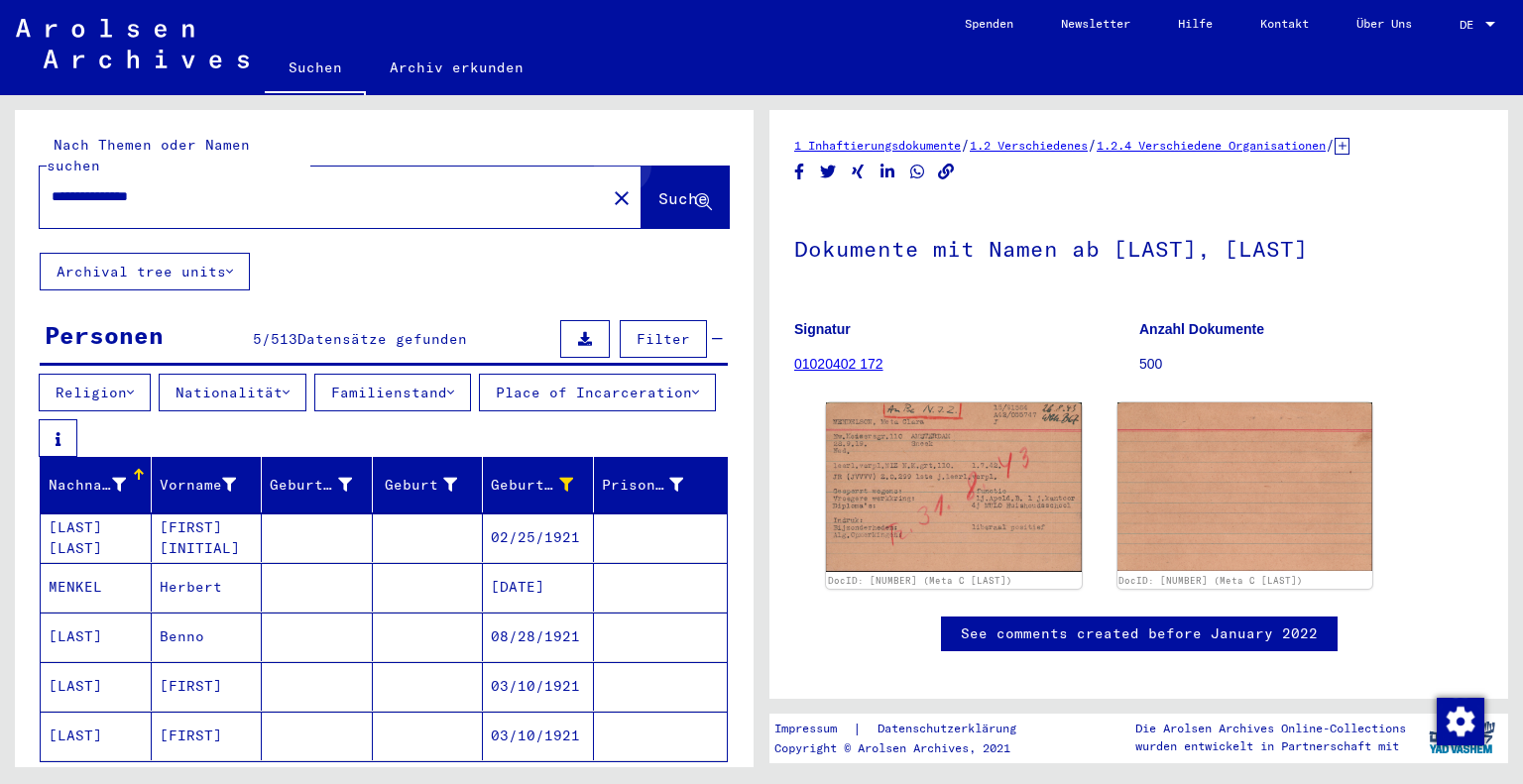 click on "Suche" 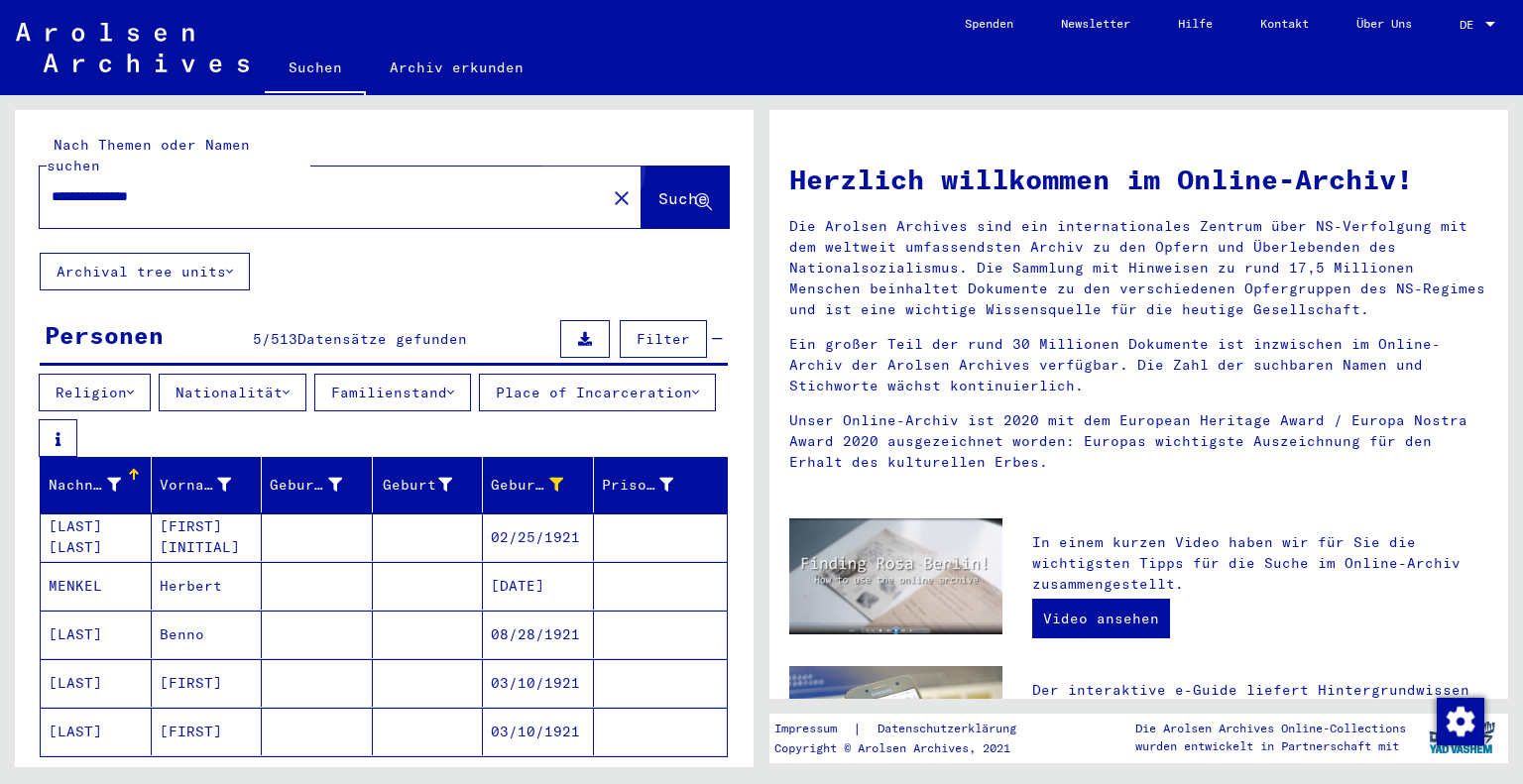 click on "Suche" 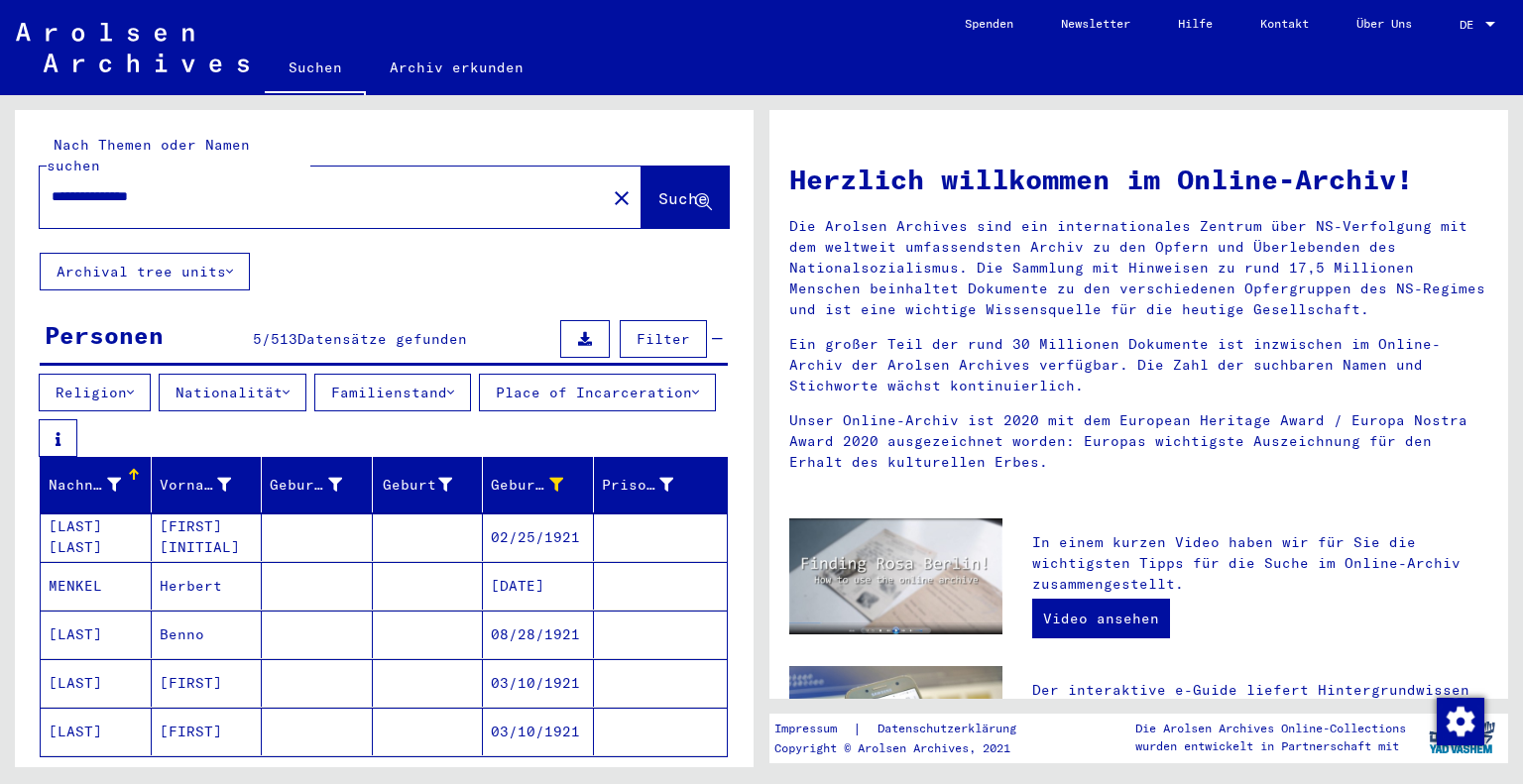 type 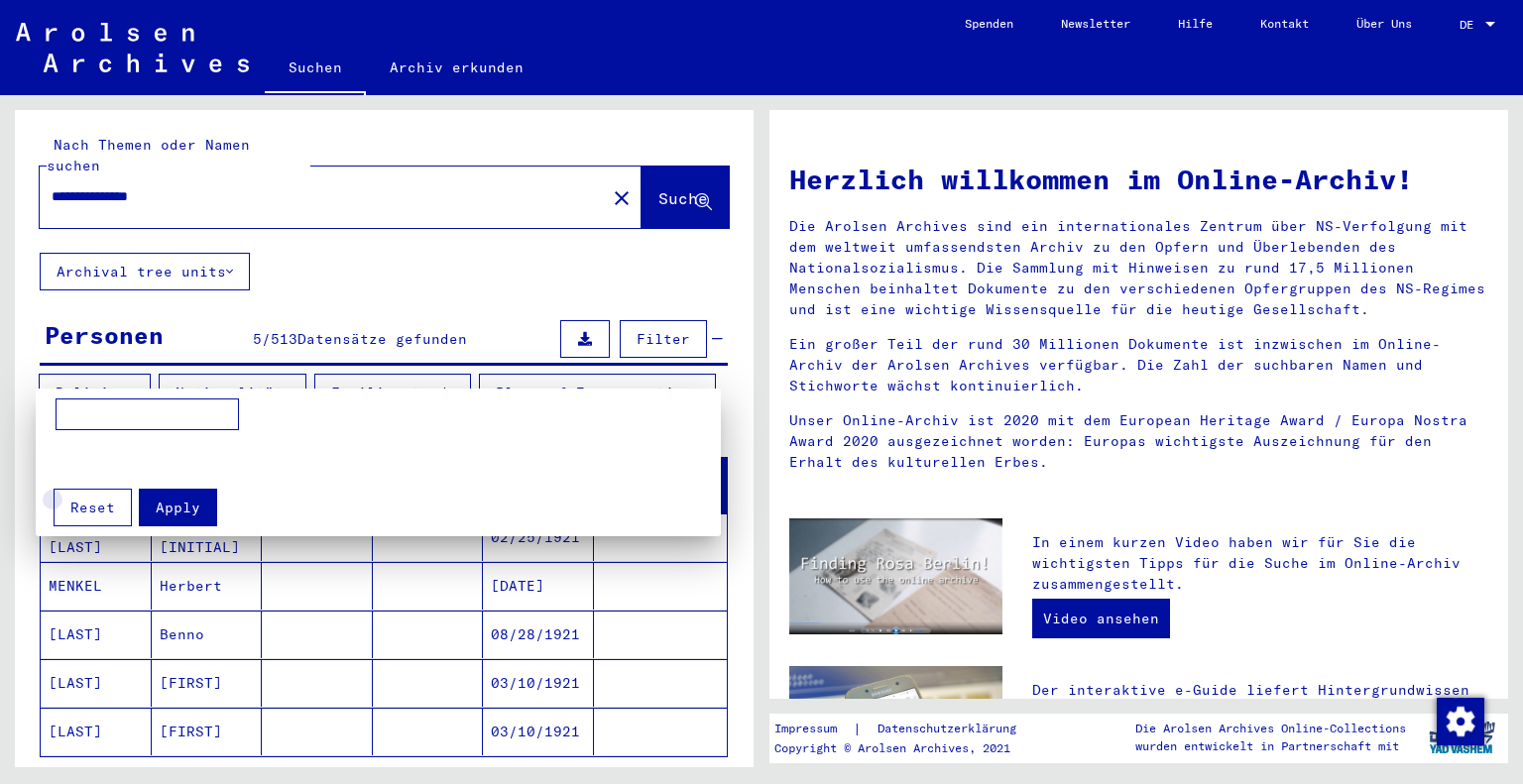 click on "Reset" at bounding box center [92, 507] 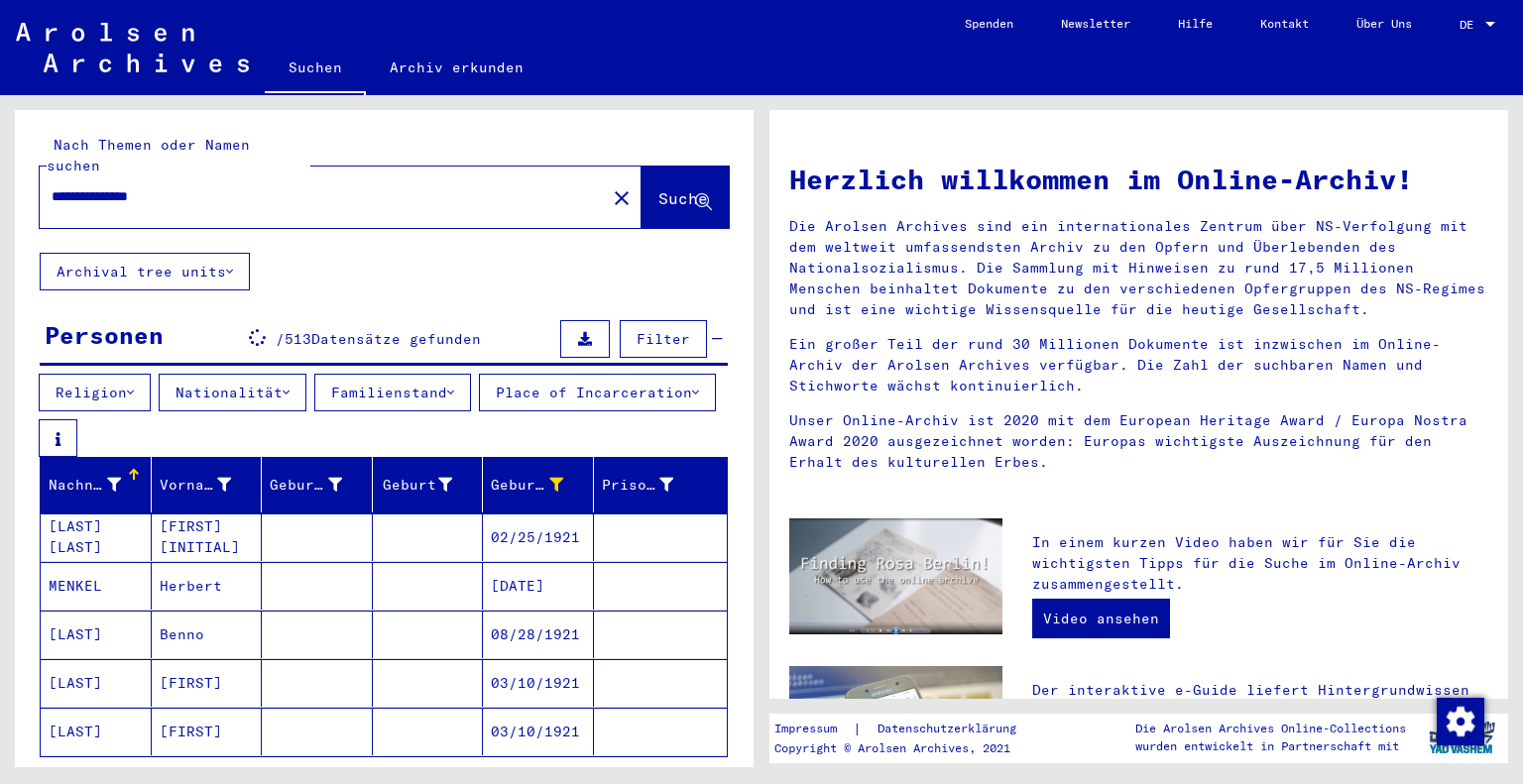 click on "Nationalität" at bounding box center (232, 392) 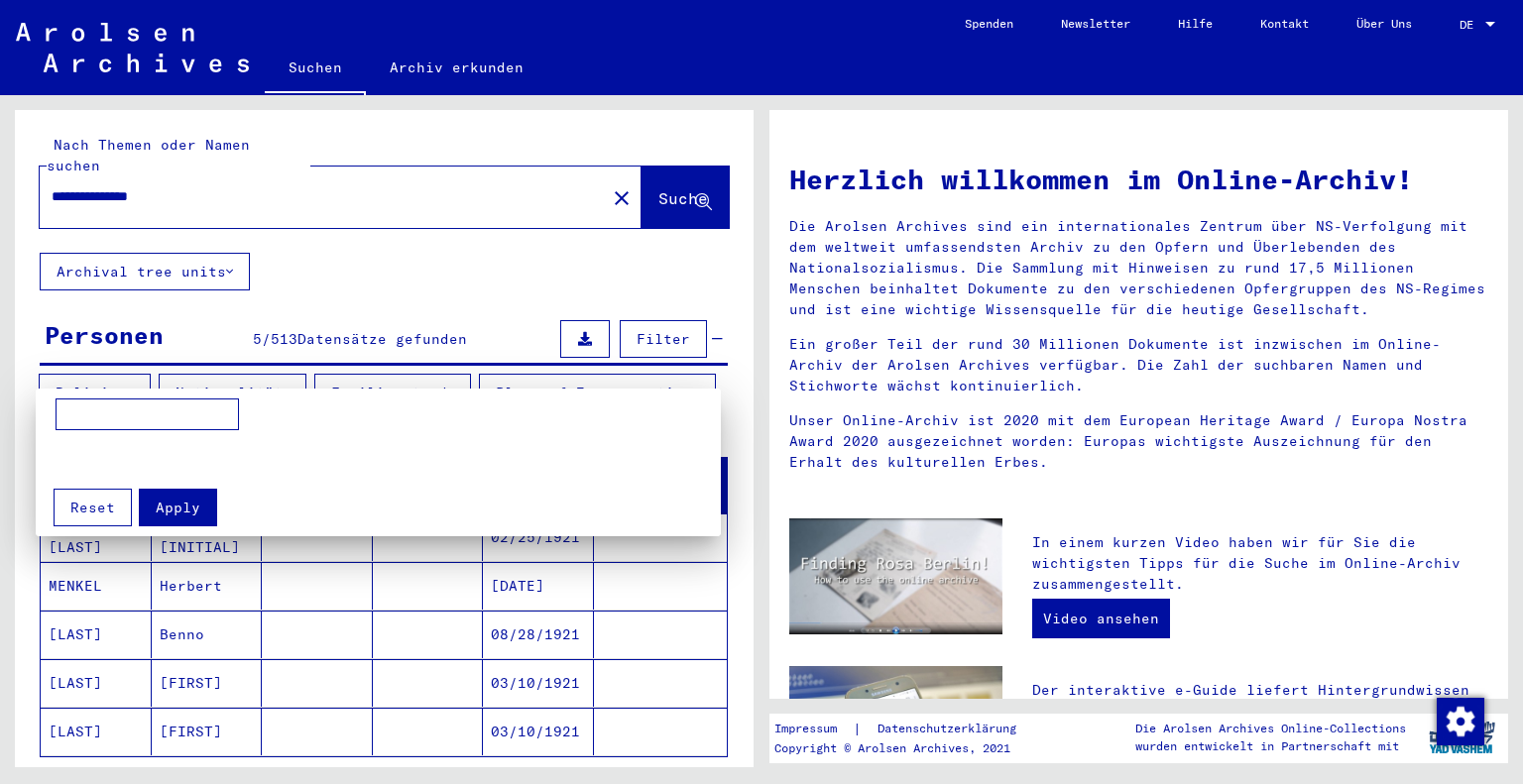 click at bounding box center (762, 392) 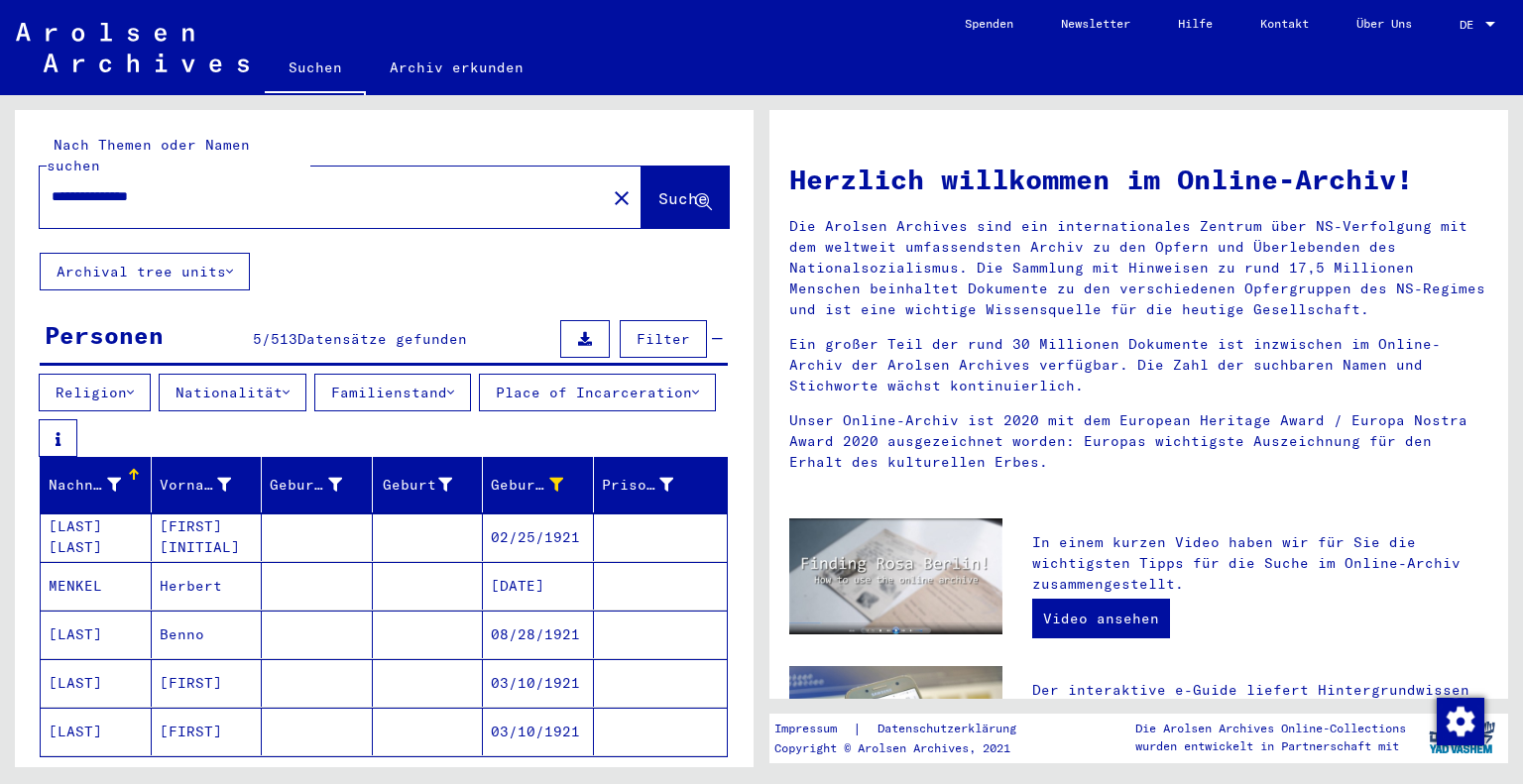 scroll, scrollTop: 0, scrollLeft: 0, axis: both 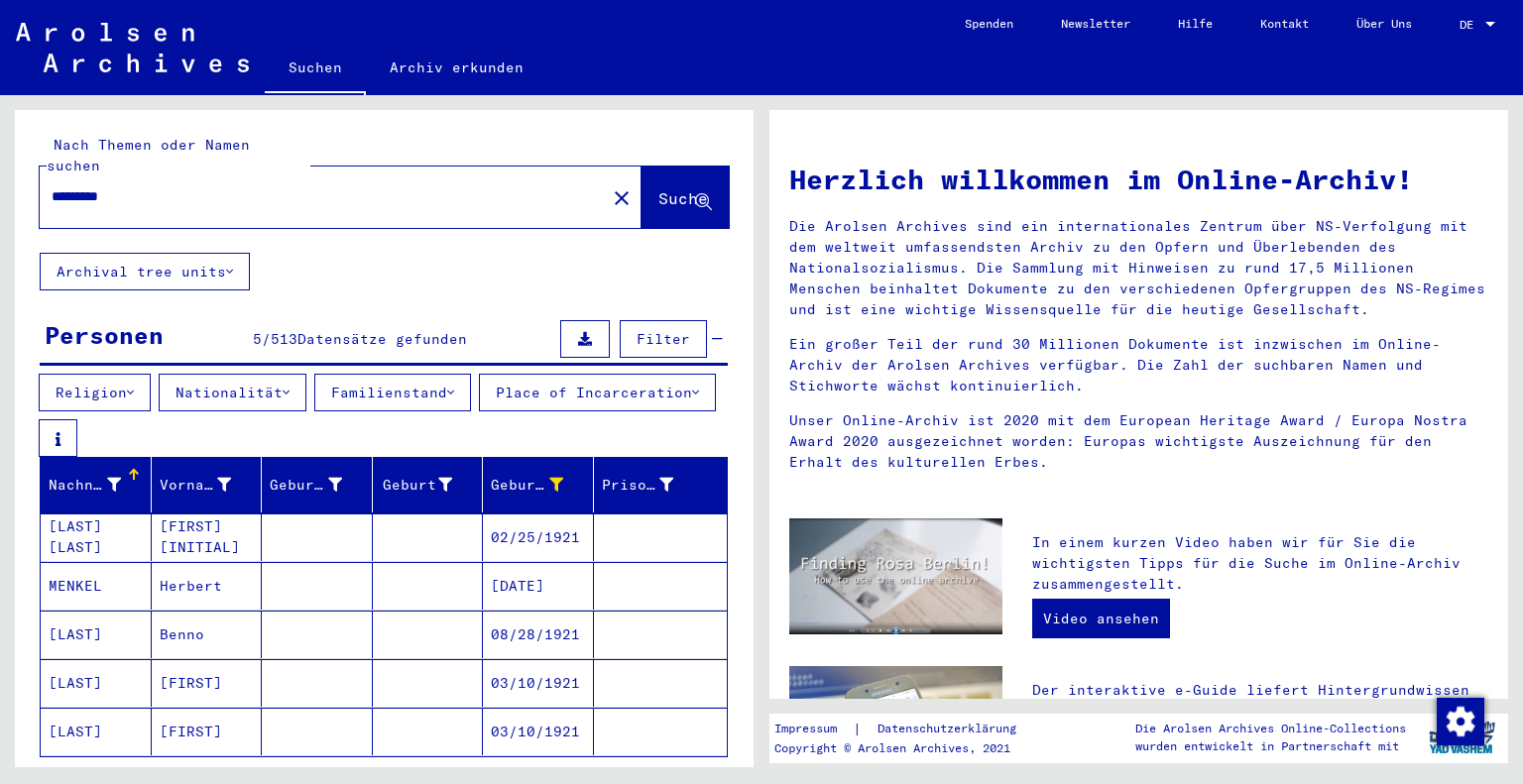 click on "Suche" 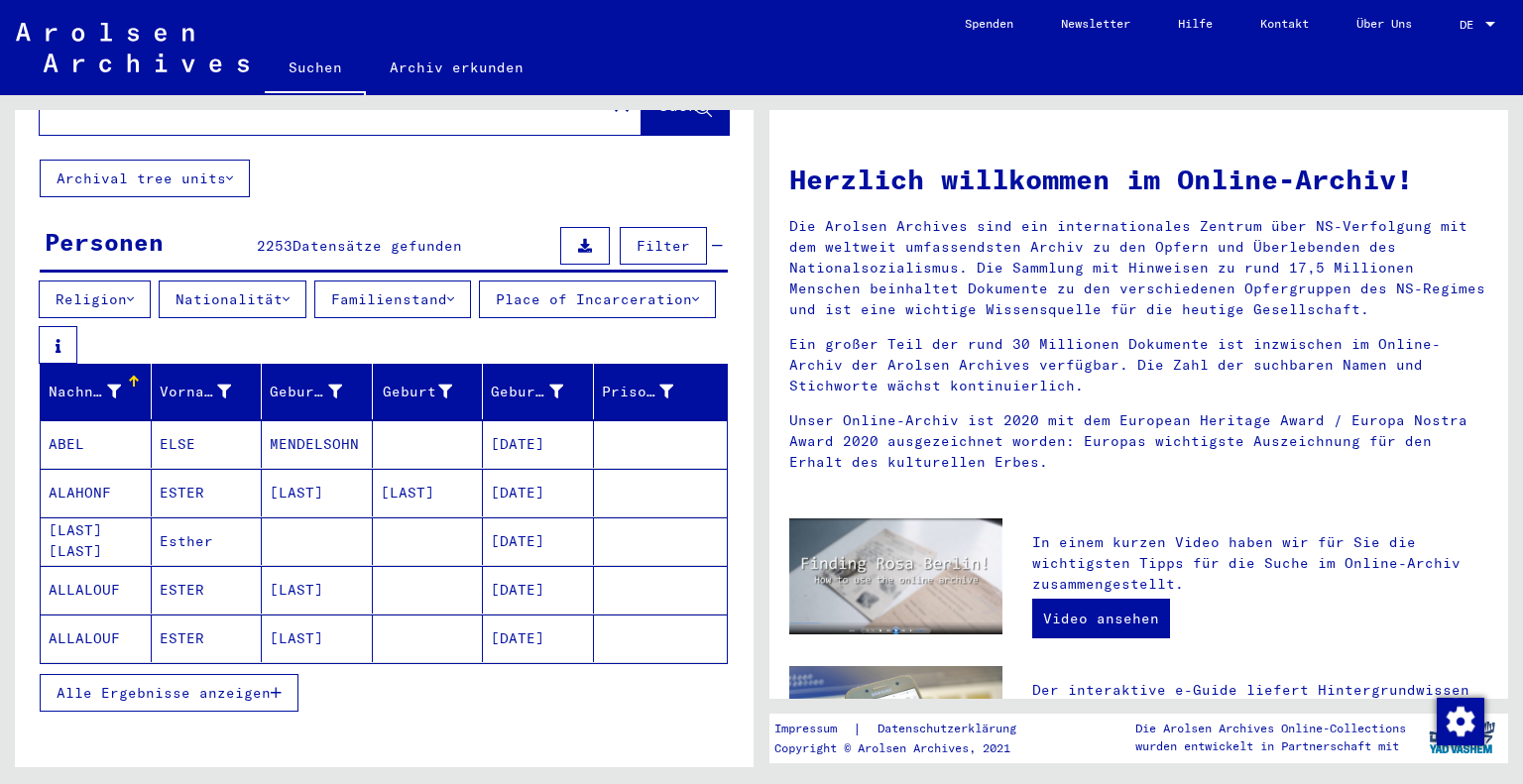 scroll, scrollTop: 94, scrollLeft: 0, axis: vertical 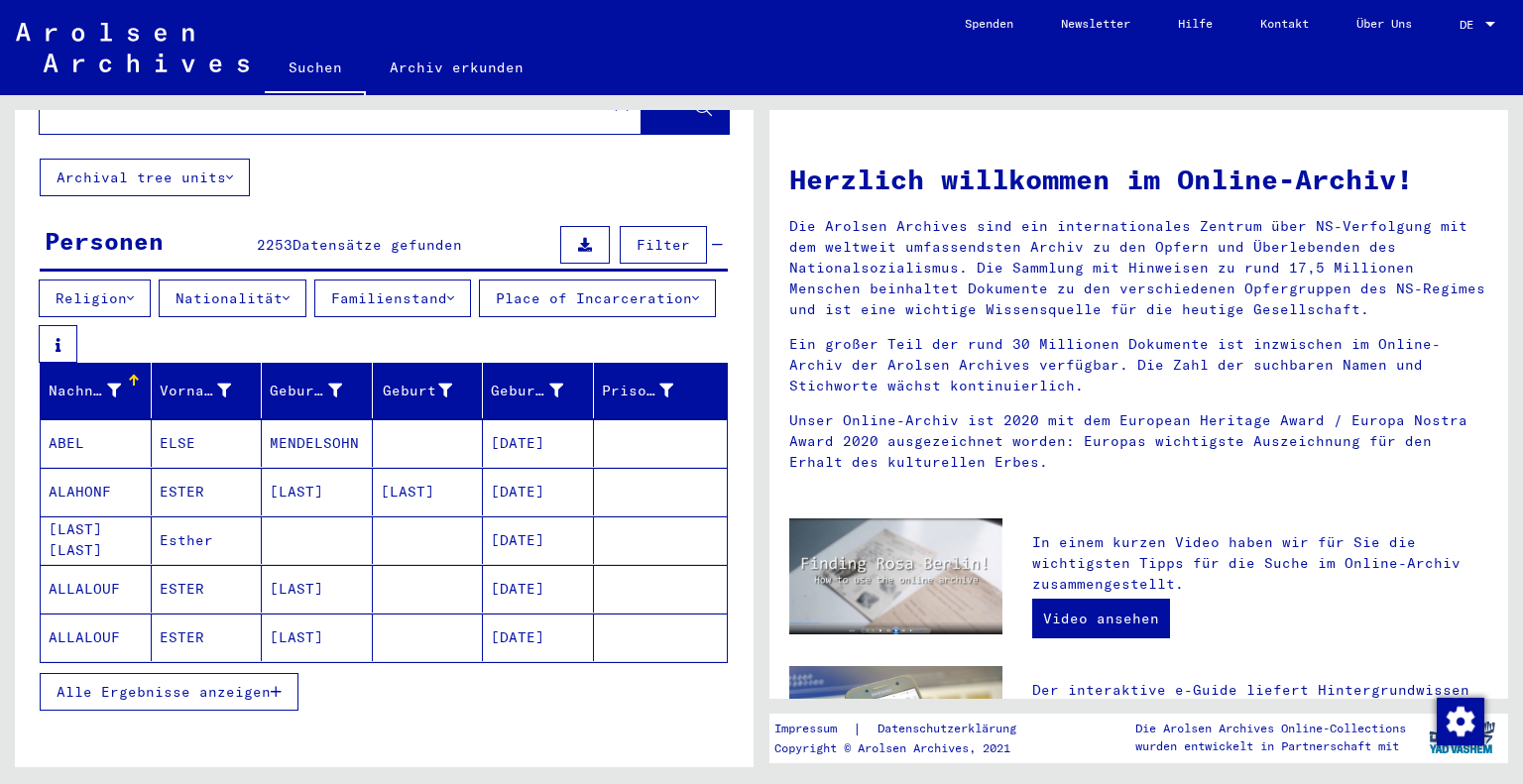 click at bounding box center [585, 245] 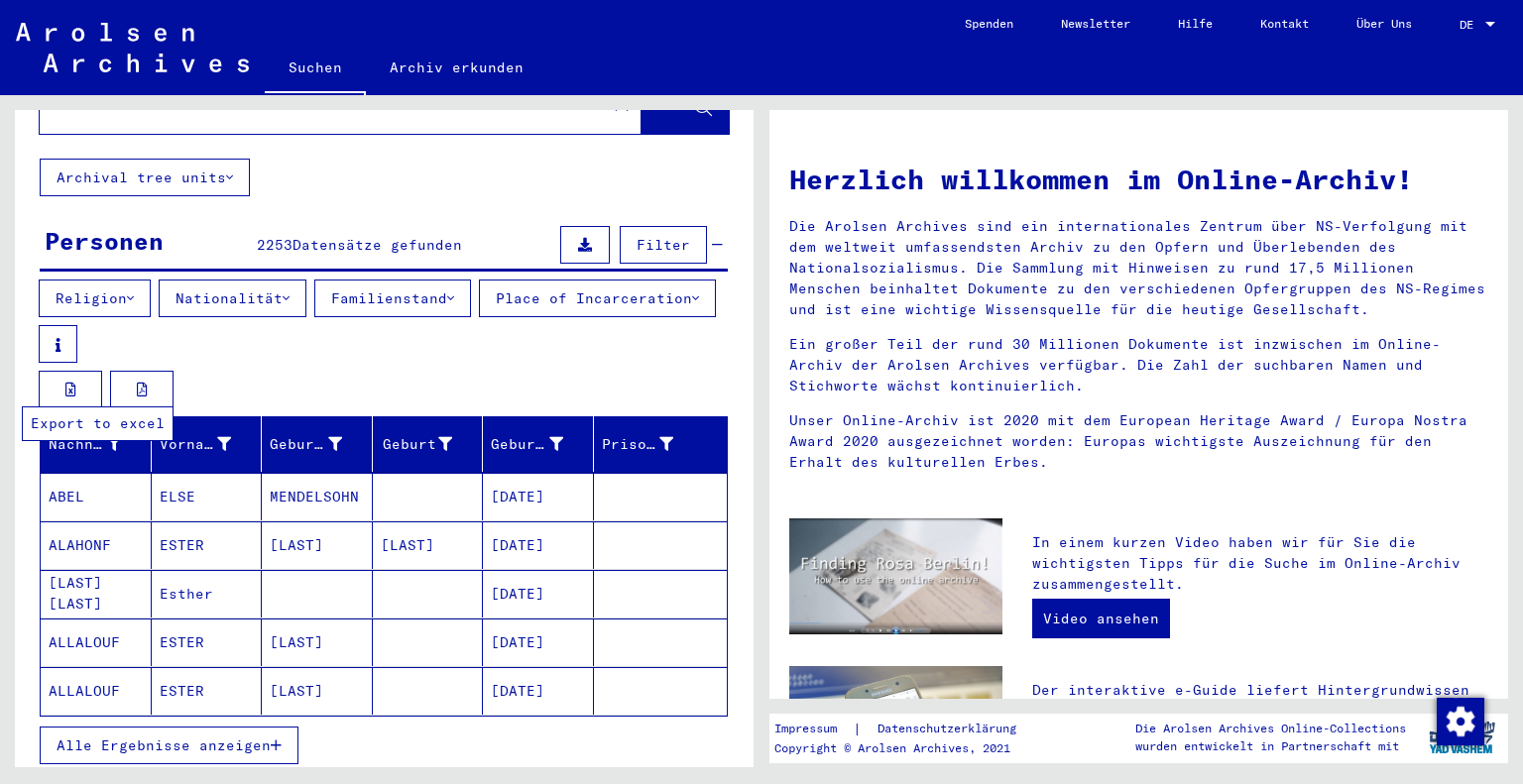 click at bounding box center (70, 390) 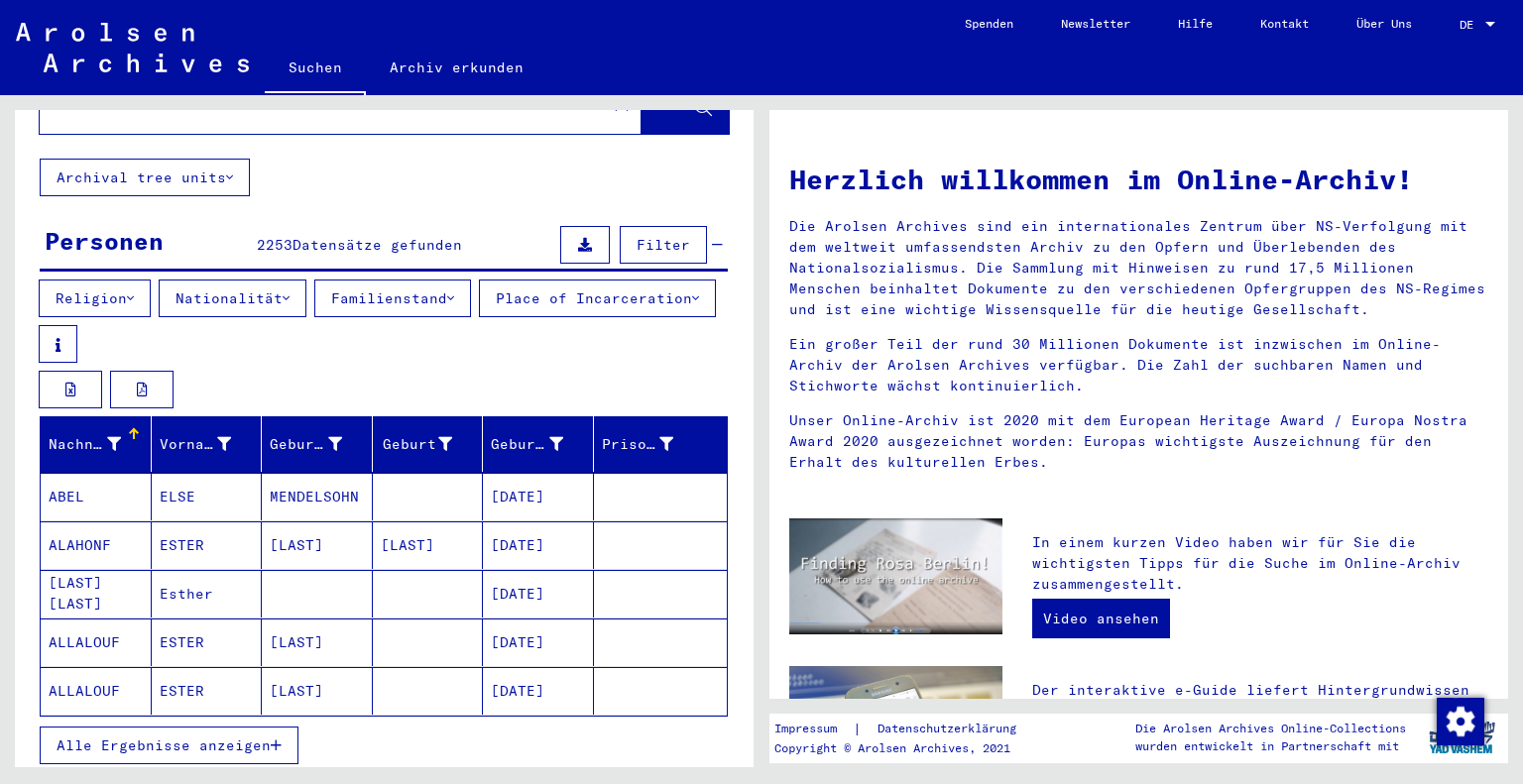 scroll, scrollTop: 0, scrollLeft: 0, axis: both 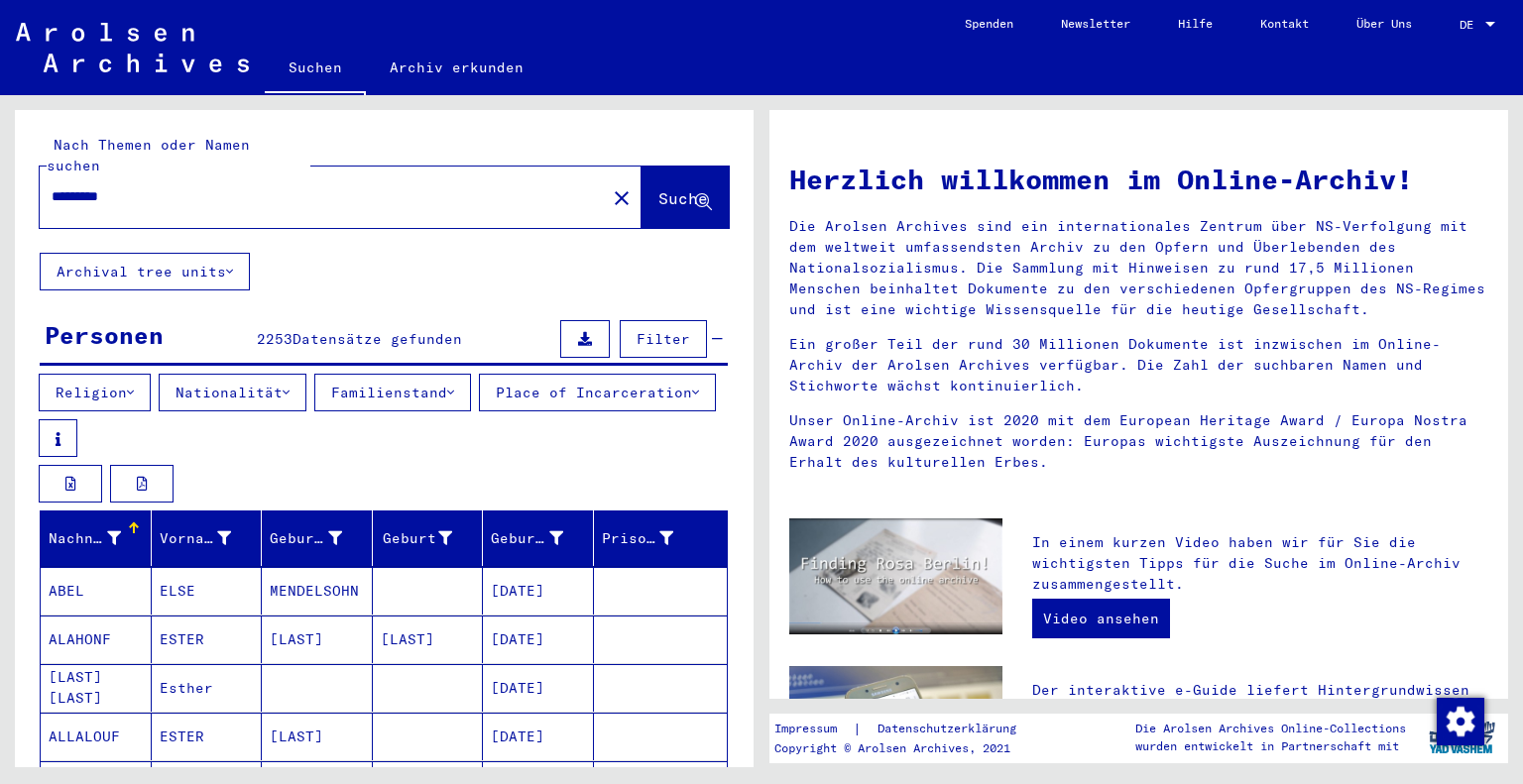 click on "*********" at bounding box center (316, 196) 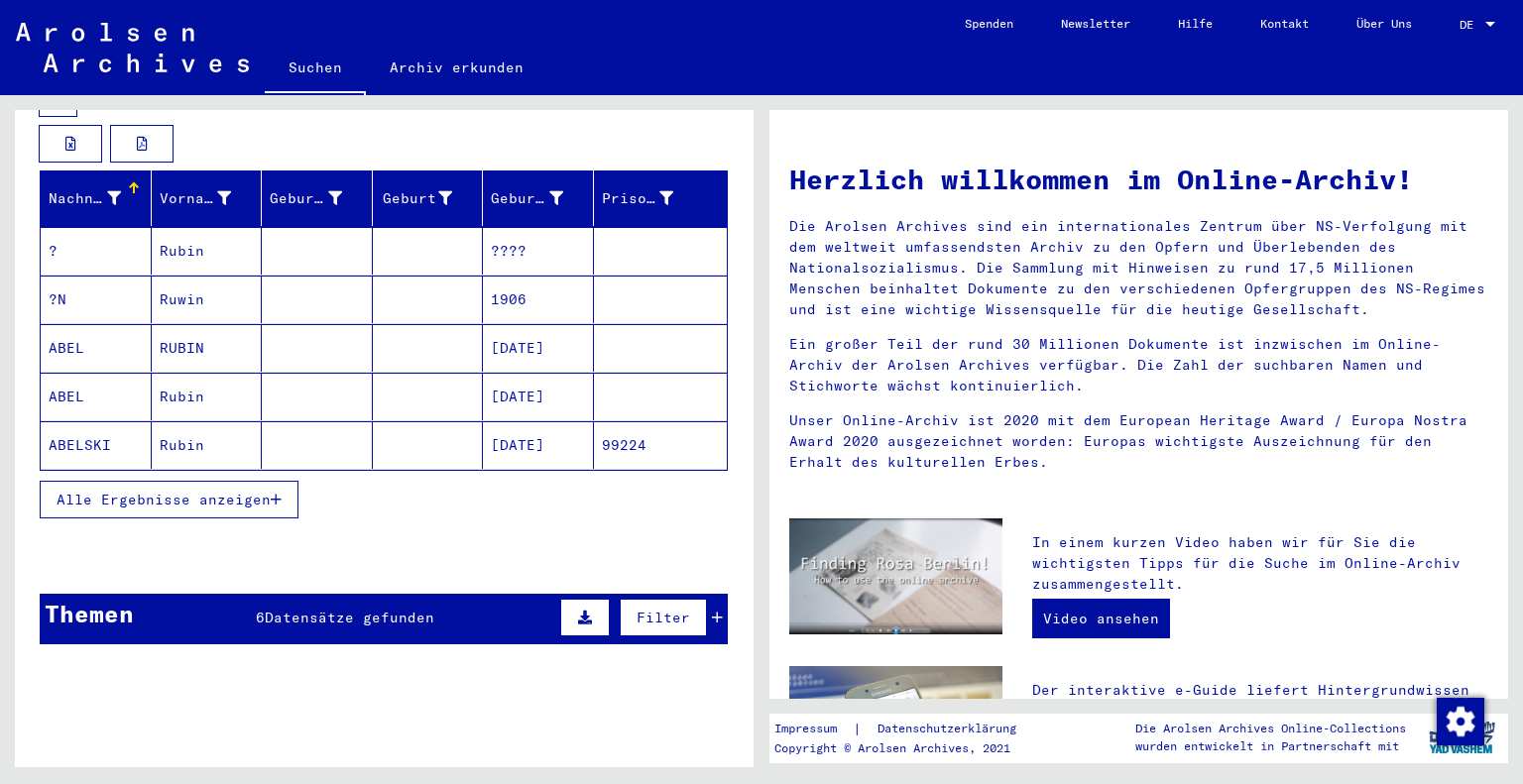 scroll, scrollTop: 318, scrollLeft: 0, axis: vertical 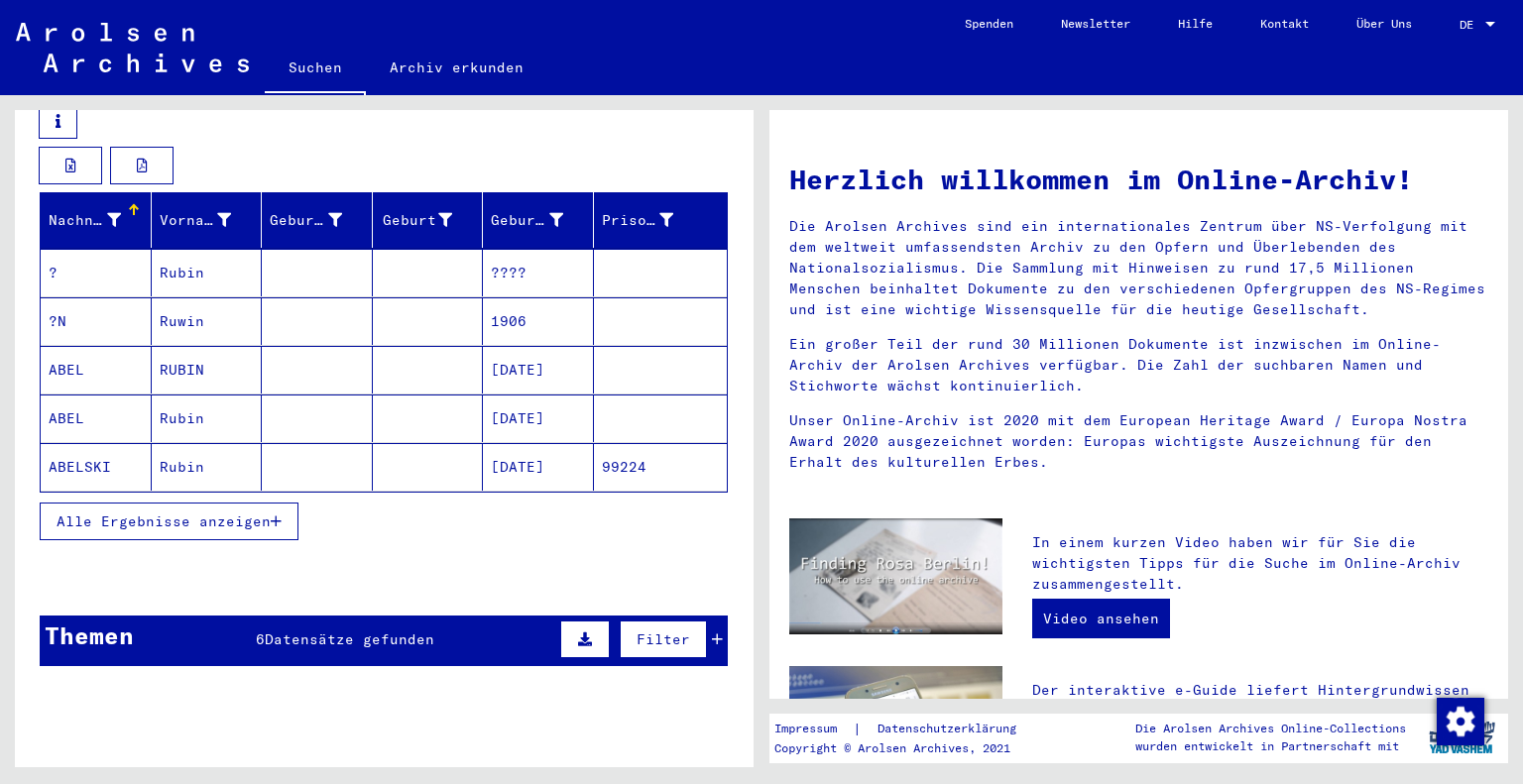 click at bounding box center (276, 521) 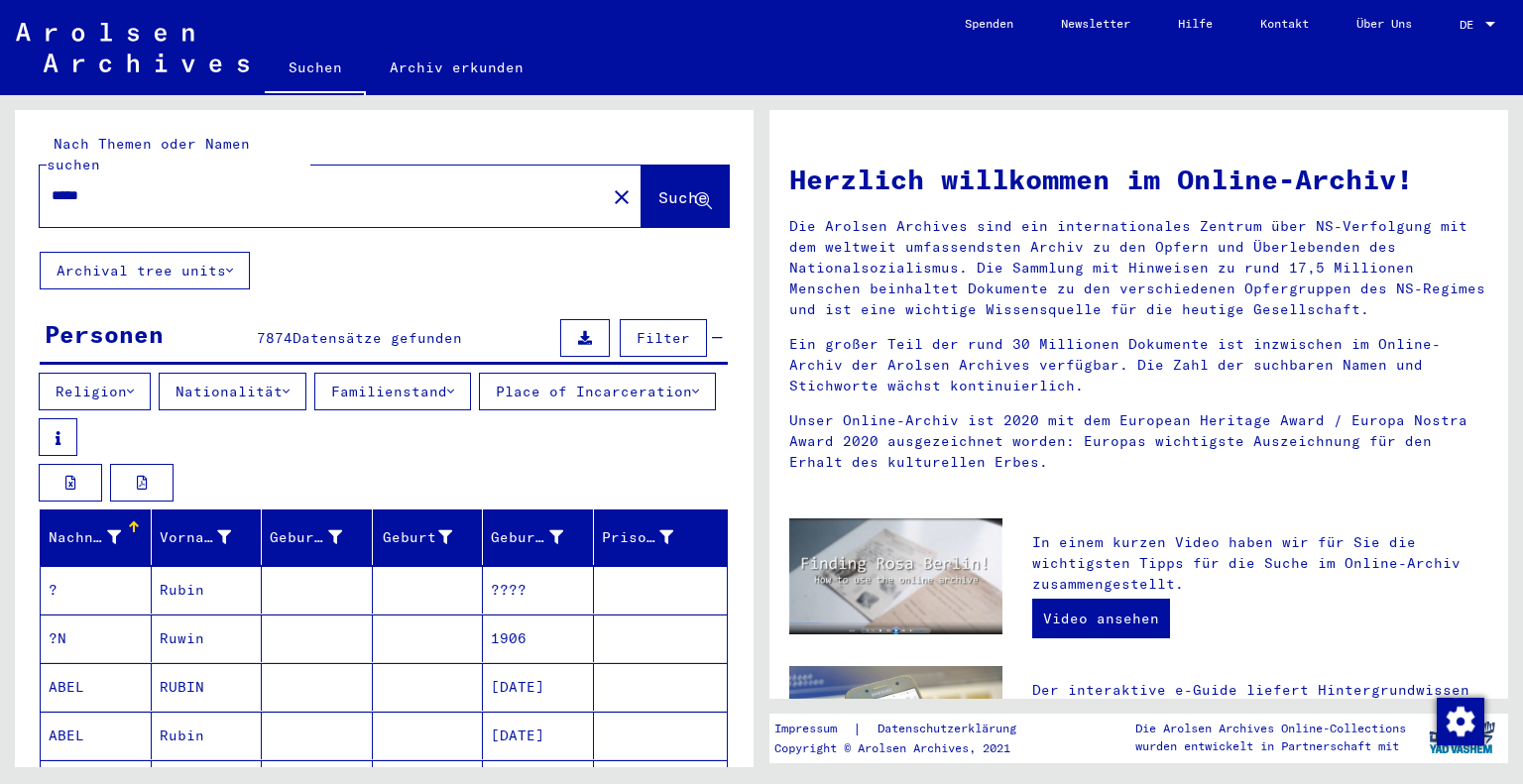 scroll, scrollTop: 0, scrollLeft: 0, axis: both 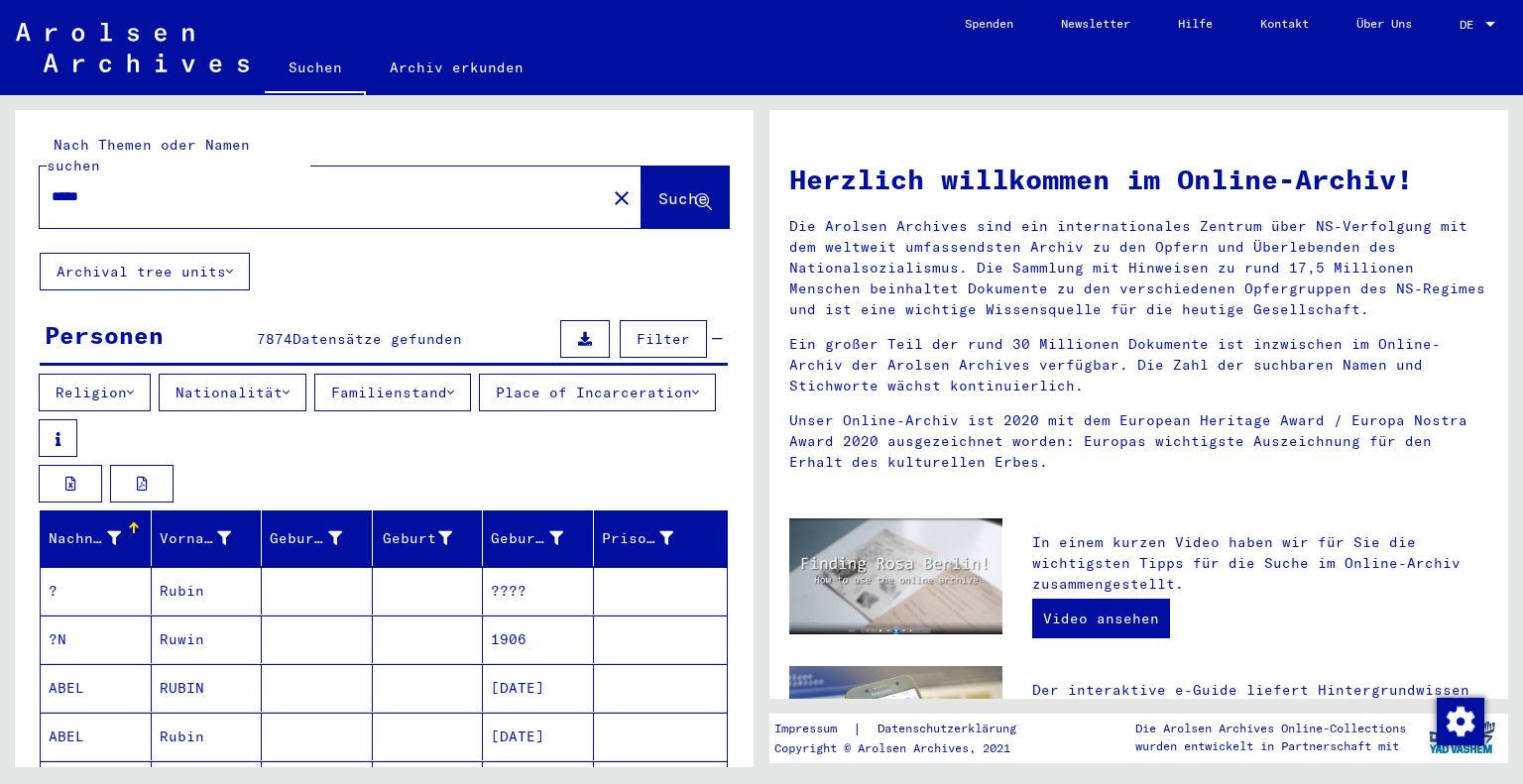 click at bounding box center [585, 339] 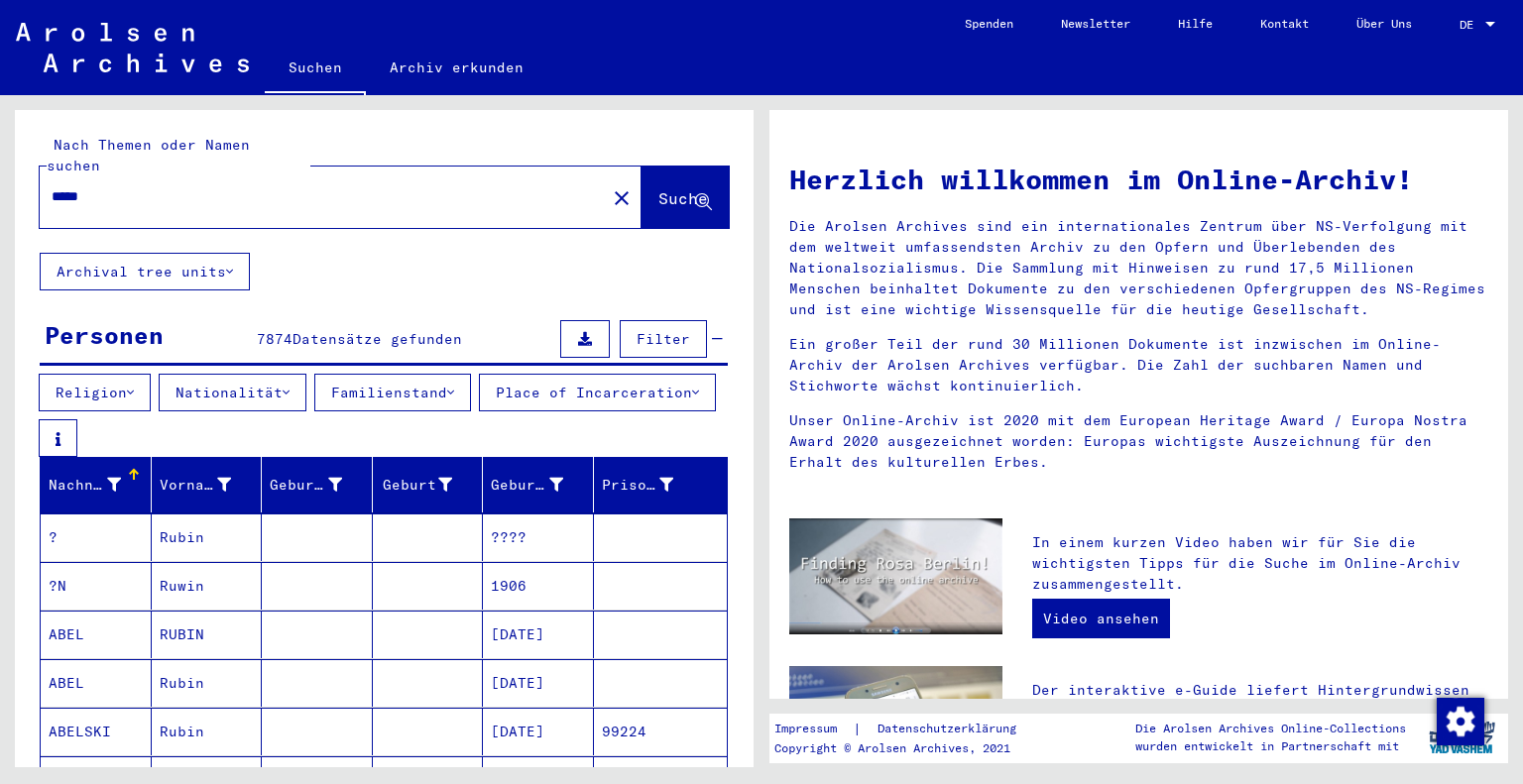 click at bounding box center (585, 339) 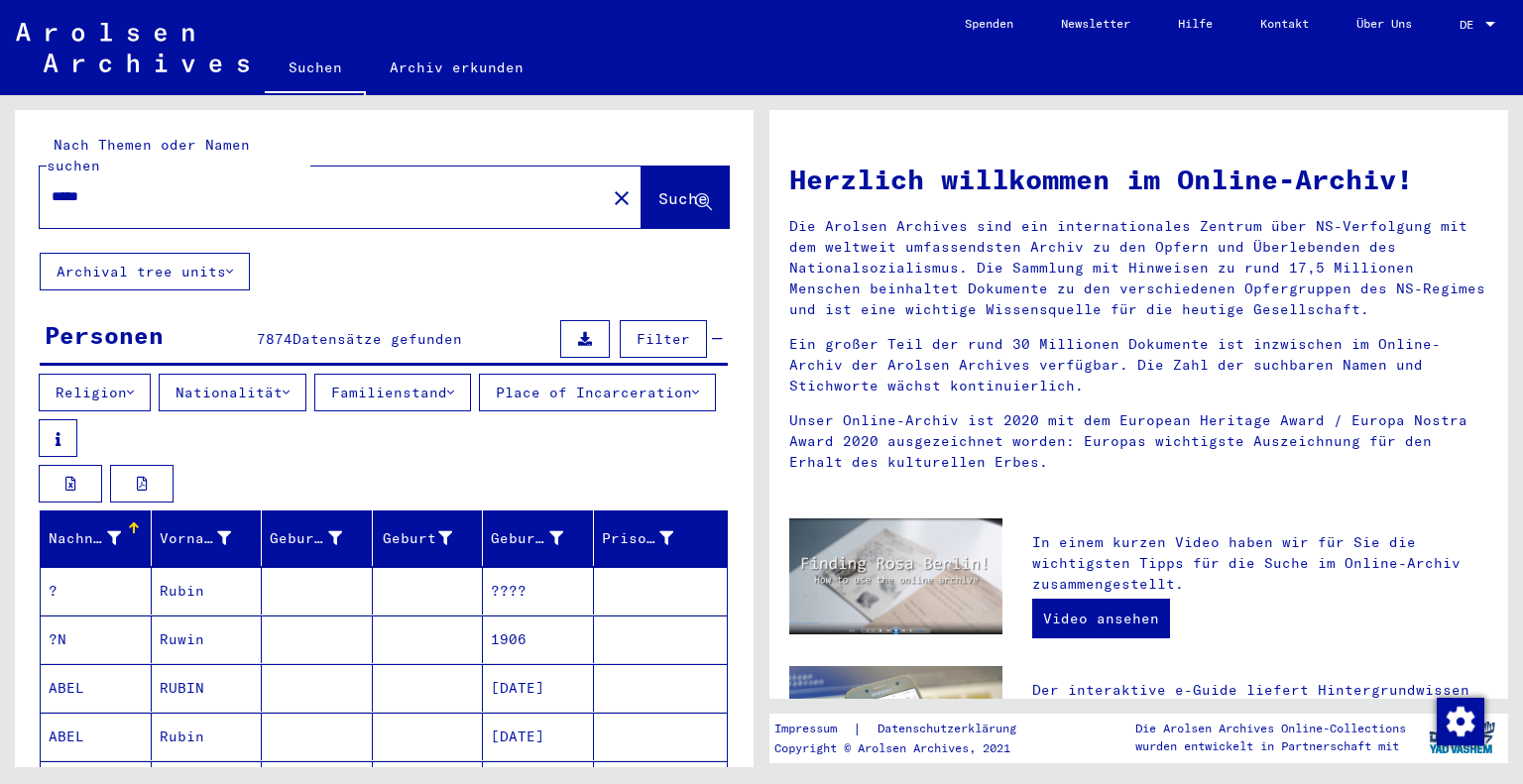 click at bounding box center [585, 339] 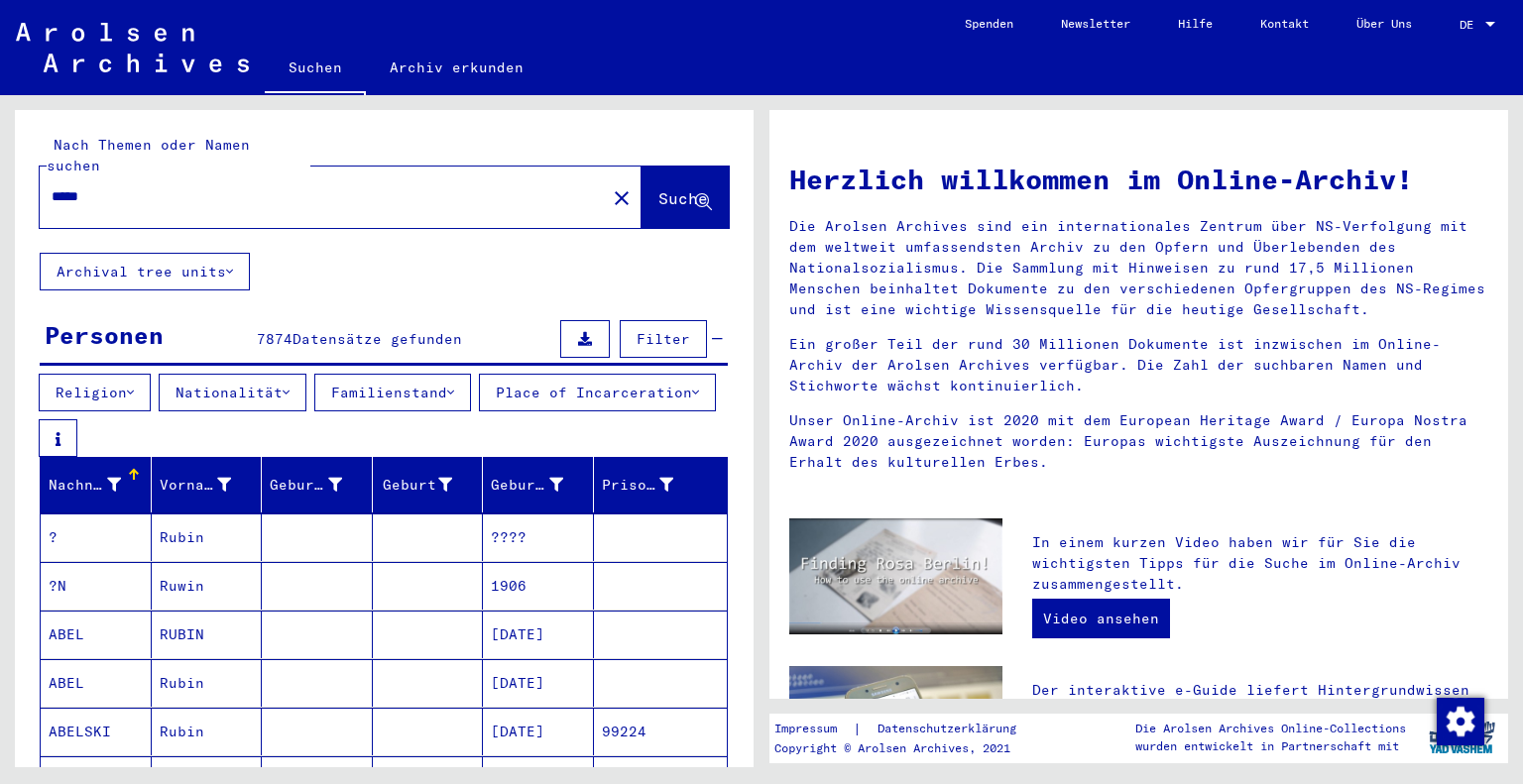 click at bounding box center [585, 339] 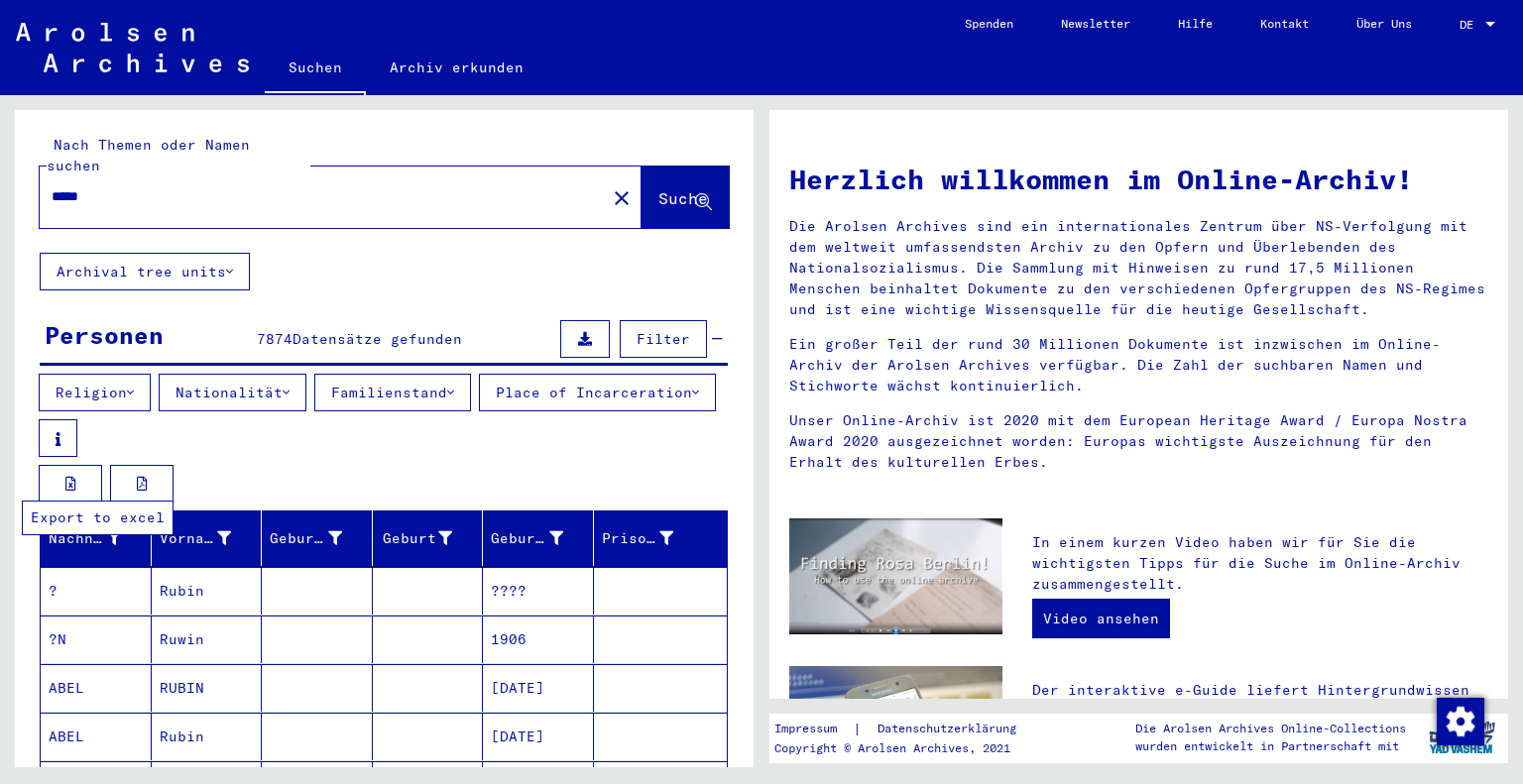 click at bounding box center (70, 484) 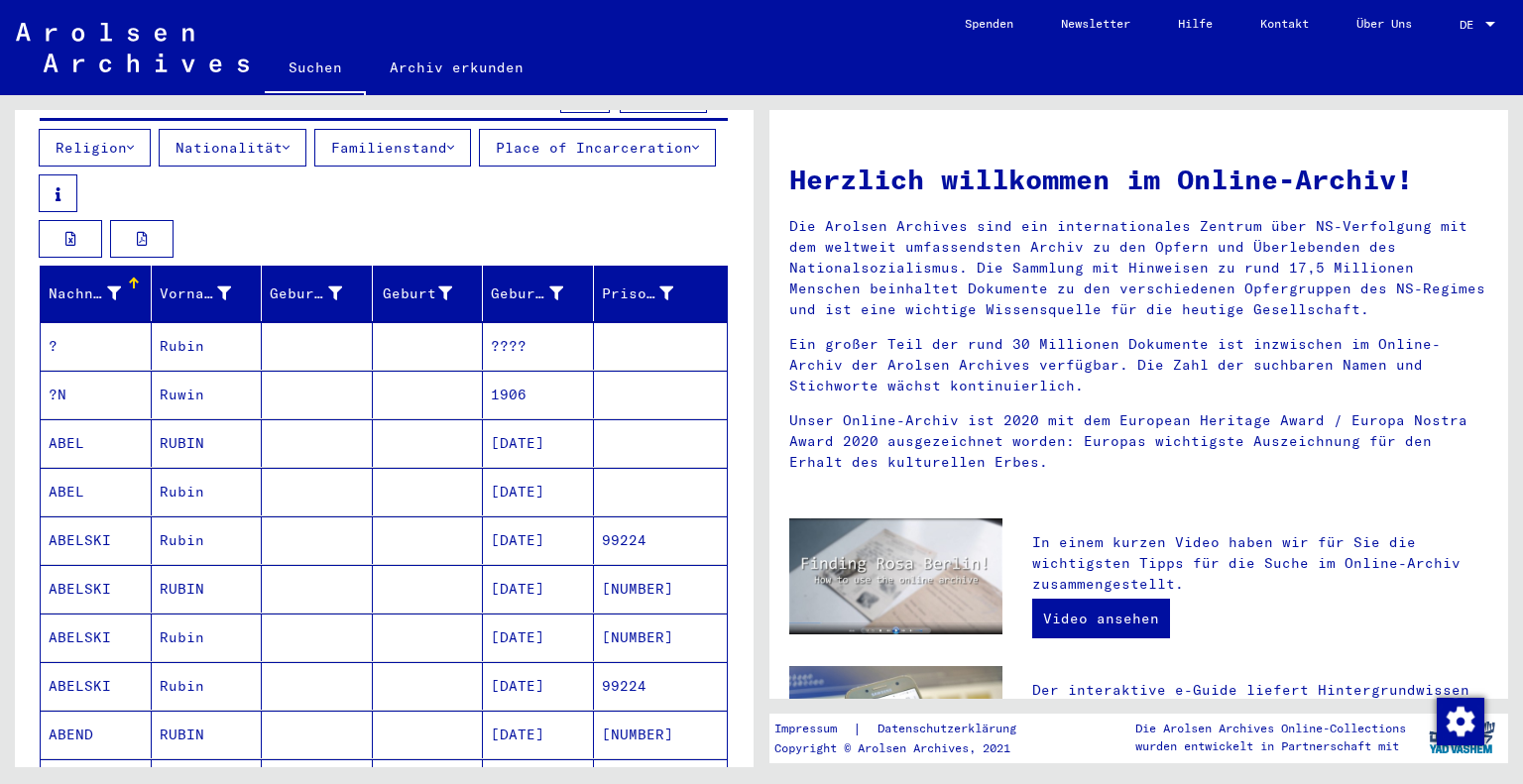 scroll, scrollTop: 0, scrollLeft: 0, axis: both 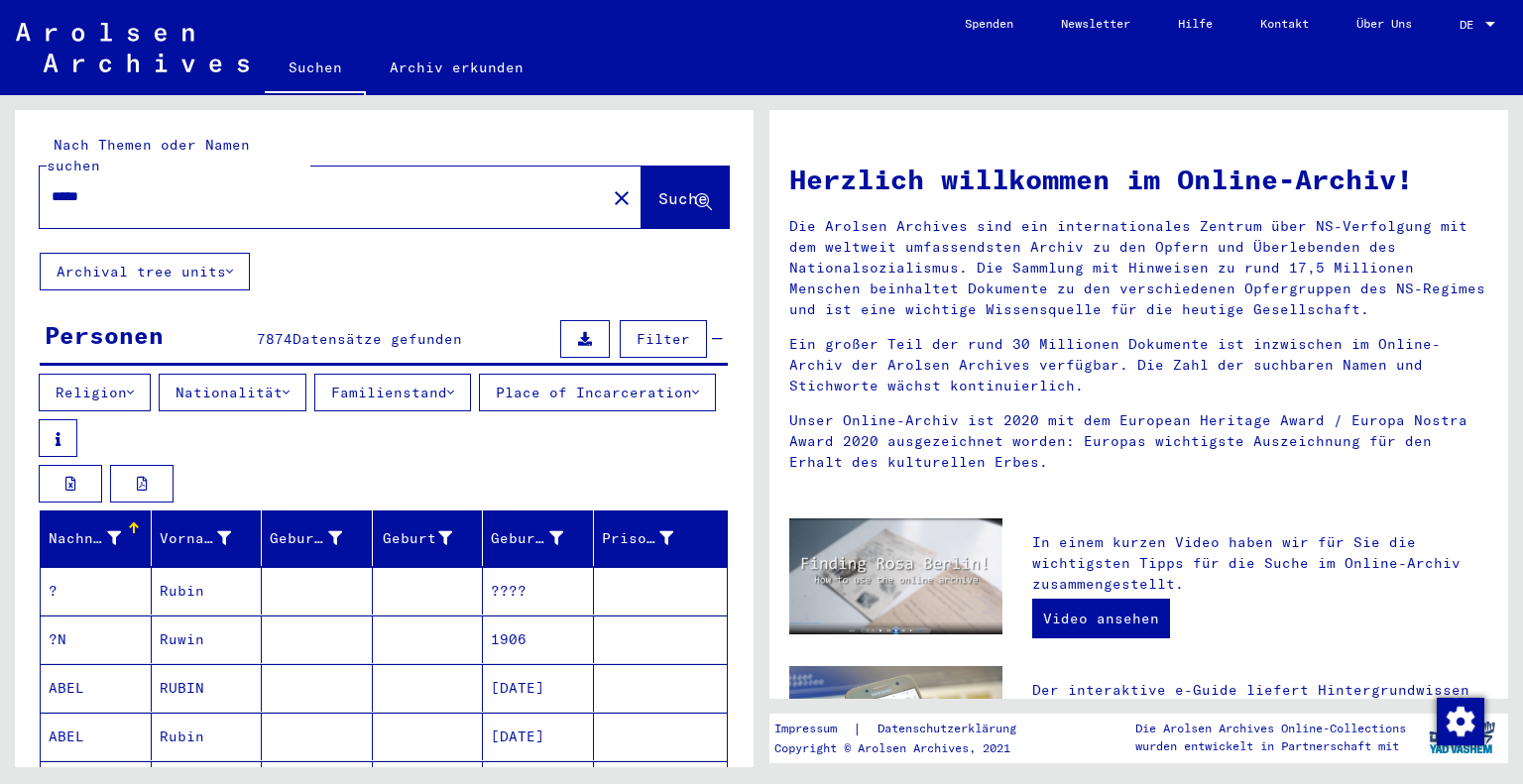 click on "*****" at bounding box center [316, 196] 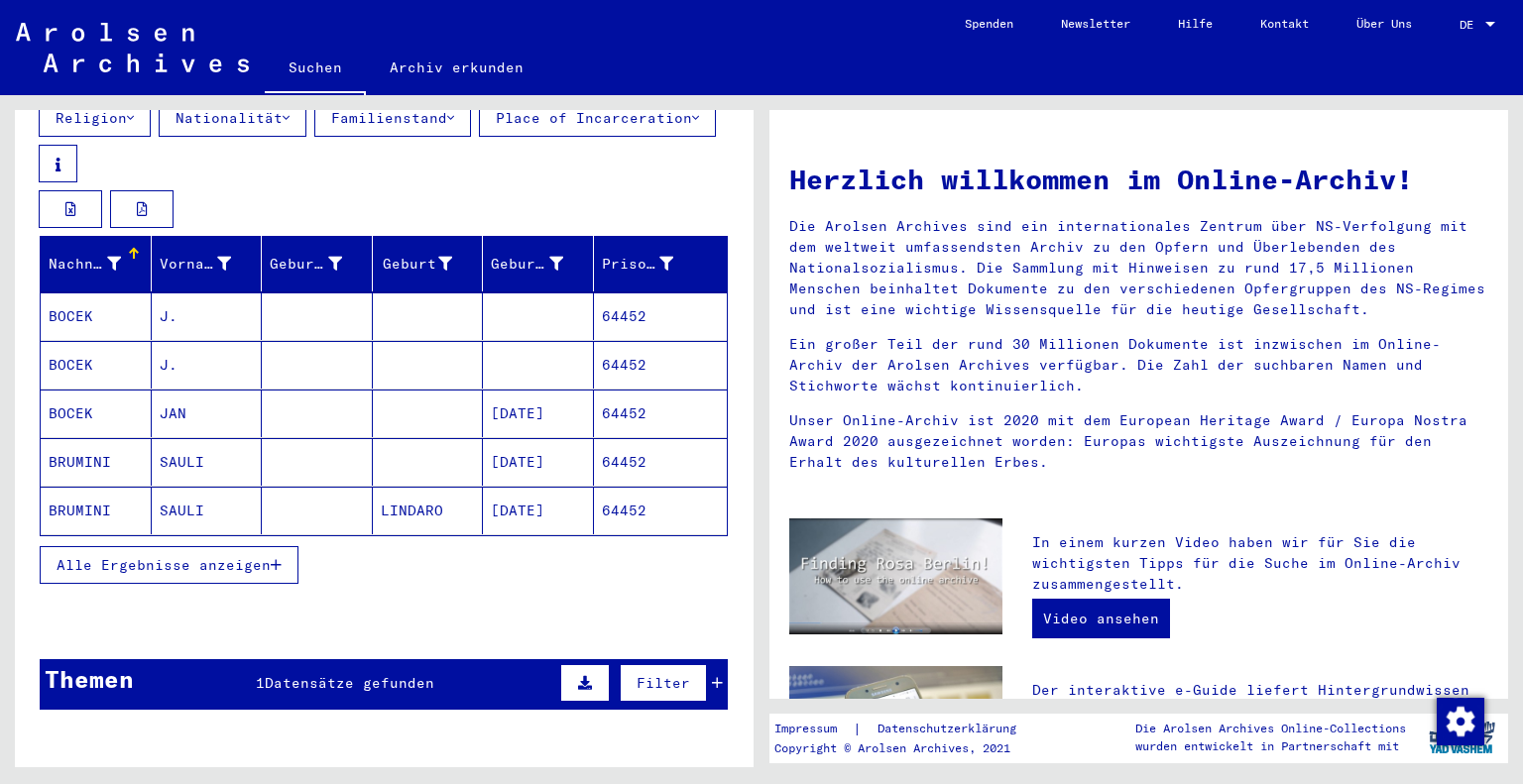scroll, scrollTop: 368, scrollLeft: 0, axis: vertical 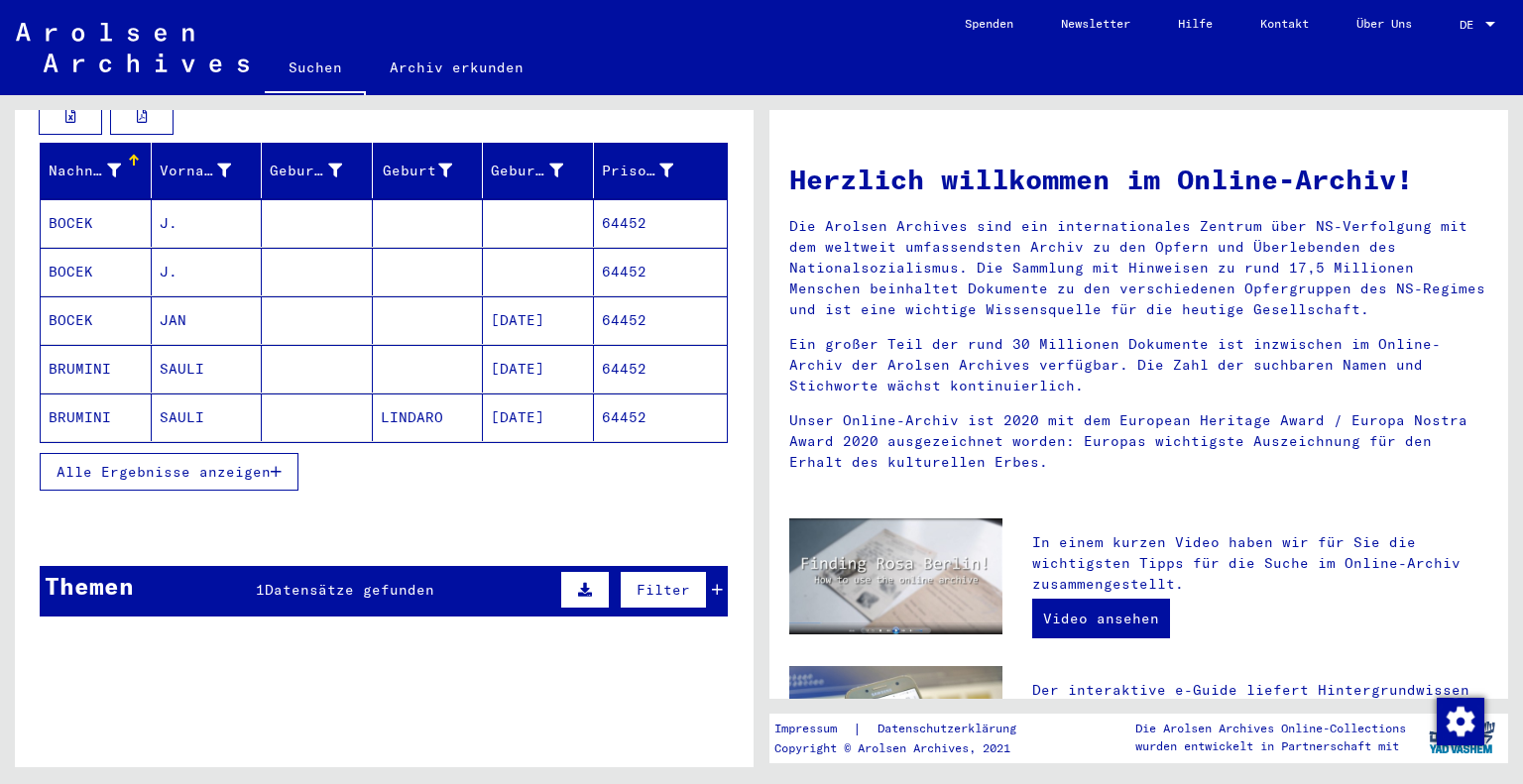 click on "Themen 1  Datensätze gefunden  Filter" at bounding box center (384, 591) 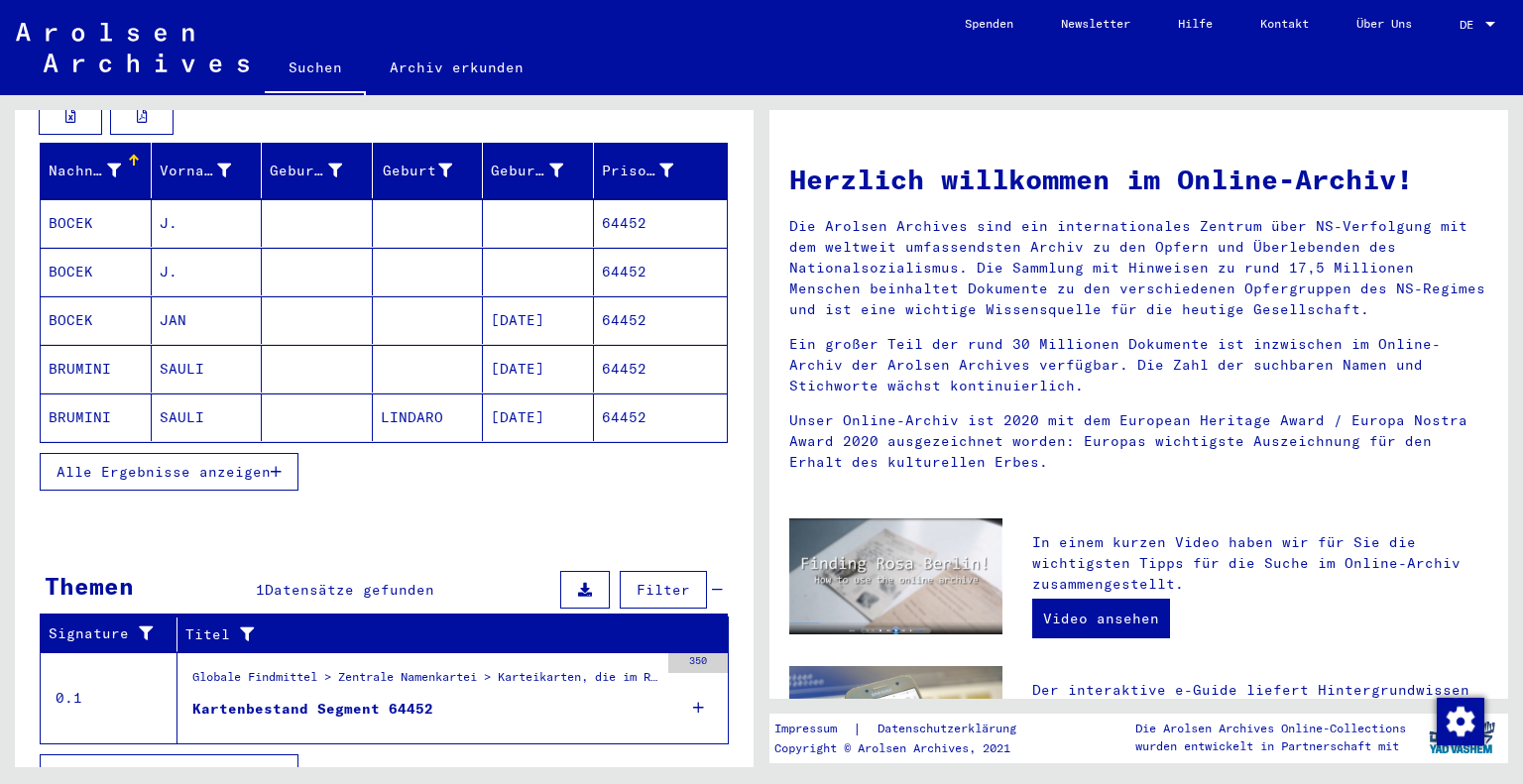 click on "Kartenbestand Segment 64452" at bounding box center (312, 709) 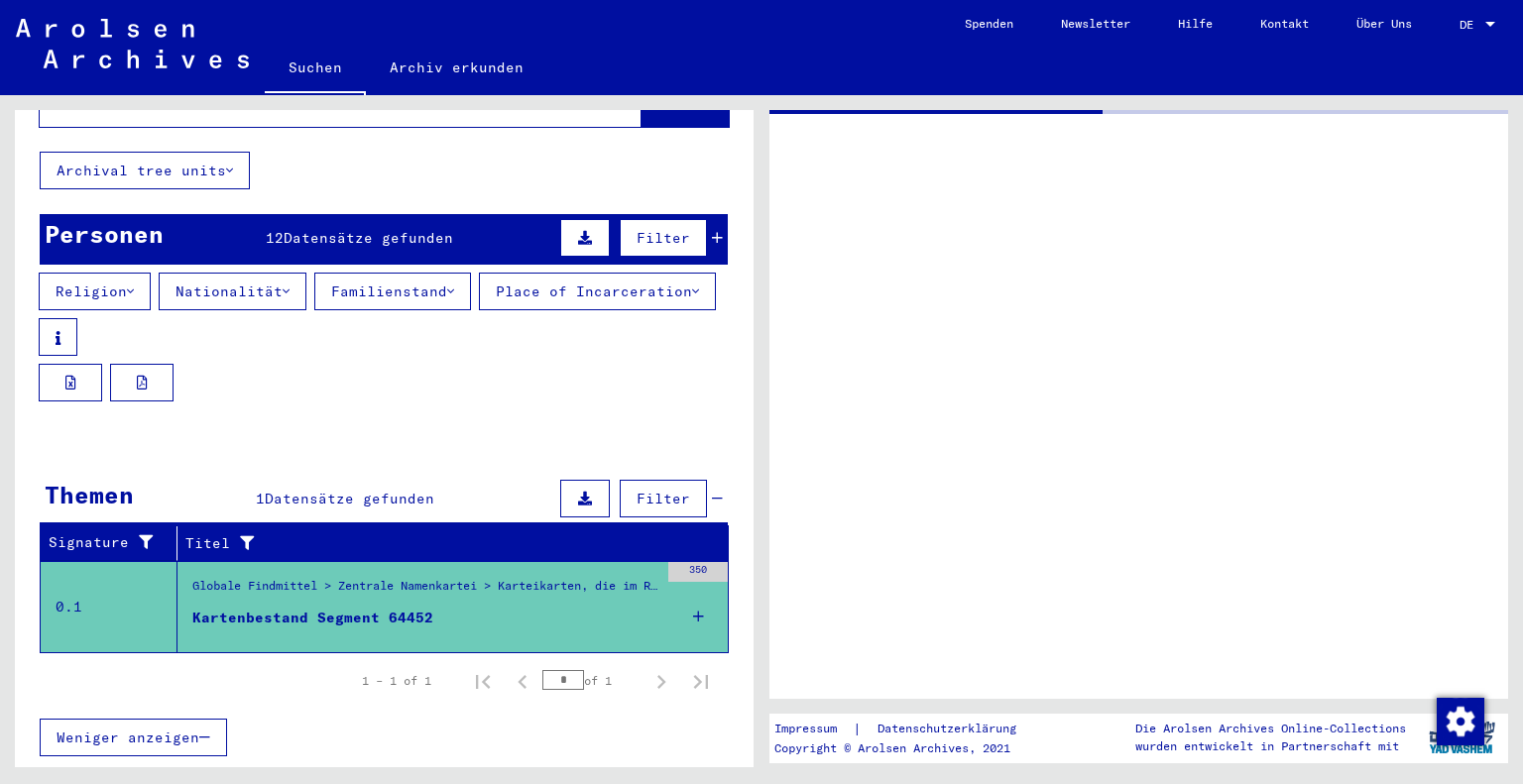 scroll, scrollTop: 83, scrollLeft: 0, axis: vertical 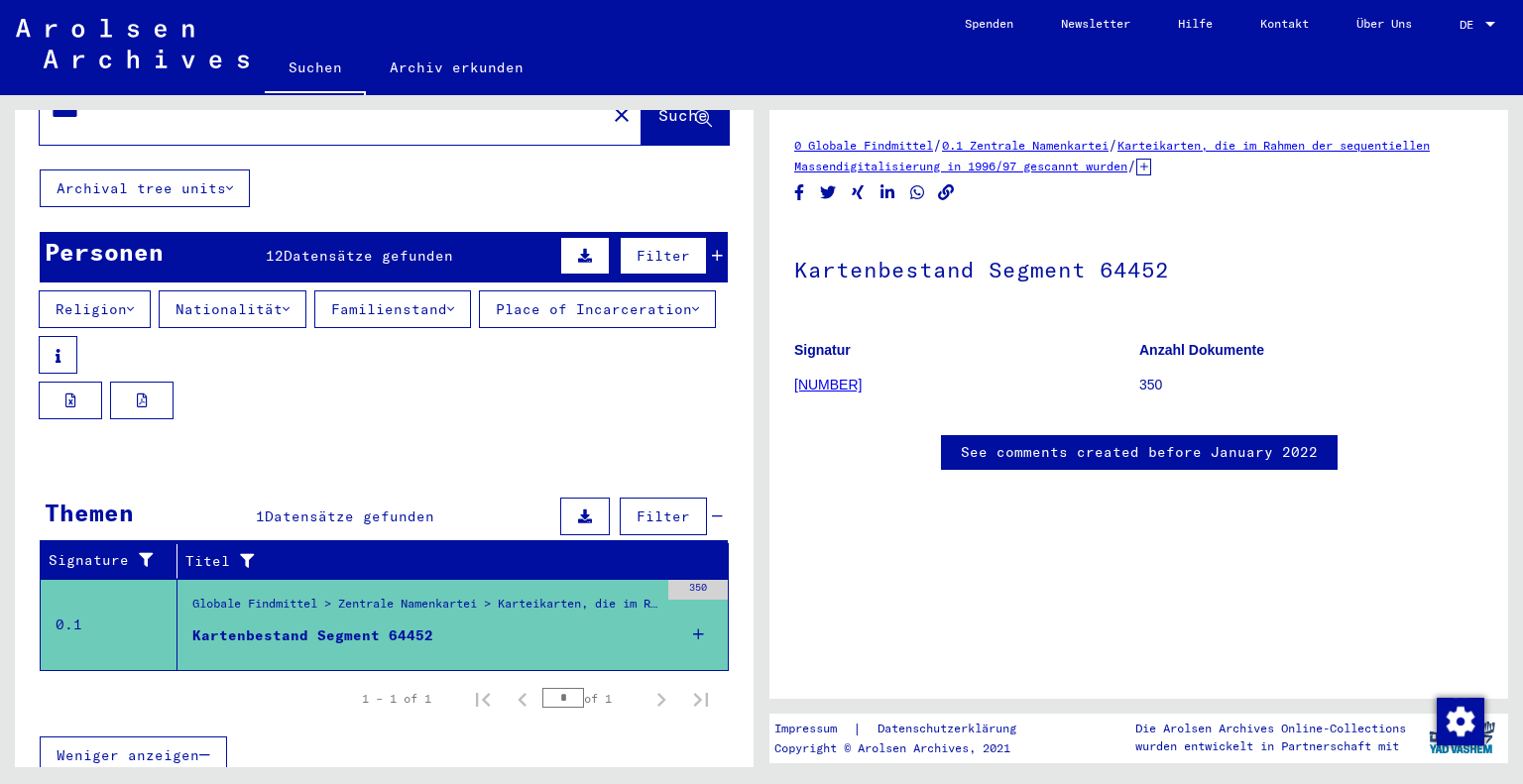 click on "Signatur [NUMBER] [NUMBER] [NUMBER]" 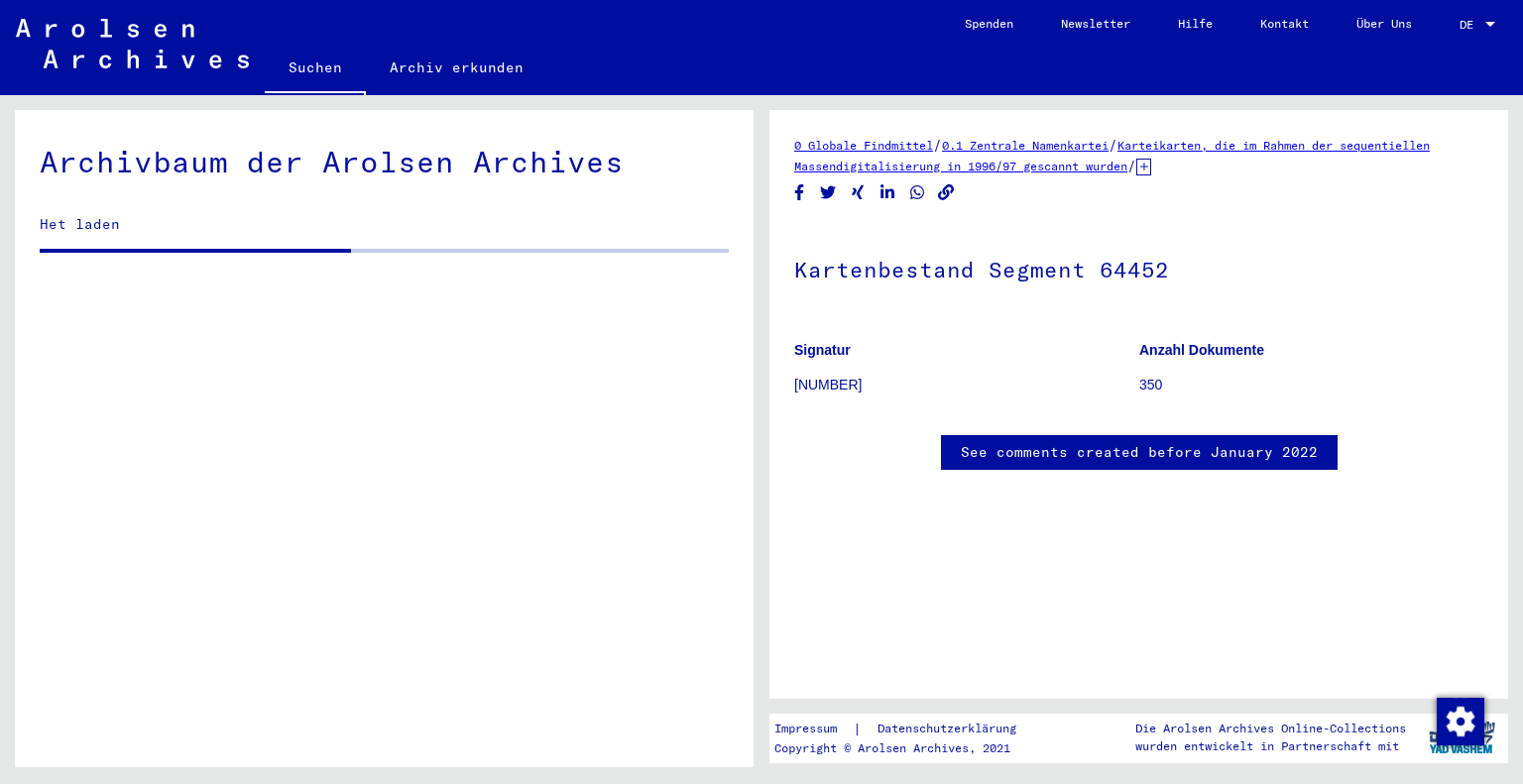 scroll, scrollTop: 0, scrollLeft: 0, axis: both 